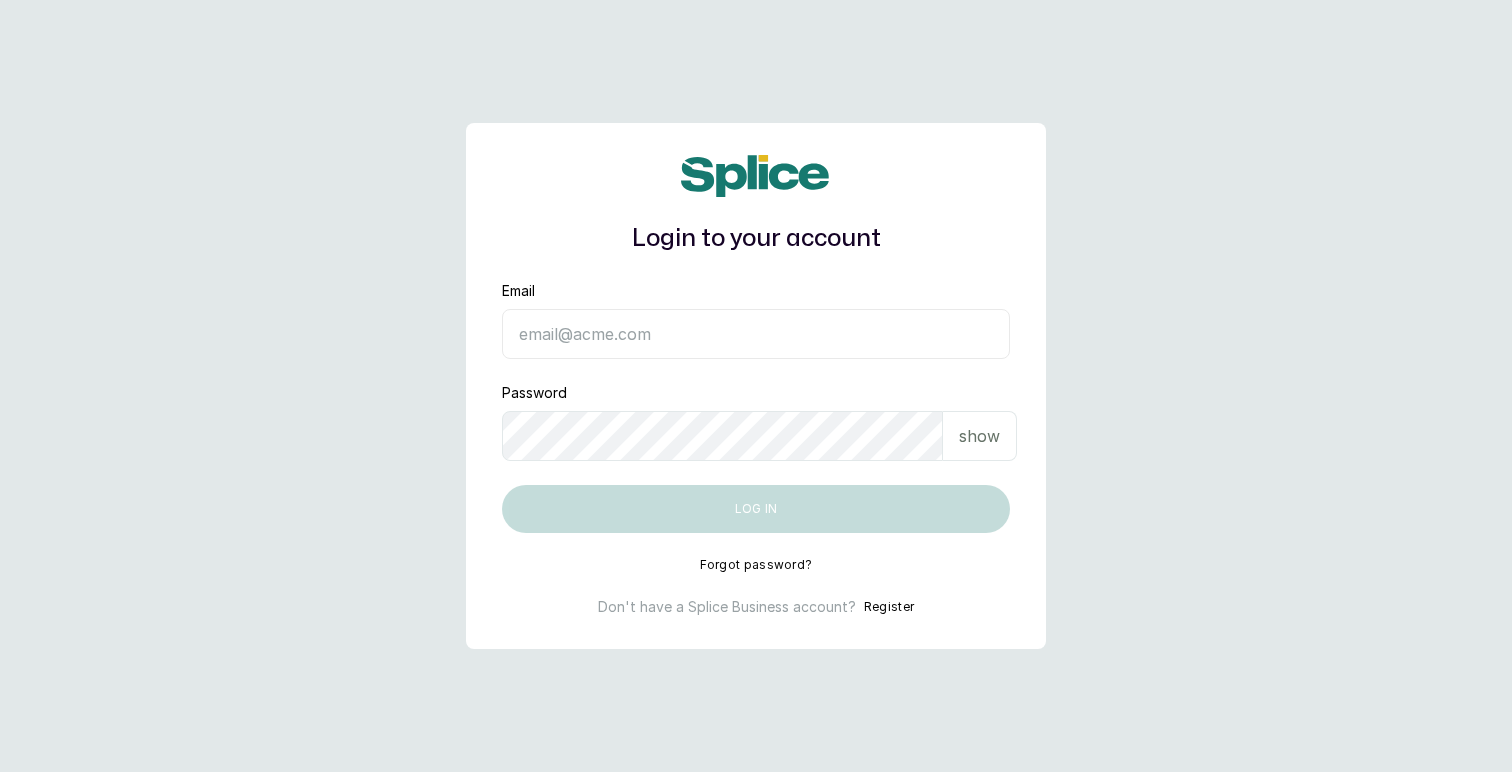 scroll, scrollTop: 0, scrollLeft: 0, axis: both 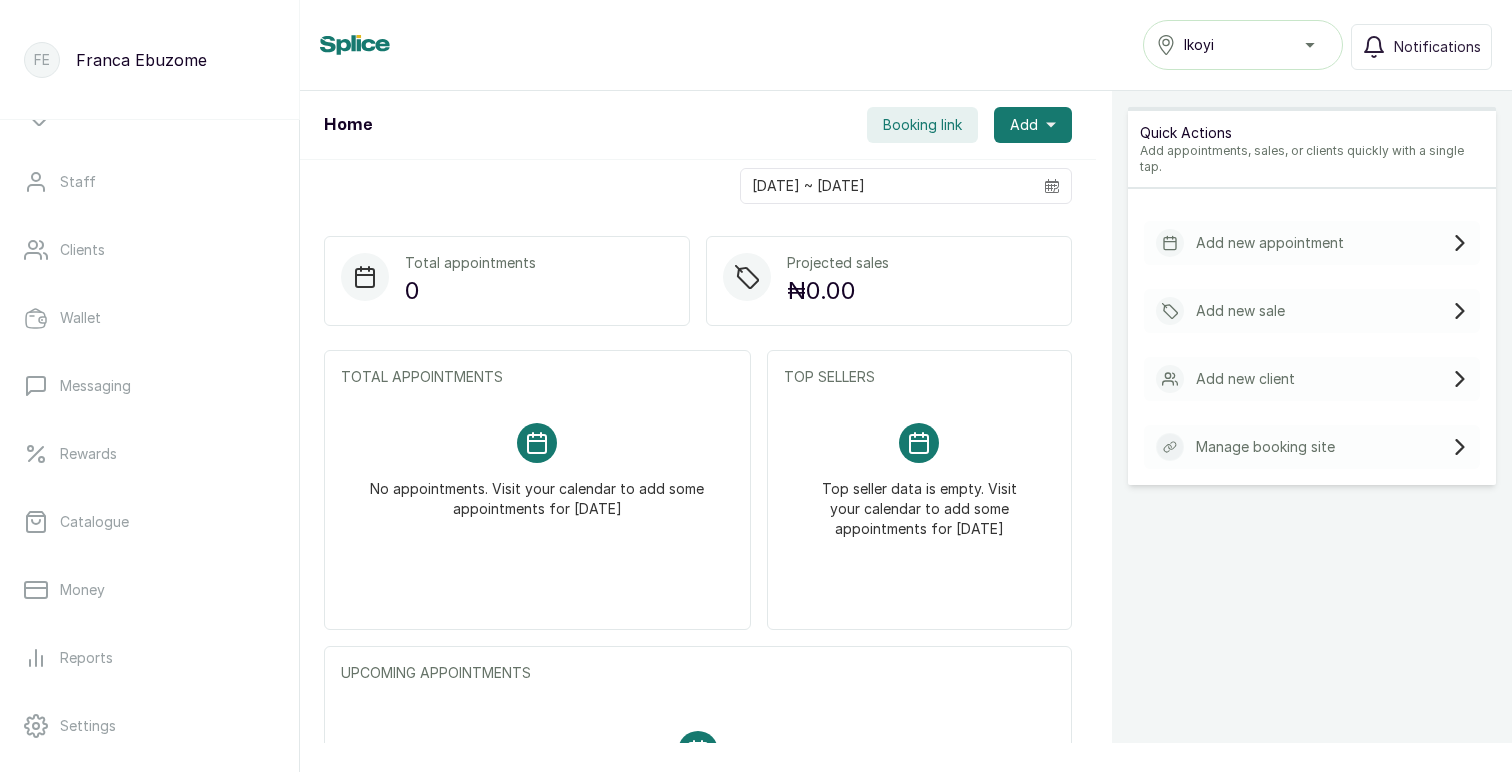 click on "Ikoyi" at bounding box center [1199, 45] 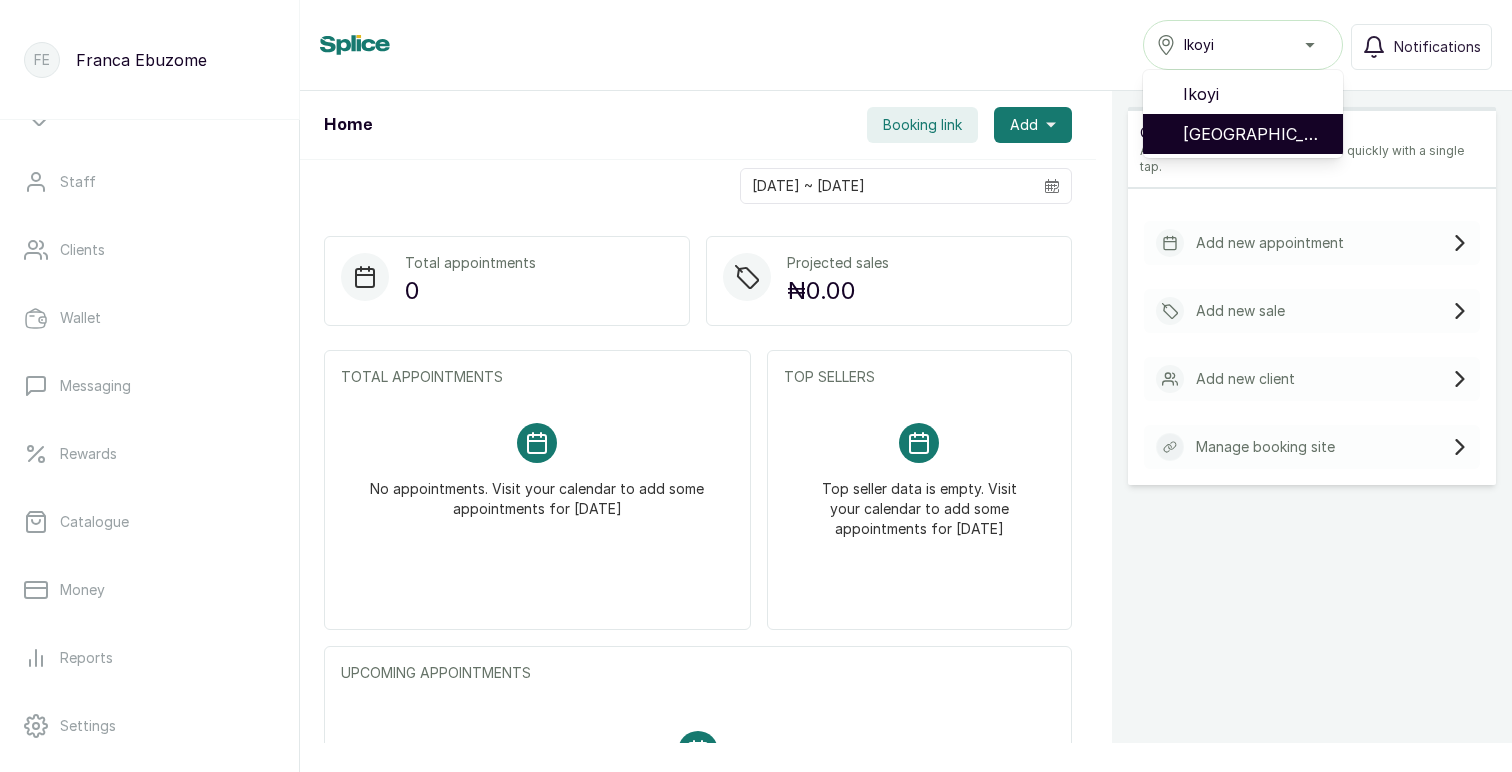 click on "[GEOGRAPHIC_DATA]" at bounding box center (1255, 134) 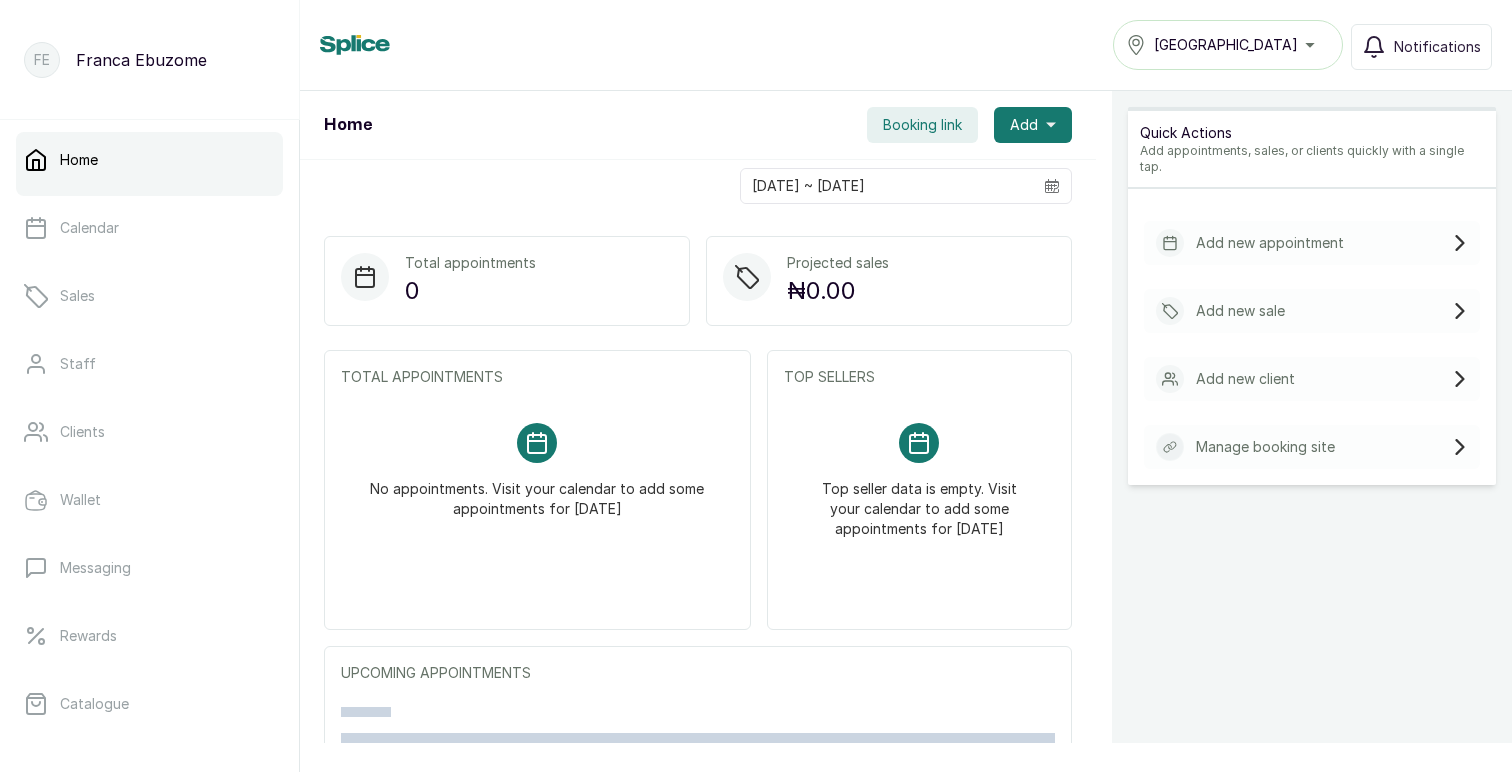 scroll, scrollTop: 0, scrollLeft: 0, axis: both 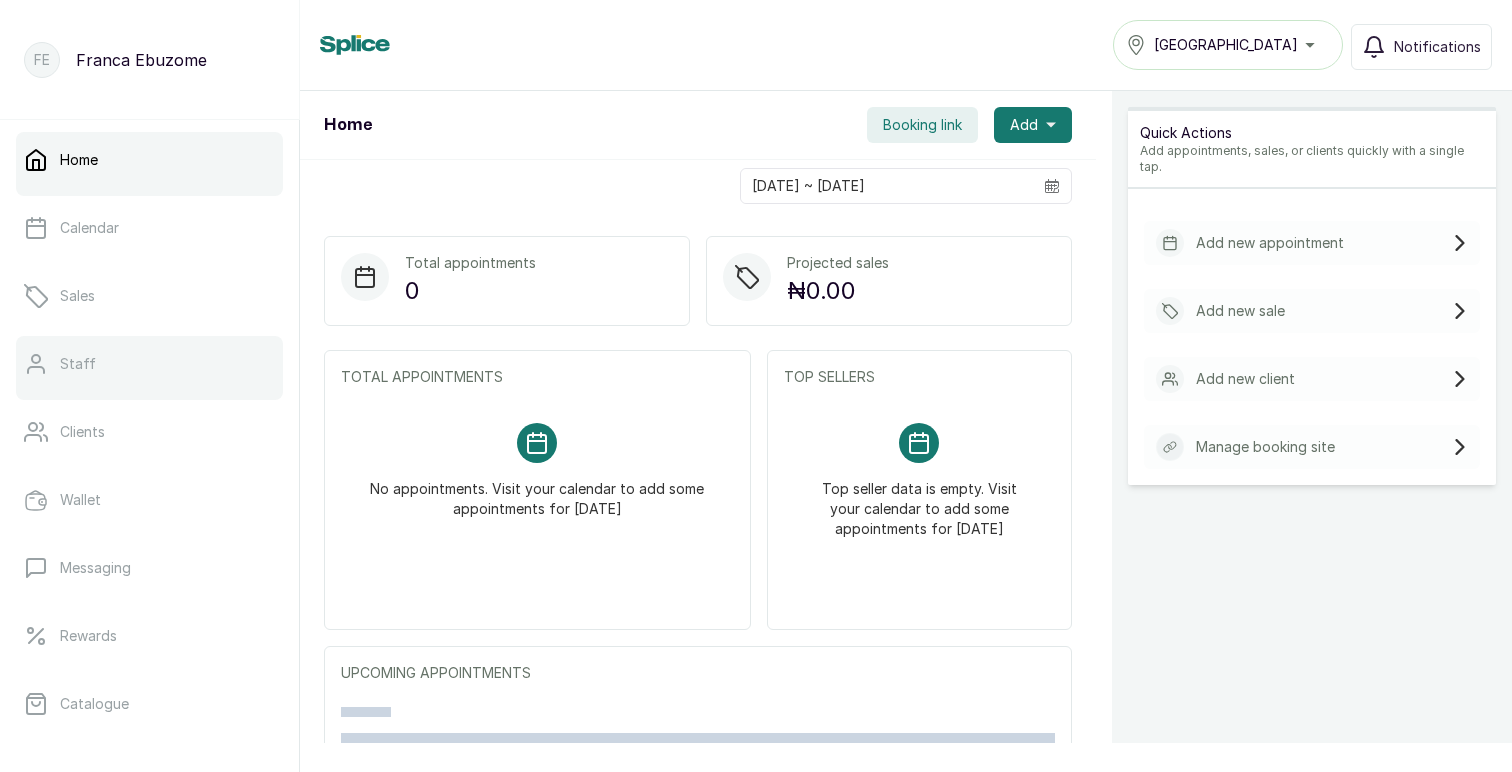click on "Staff" at bounding box center (149, 364) 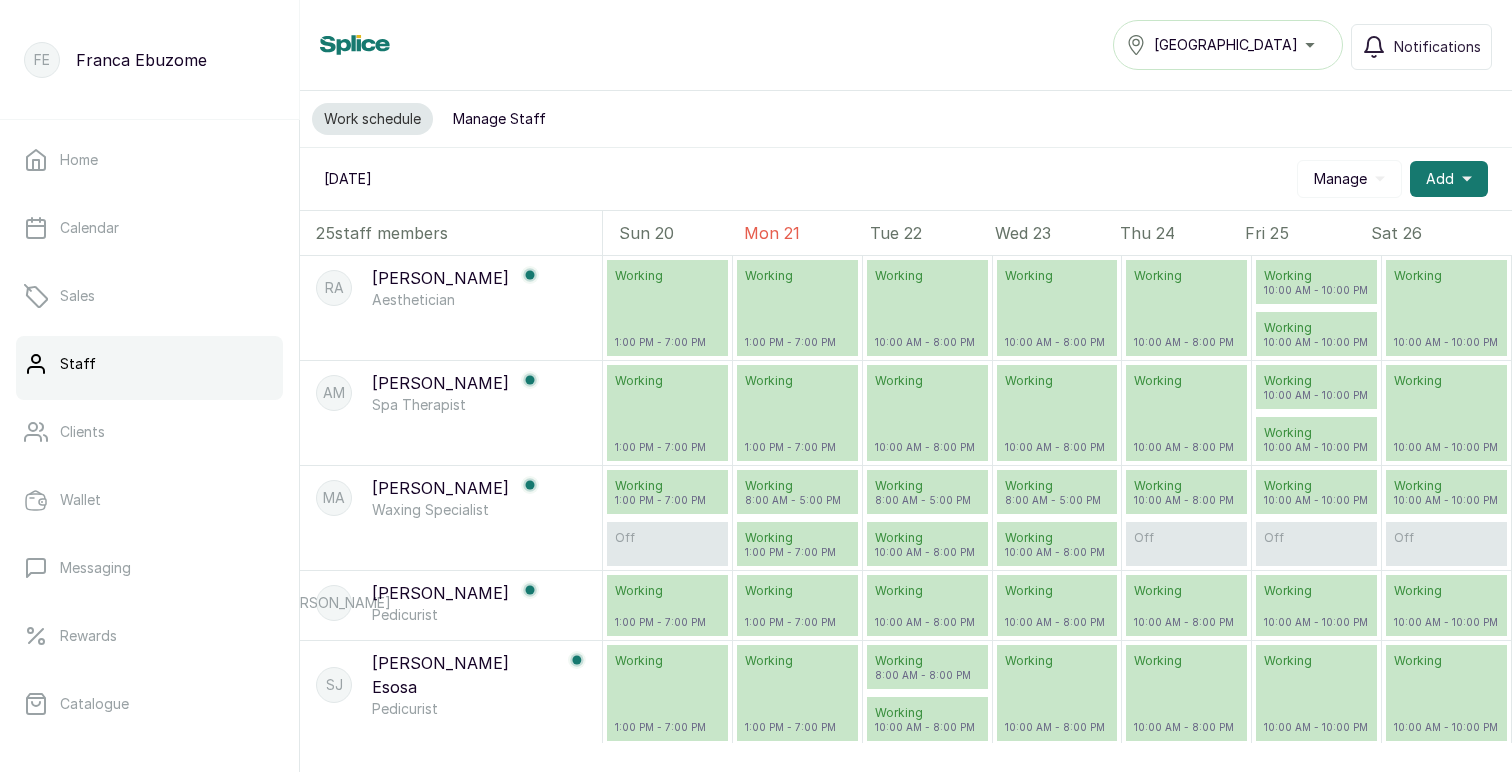 click on "Manage Staff" at bounding box center [499, 119] 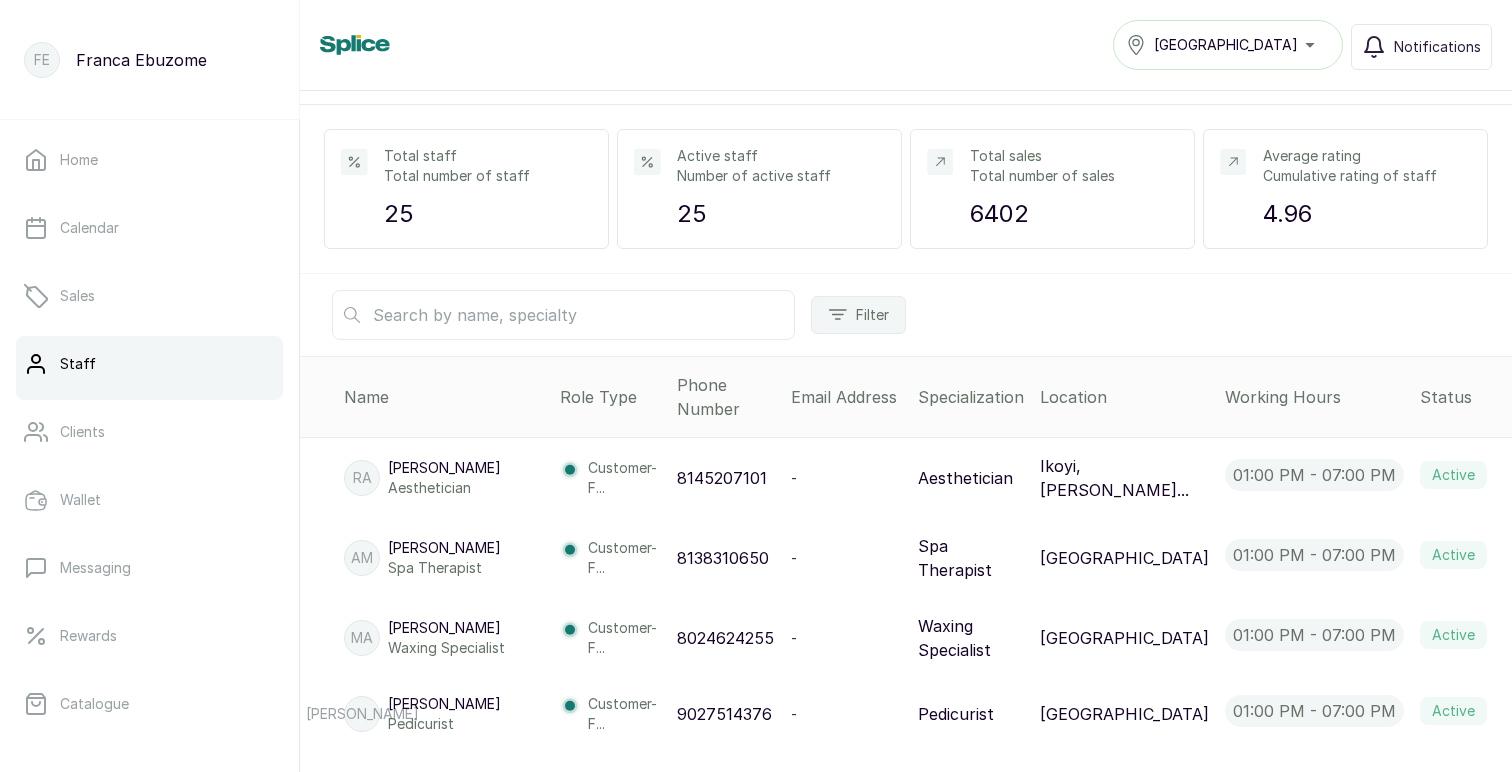 scroll, scrollTop: 119, scrollLeft: 0, axis: vertical 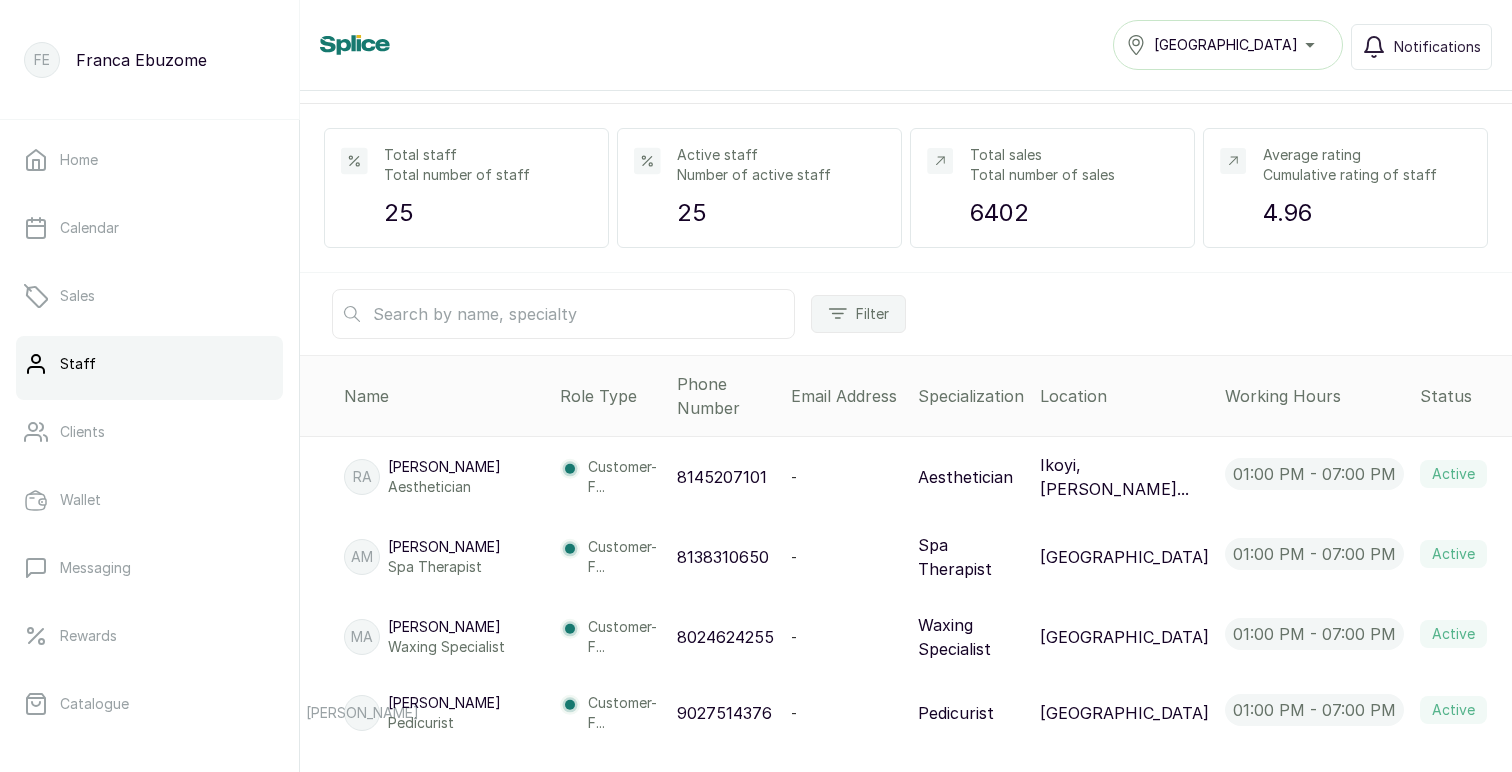 click at bounding box center [563, 314] 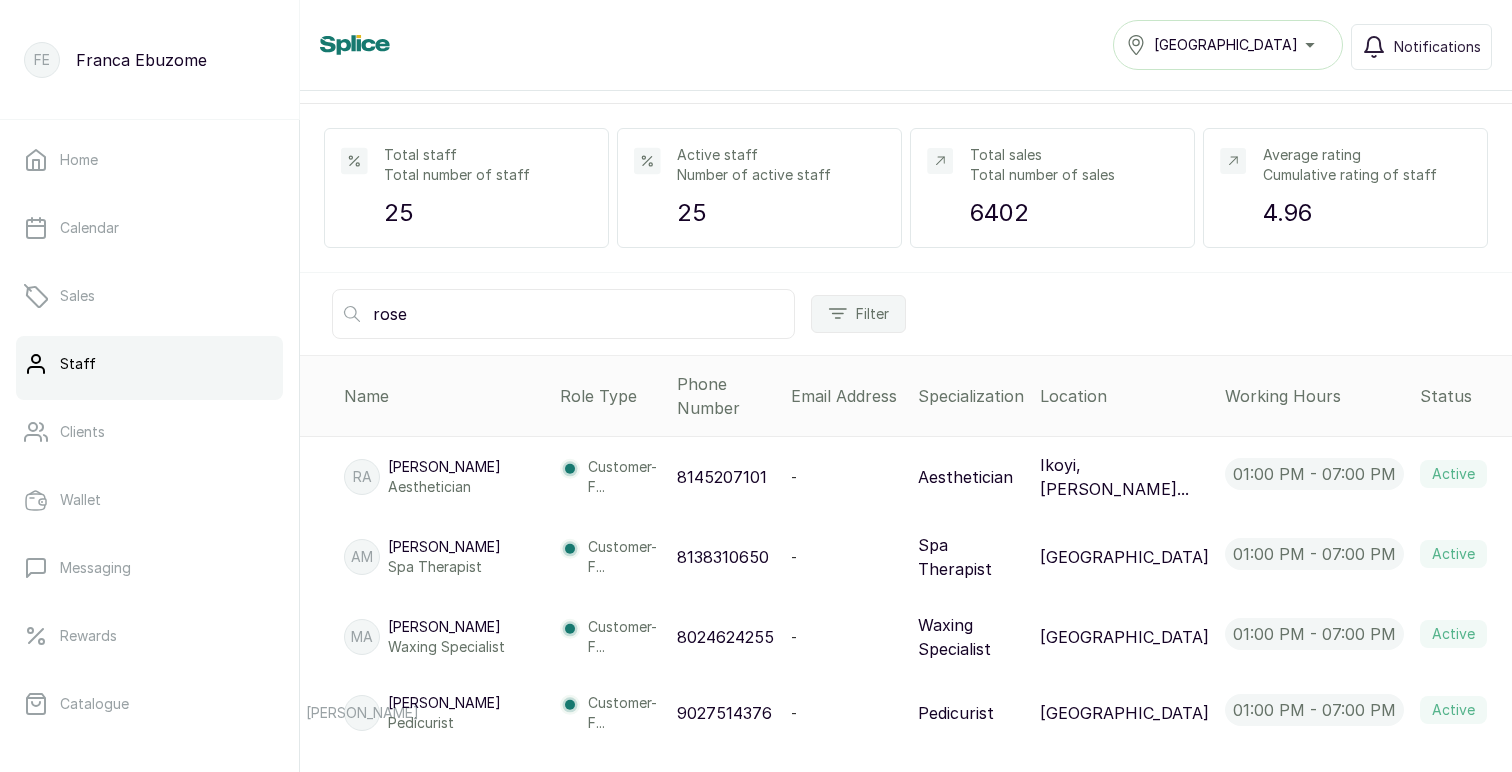scroll, scrollTop: 0, scrollLeft: 0, axis: both 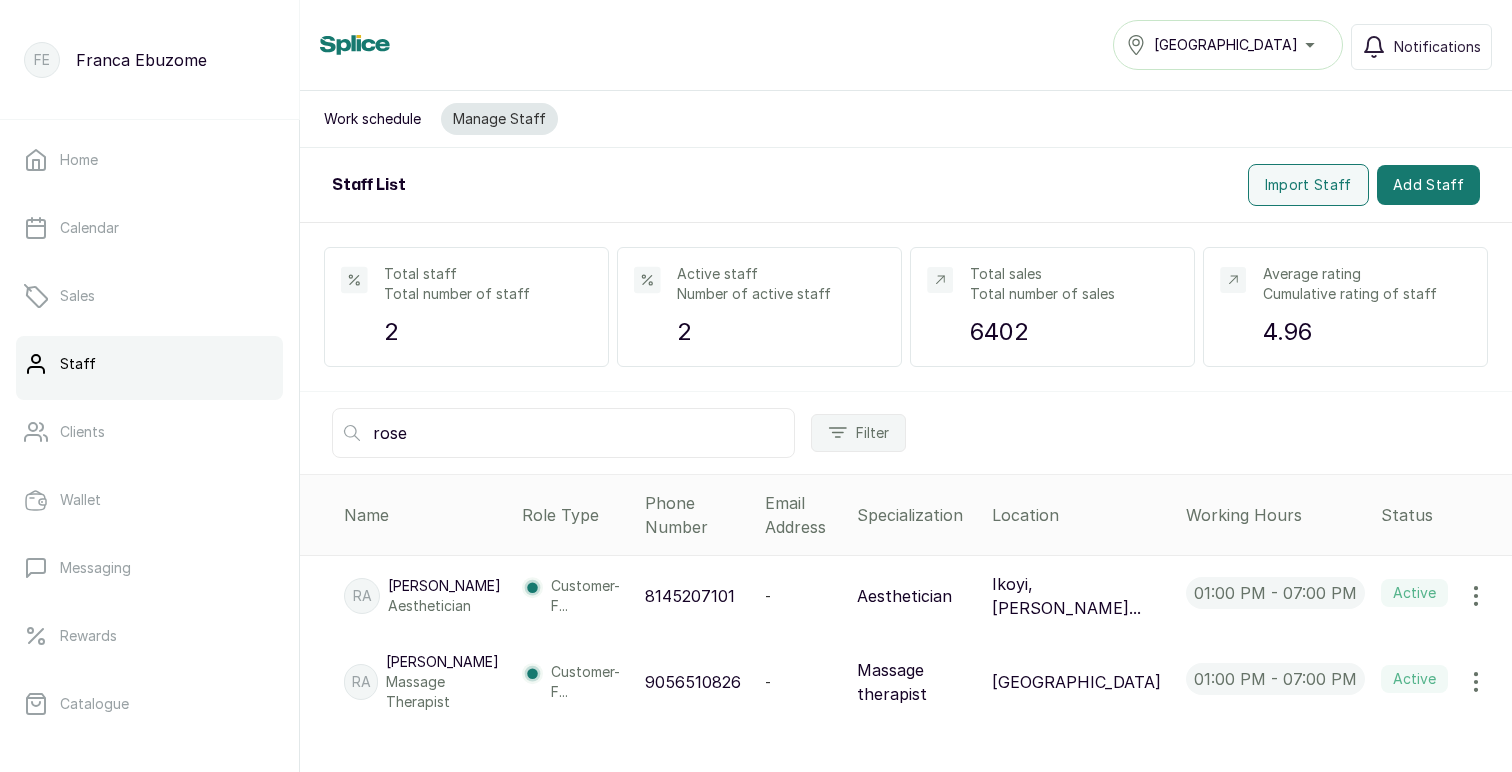 type on "rose" 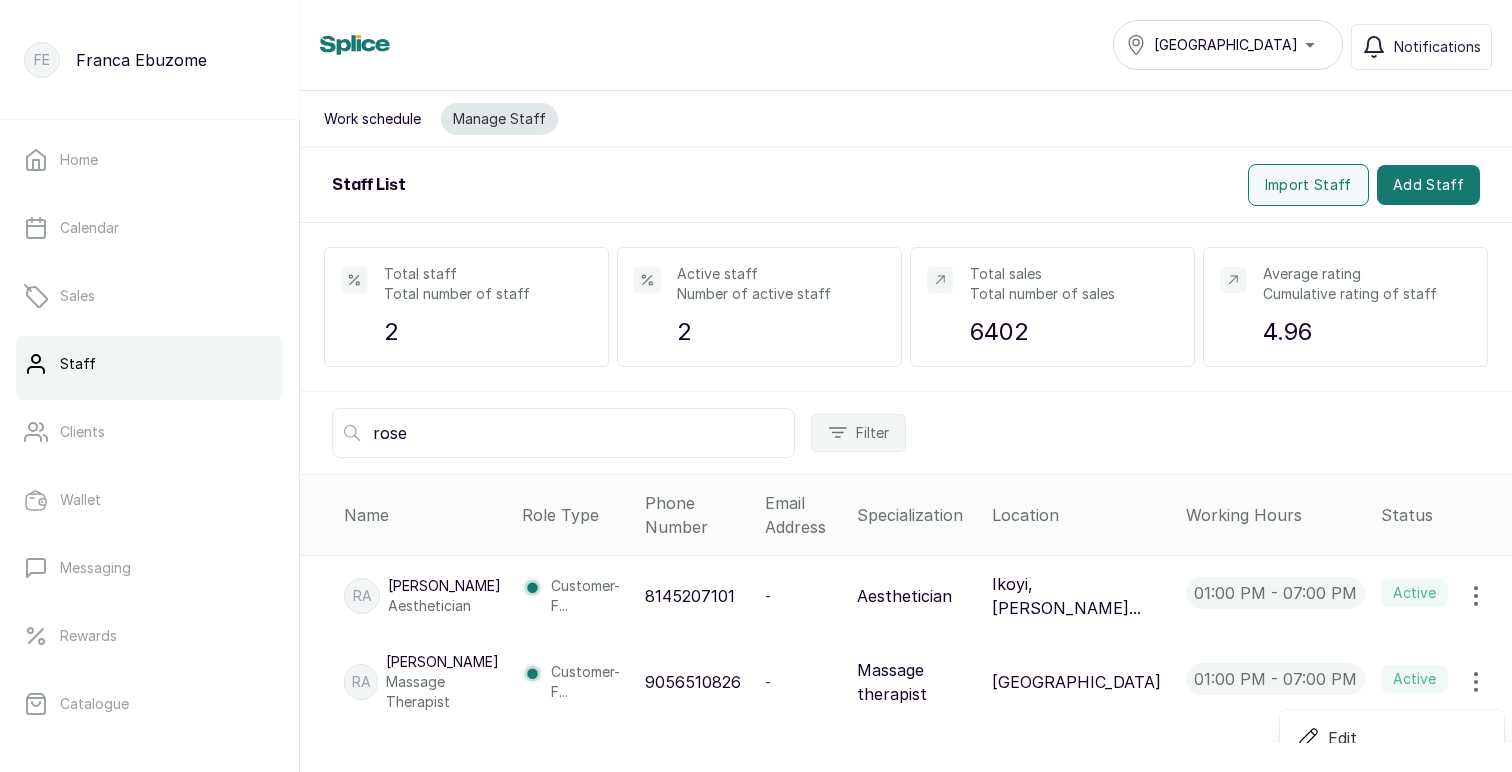 scroll, scrollTop: 195, scrollLeft: 0, axis: vertical 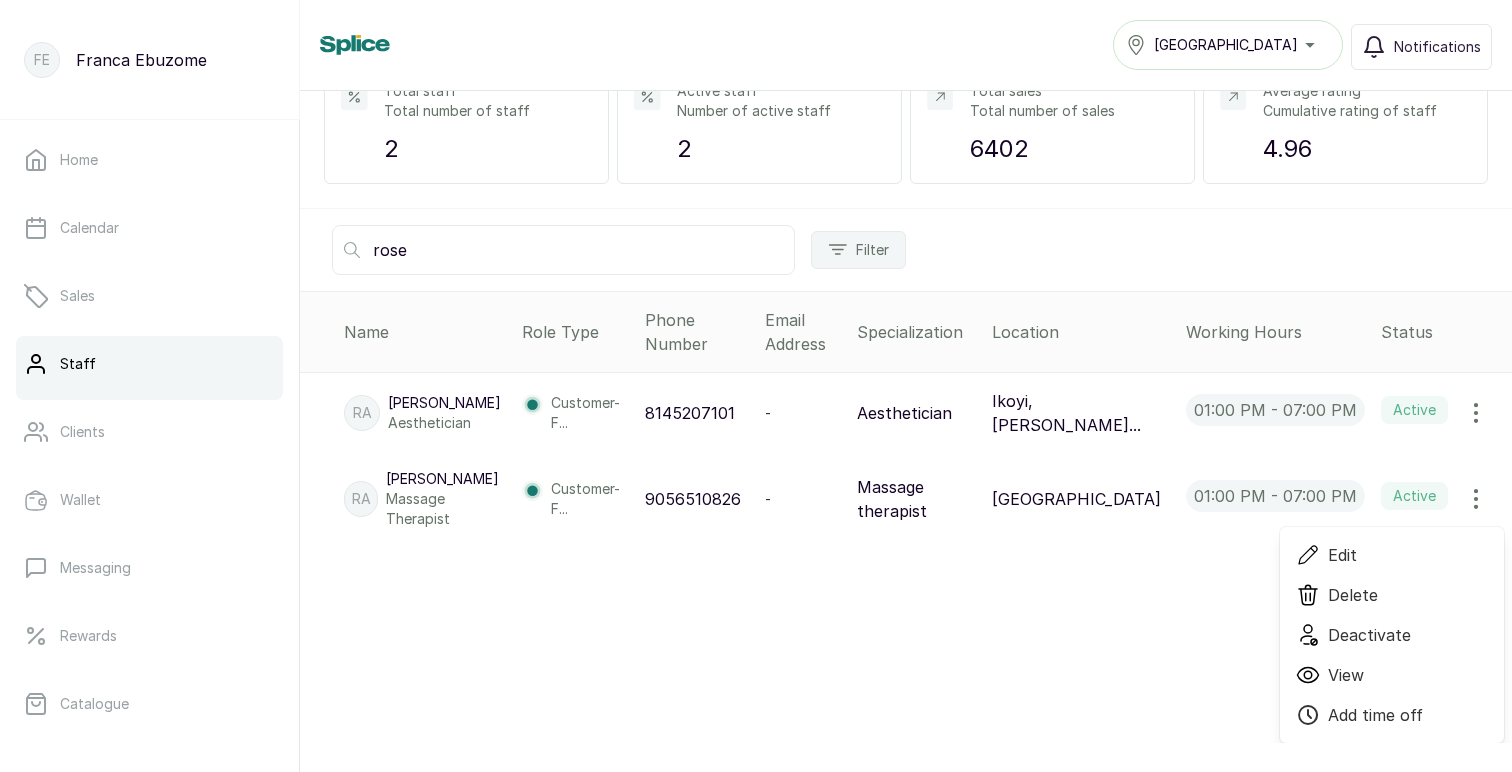 click on "Deactivate" at bounding box center [1369, 635] 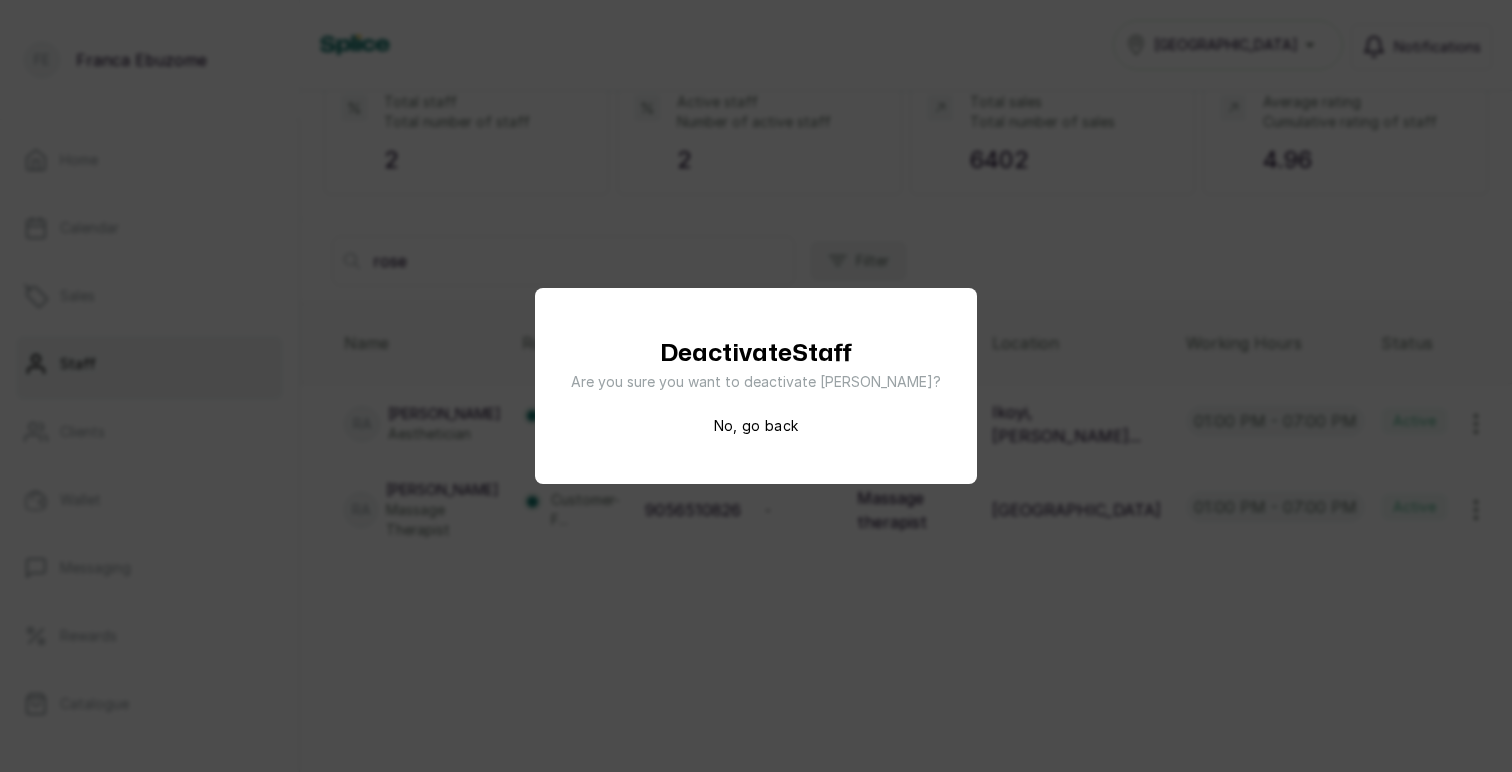 scroll, scrollTop: 0, scrollLeft: 0, axis: both 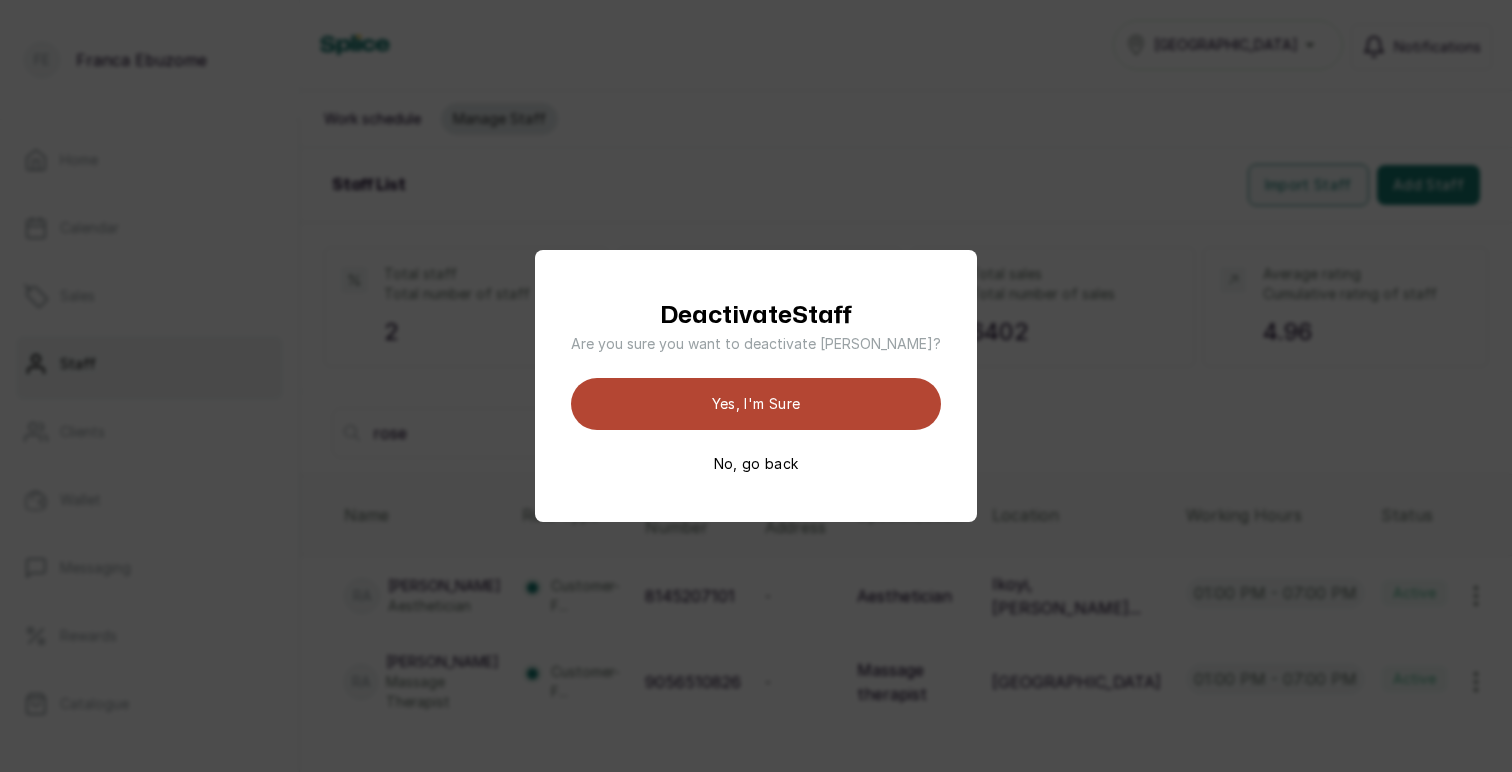 click on "Yes, I'm sure" at bounding box center [756, 404] 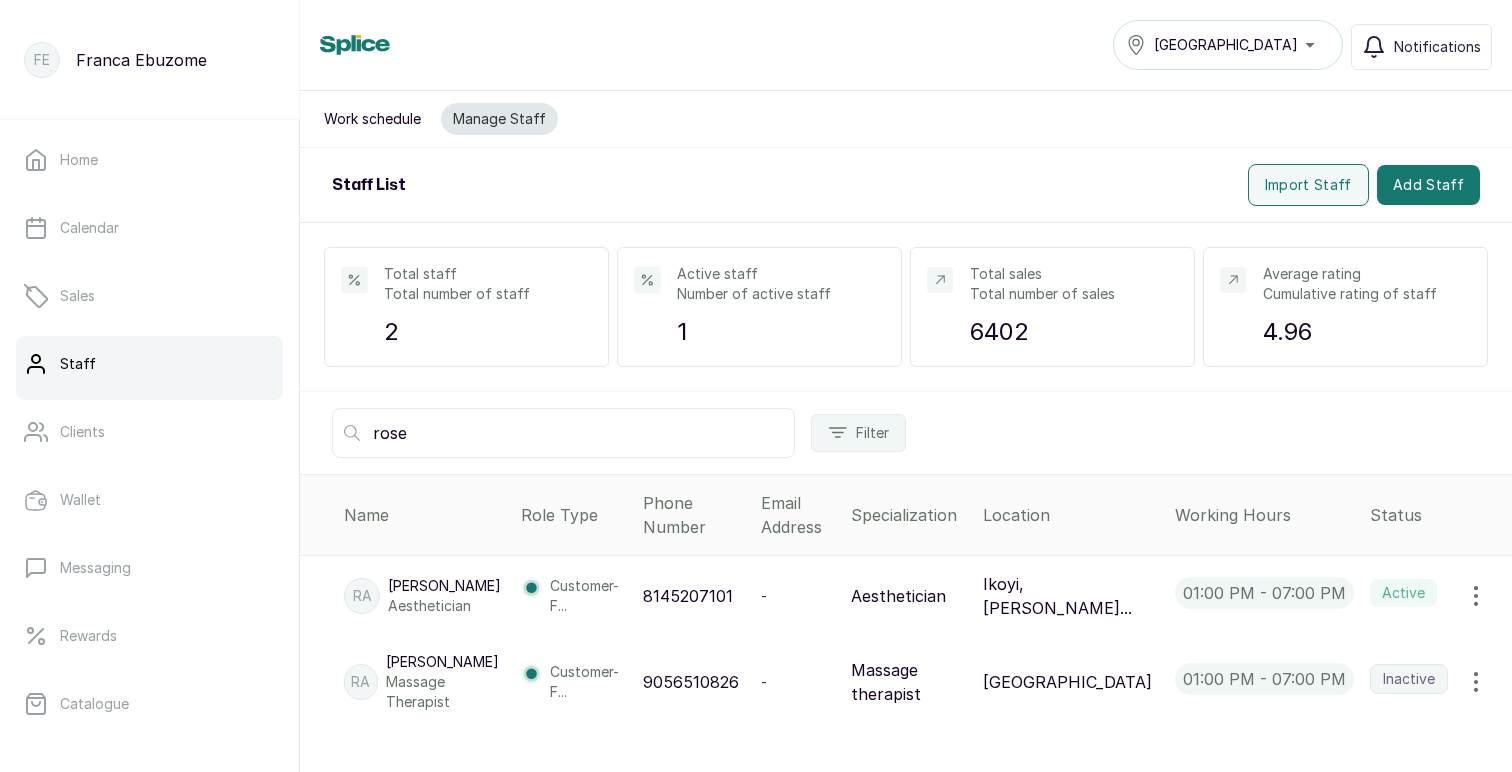 click on "Ikoyi, [PERSON_NAME]..." at bounding box center [1071, 596] 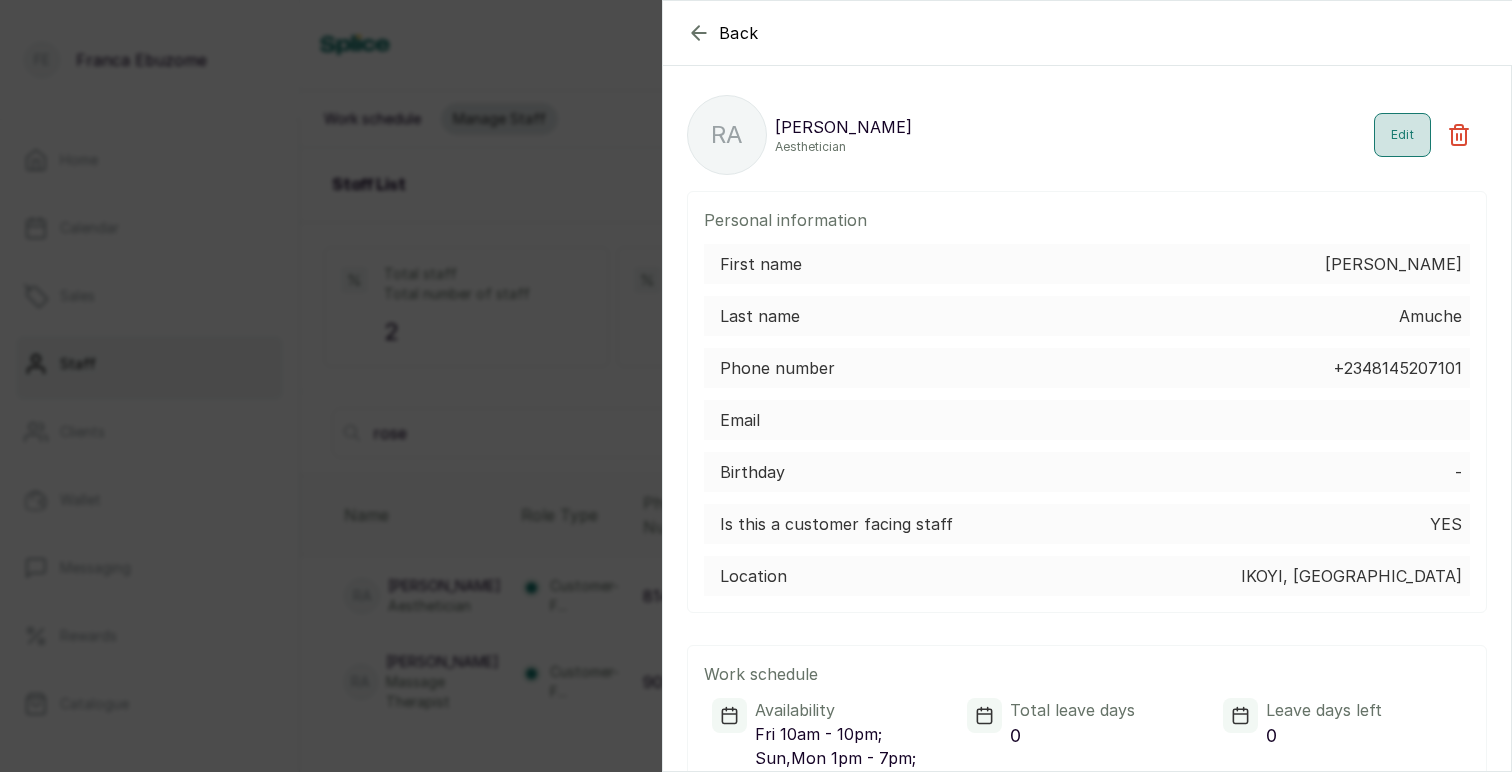 click on "Edit" at bounding box center [1402, 135] 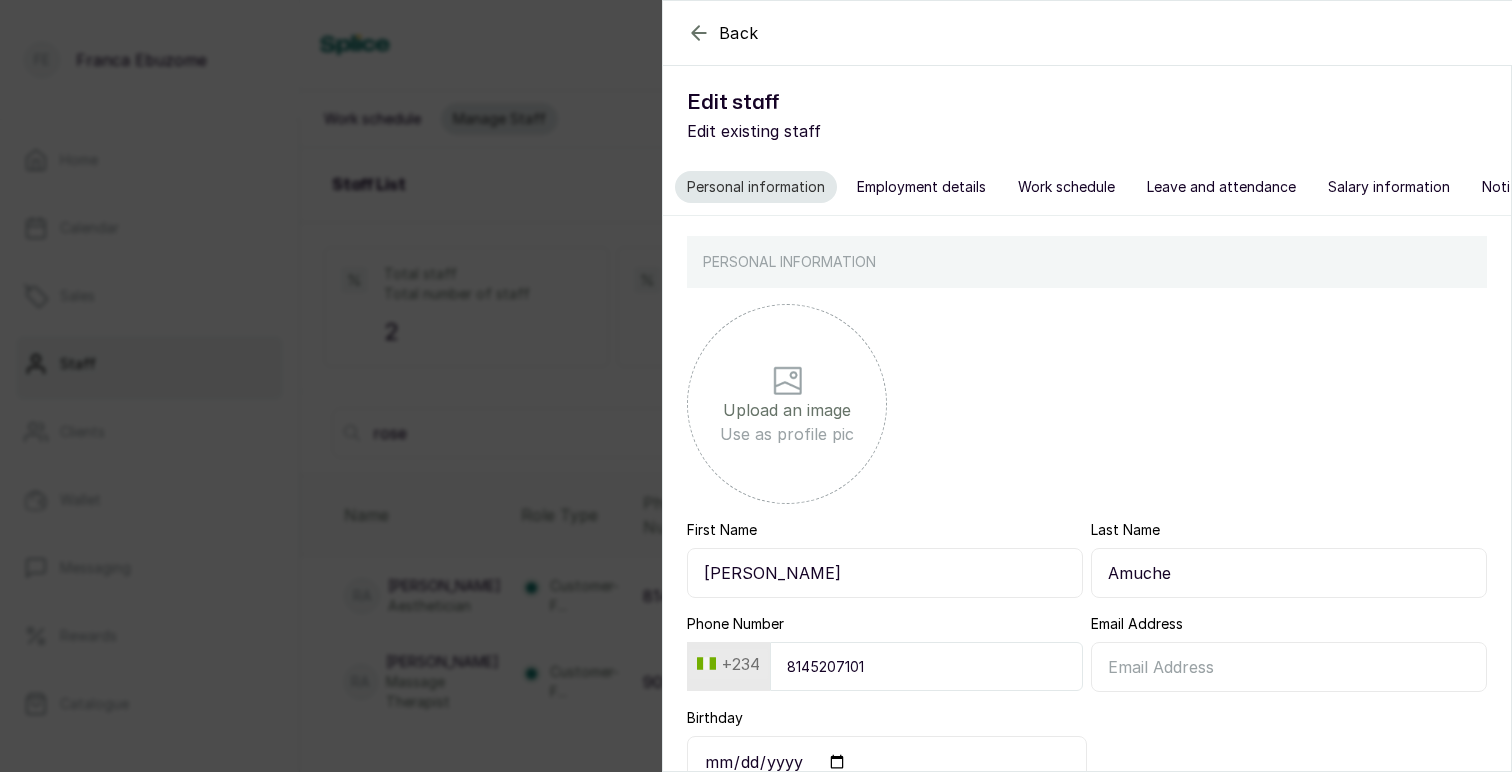 click on "Employment details" at bounding box center (921, 187) 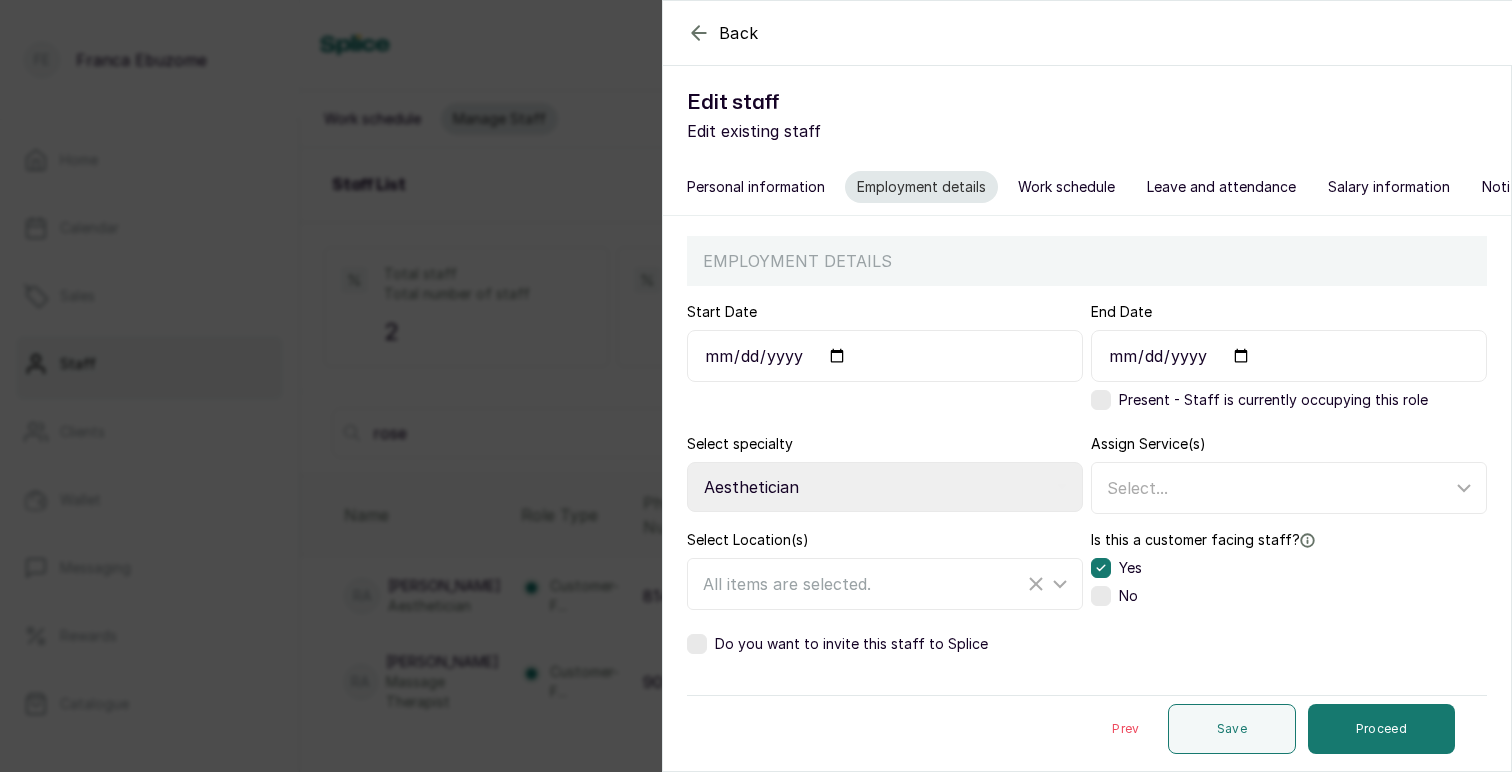 click on "Select Specialty Accountant Admin Level 1 Admin Level 2 Aesthetic Nurse Aesthetician Assistant Hairstylist Beauty Therapist Braider CEO Chef Colourist Customer Service Dermatologist Drop-off Junior Stylist Level 1 Drop-off Junior Stylist Level 2 Drop-off Senior Stylist Level 1 Drop-off Senior Stylist Level 2 Head Brow Artist Hot Wax & Treatment Specialist [PERSON_NAME] Junior Brow Artist Junior Hairstylist [PERSON_NAME] Technician Junior Makeup Artist Junior Photographer Laser Tech Lash Tech Manicurist Master Brow Artist Mixologist Nail Tech Nail Technician Nail Technician - Acrylic Nail Technician - Acrylic Design Nail Technician - Dipping Powder Nail Technician - Gel Nurse Pastry Chef Pedicurist Salon Manager Salon Receptionist Senior [PERSON_NAME] Senior Brow Artist Senior Hairstylist Senior Lash and Lamination Artist Senior Lash Artist Senior Lash Technician Senior Makeup Artist Senior Photographer Shampoo Assistant Social Media Spa Manager Spa Therapist Stylist Sugaring Specialist Waitress Waxing Specialist" at bounding box center (885, 487) 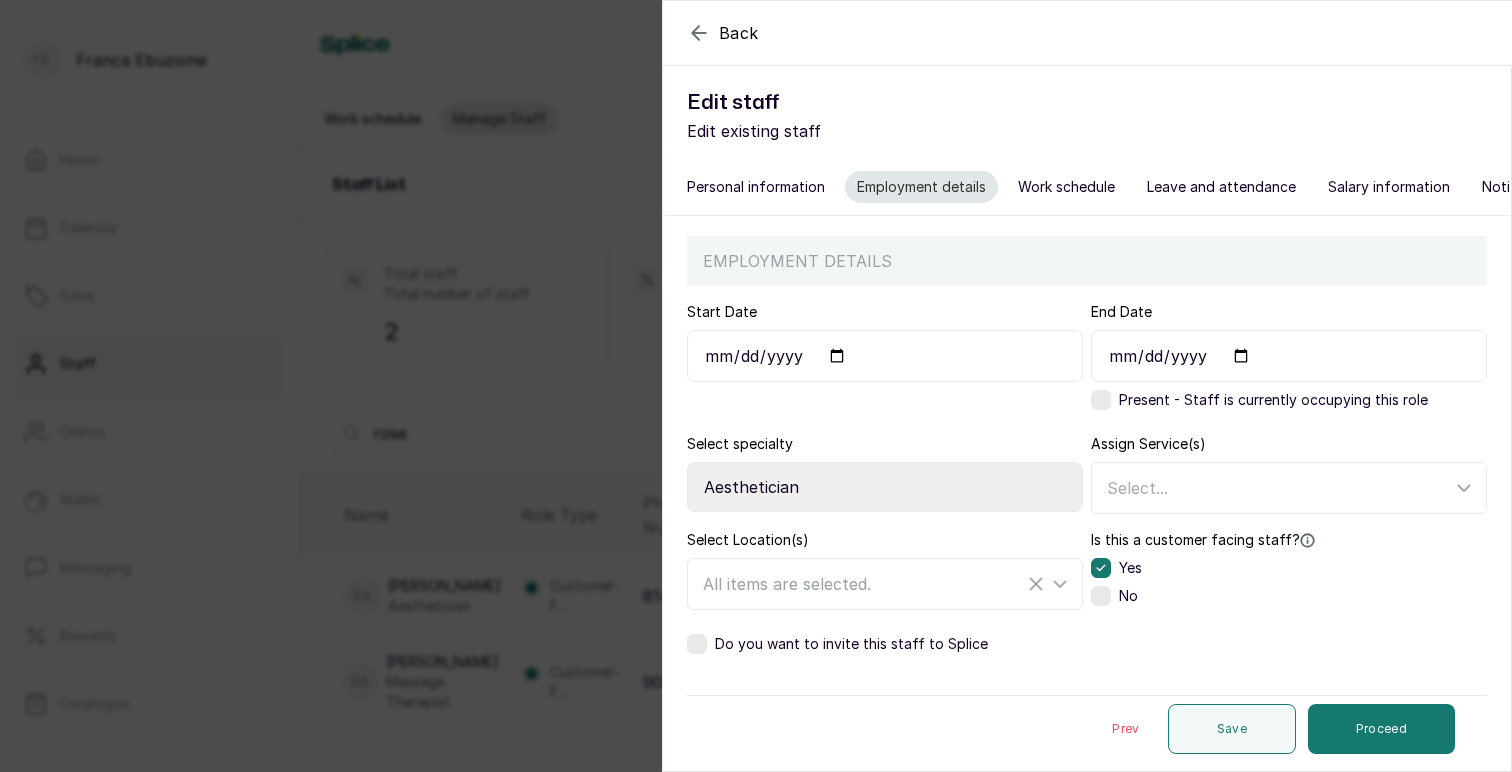 click on "Back Edit staff Edit existing staff Personal information Employment details Work schedule Leave and attendance Salary information Notifications and reminders EMPLOYMENT DETAILS Start Date   [DATE] End Date   [DATE] Present - Staff is currently occupying this role Select specialty Select Specialty Accountant Admin Level 1 Admin Level 2 Aesthetic Nurse Aesthetician Assistant Hairstylist Beauty Therapist Braider CEO Chef Colourist Customer Service Dermatologist Drop-off Junior Stylist Level 1 Drop-off Junior Stylist Level 2 Drop-off Senior Stylist Level 1 Drop-off Senior Stylist Level 2 Head Brow Artist Hot Wax & Treatment Specialist [PERSON_NAME] Junior Brow Artist Junior Hairstylist [PERSON_NAME] Technician Junior Makeup Artist Junior Photographer Laser Tech Lash Tech Manicurist Master Brow Artist Mixologist Nail Tech Nail Technician Nail Technician - Acrylic Nail Technician - Acrylic Design Nail Technician - Dipping Powder Nail Technician - Gel Nurse Pastry Chef Pedicurist Salon Manager Senior [PERSON_NAME]" at bounding box center [756, 386] 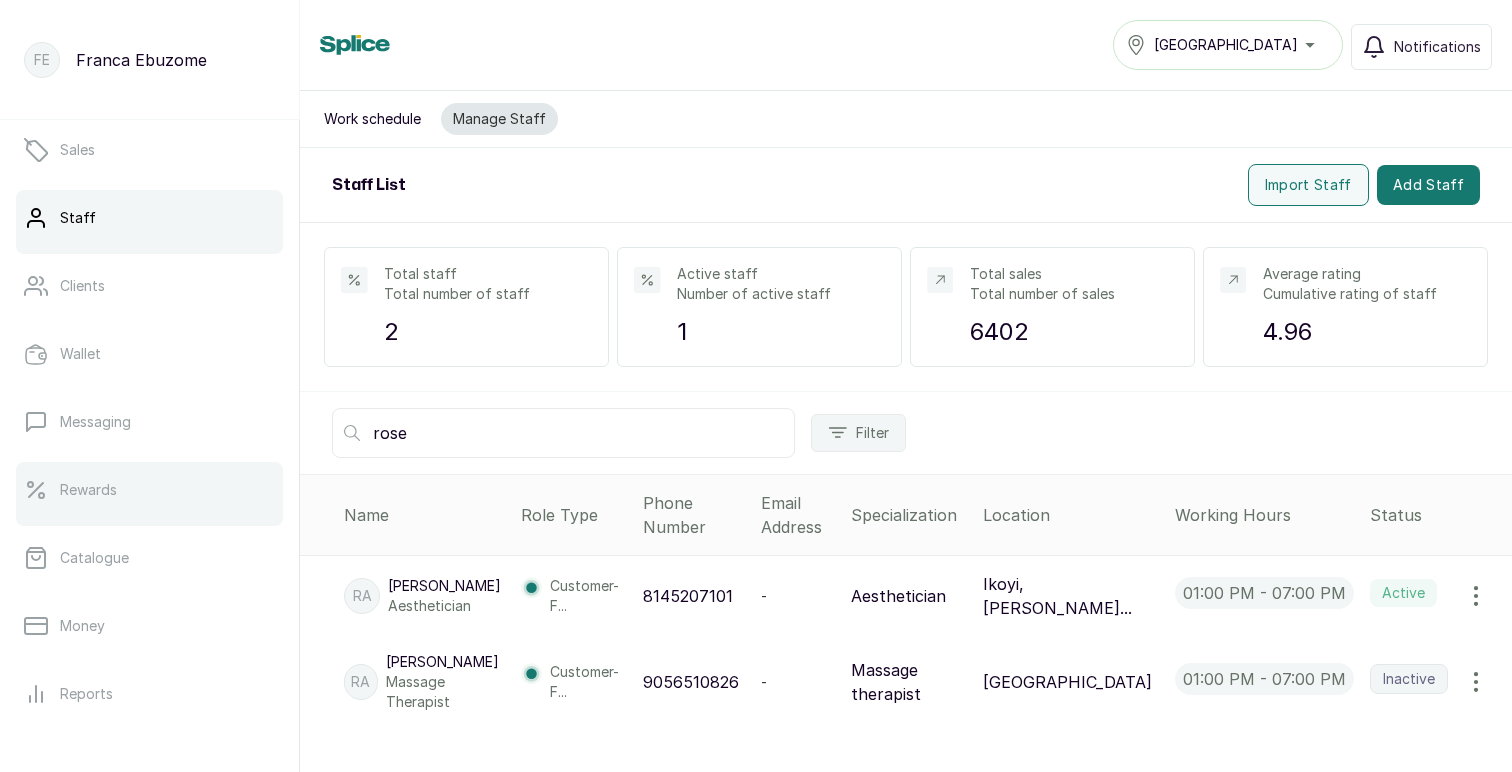 scroll, scrollTop: 152, scrollLeft: 0, axis: vertical 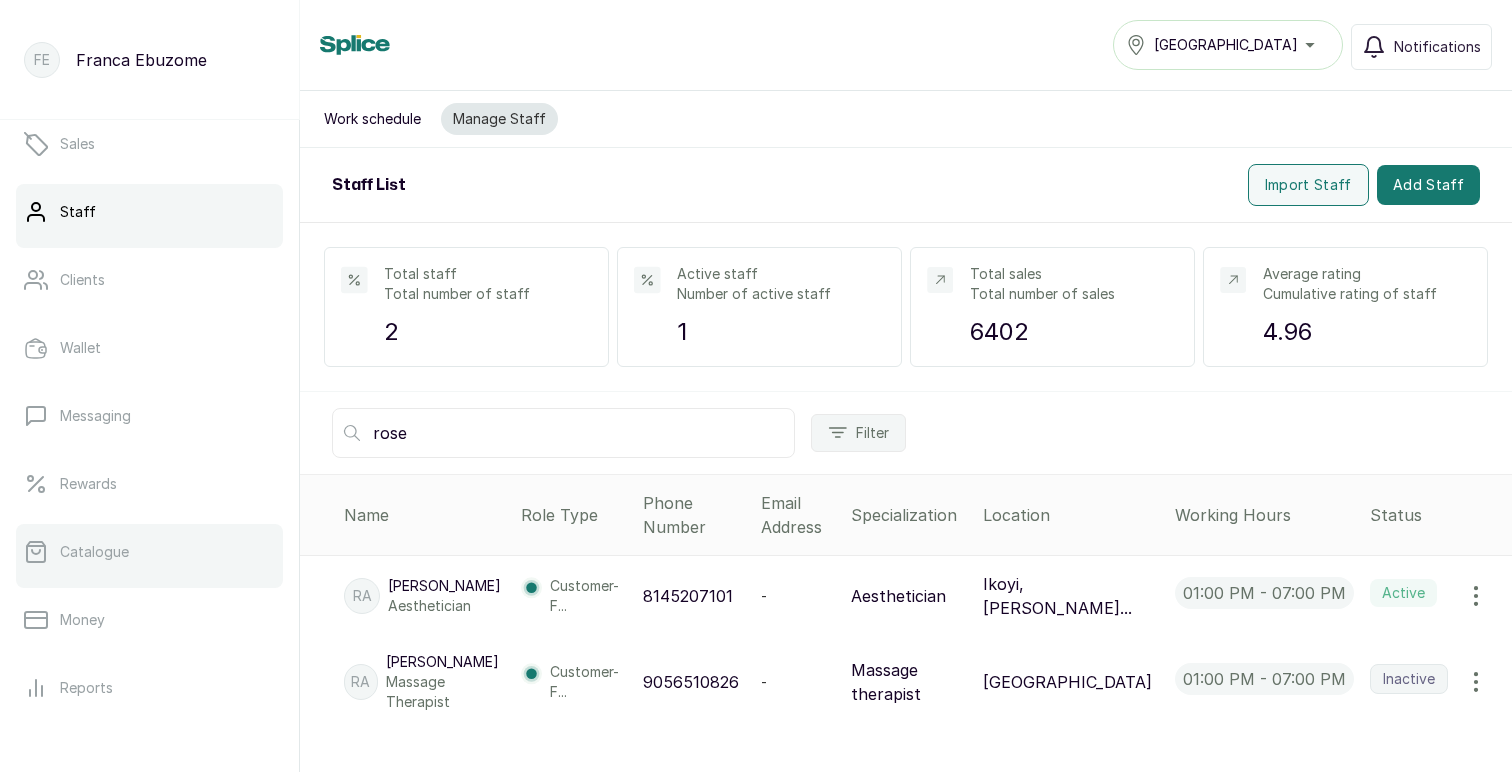 click on "Catalogue" at bounding box center [149, 552] 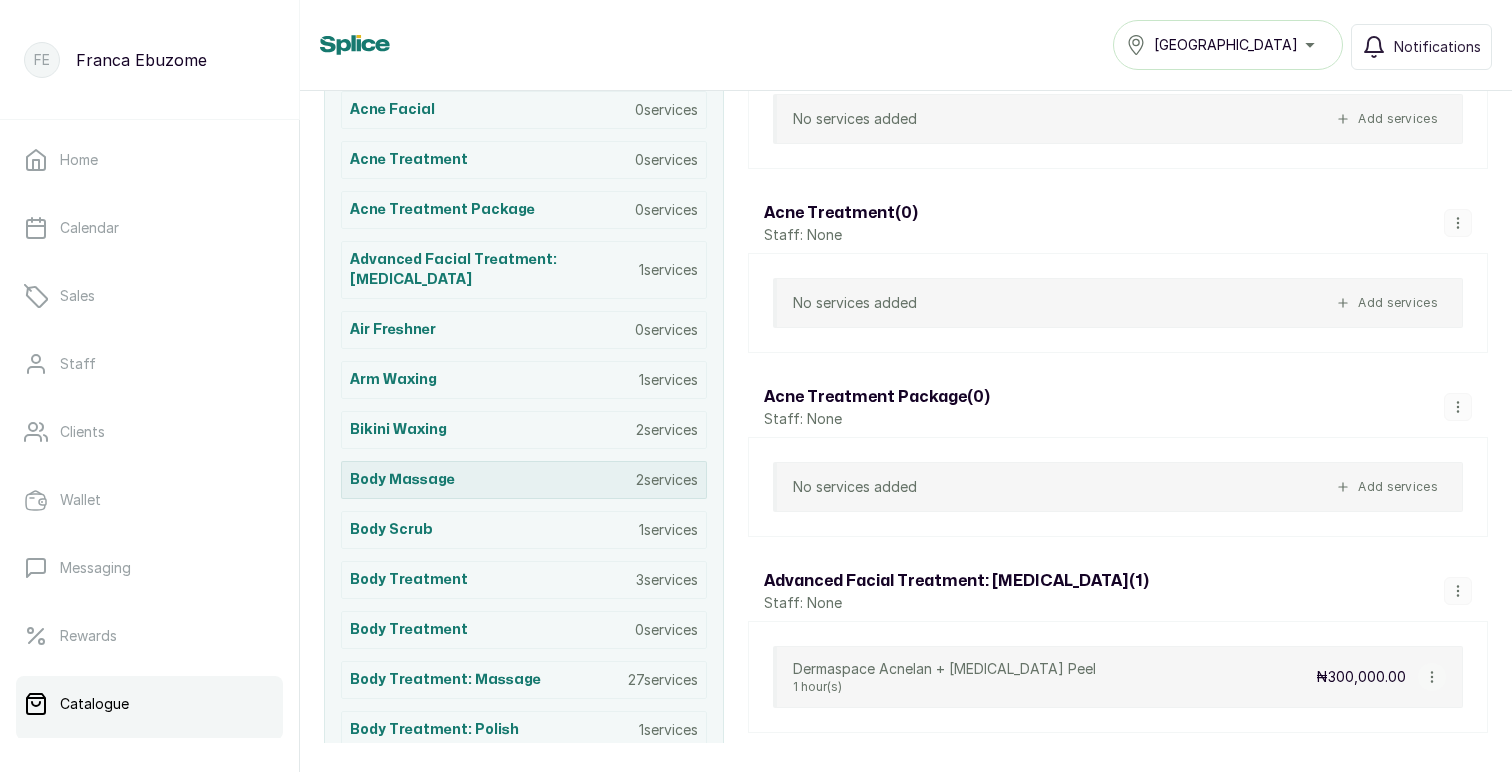 scroll, scrollTop: 521, scrollLeft: 0, axis: vertical 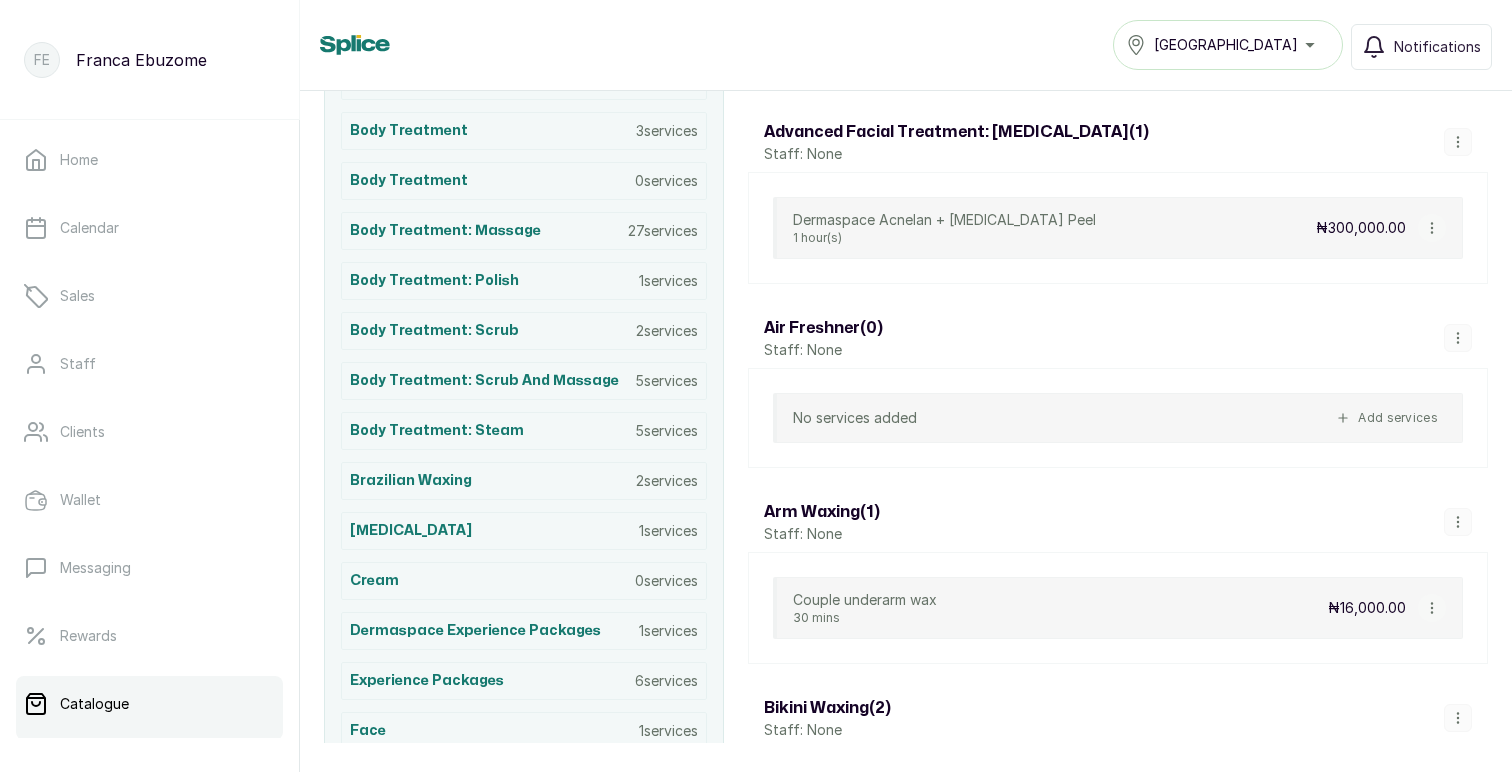 click on "brazilian waxing" at bounding box center (411, 481) 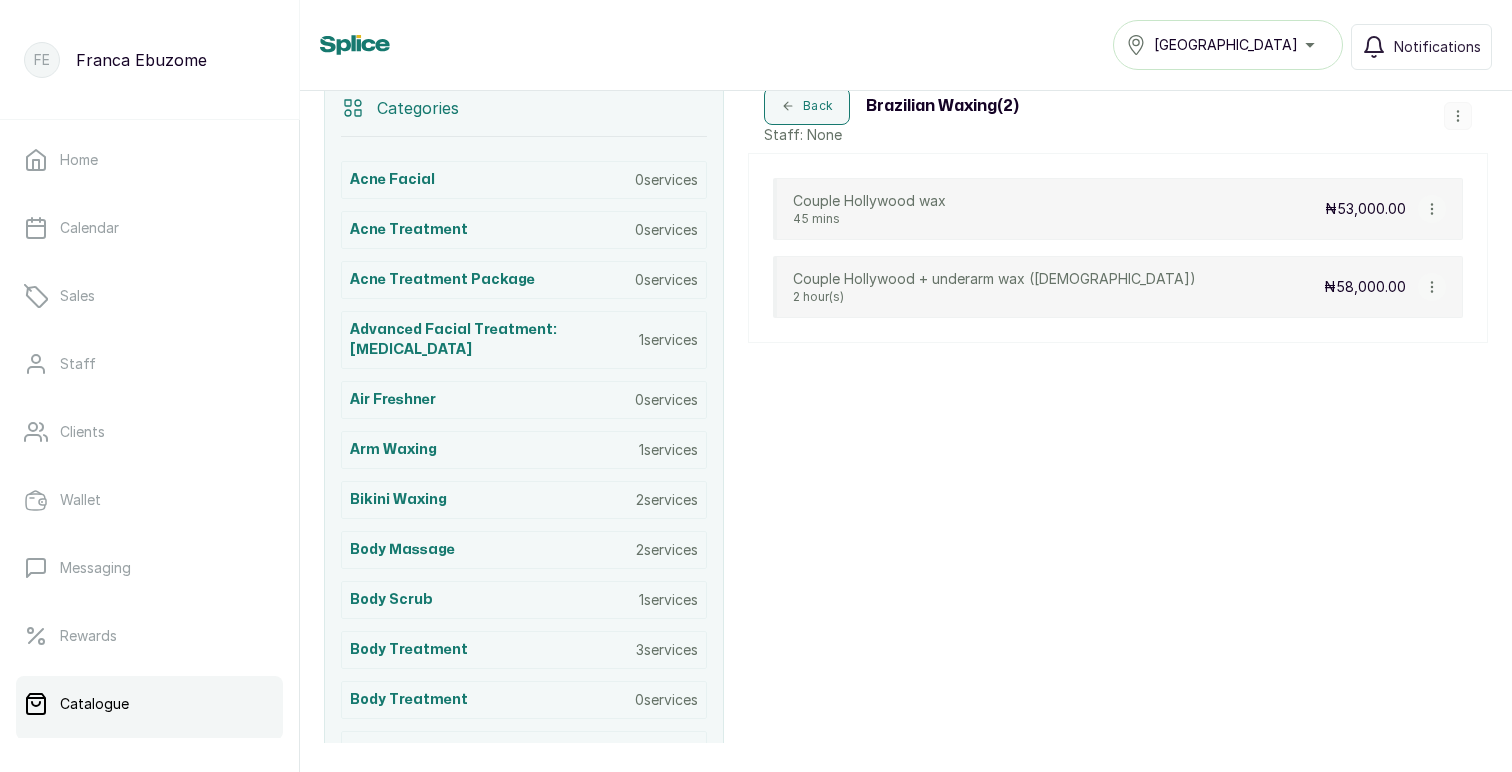 scroll, scrollTop: 427, scrollLeft: 0, axis: vertical 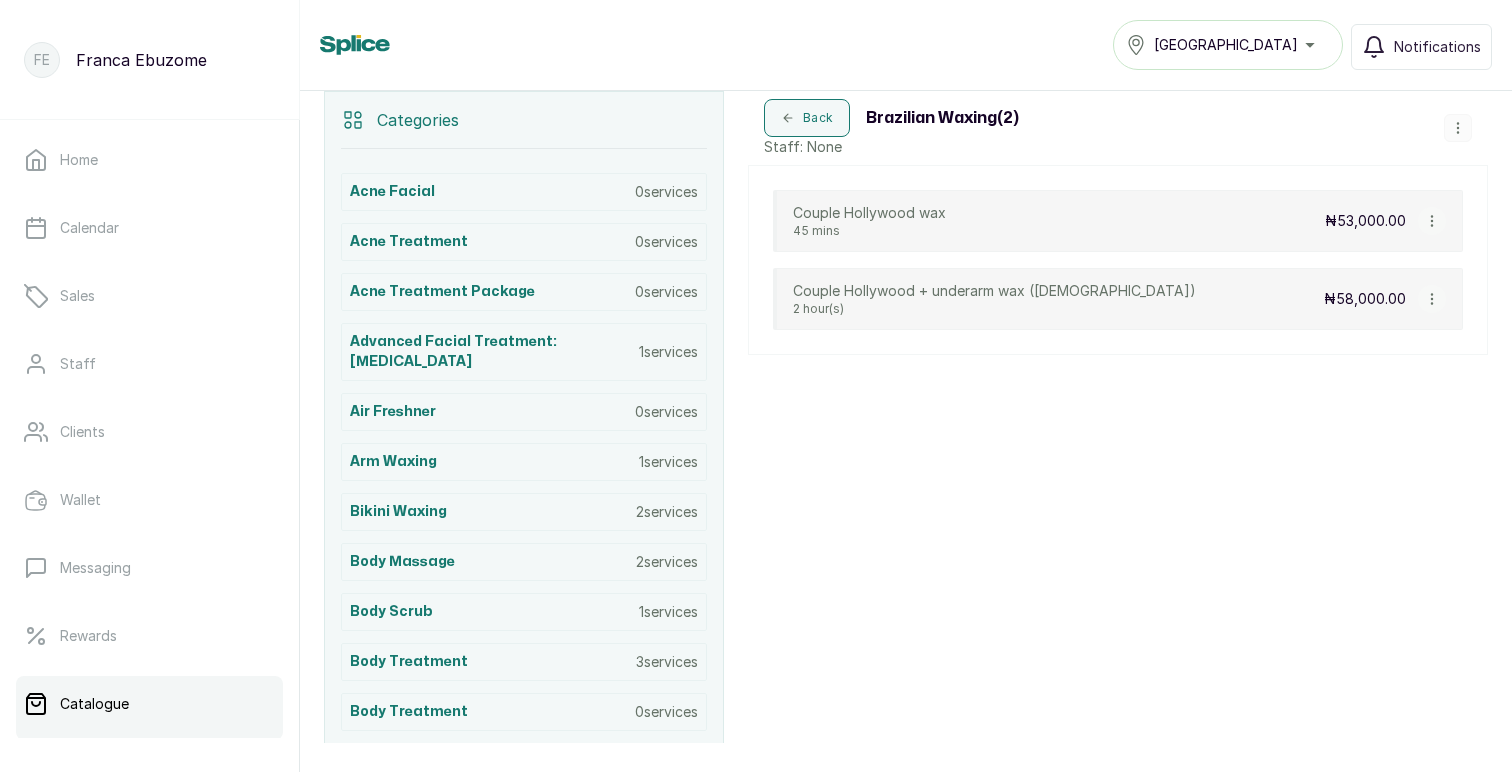 click 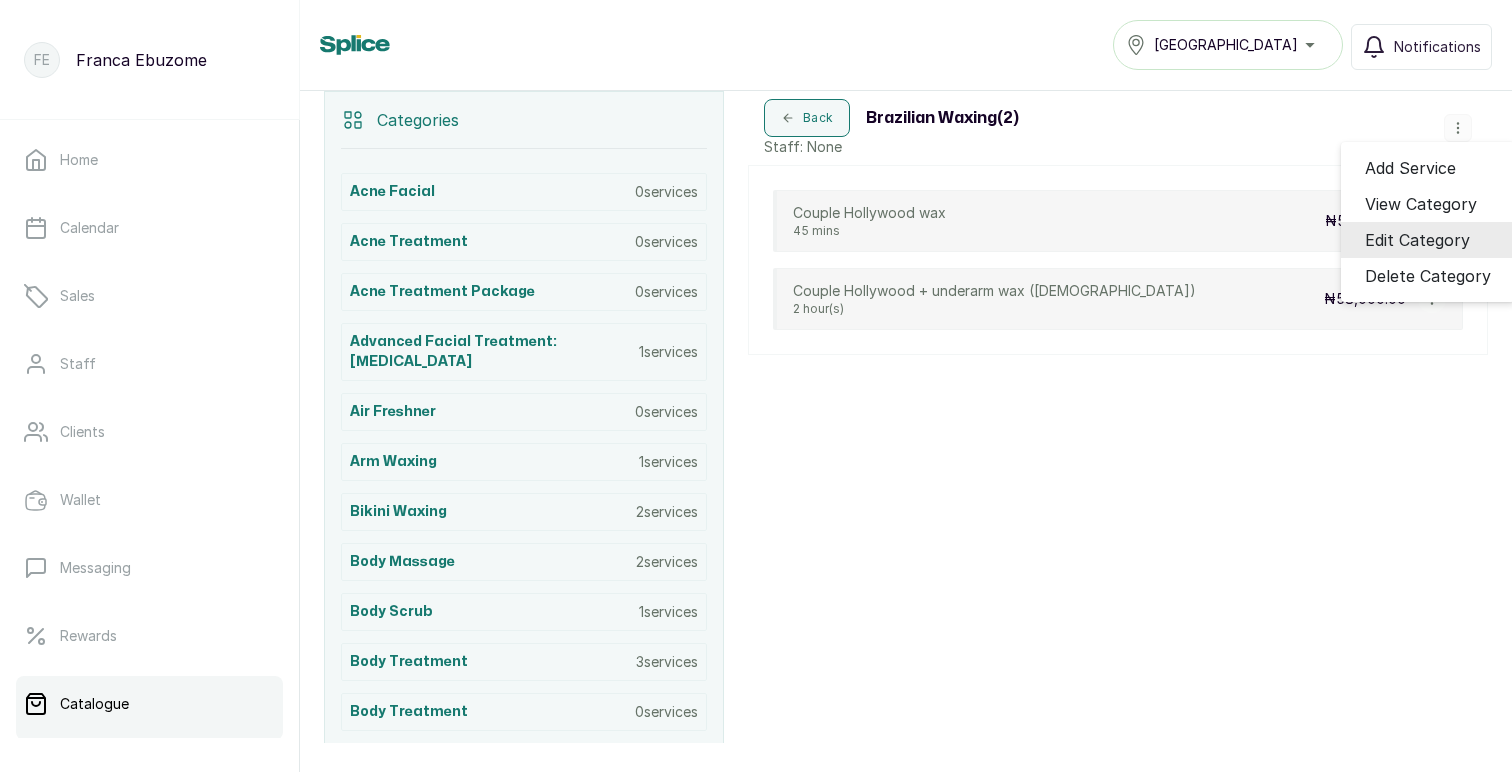 click on "Edit Category" at bounding box center (1417, 240) 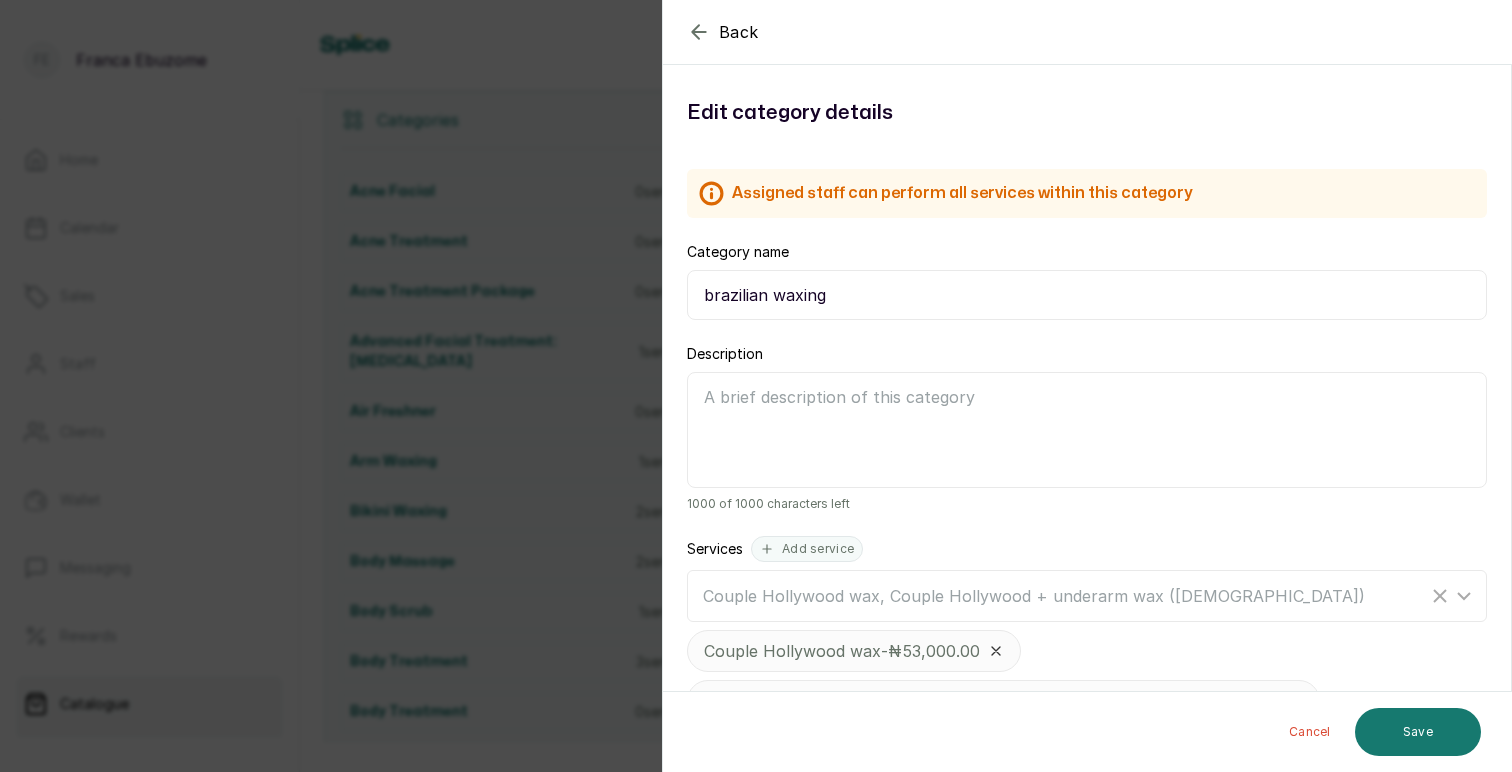 scroll, scrollTop: 159, scrollLeft: 0, axis: vertical 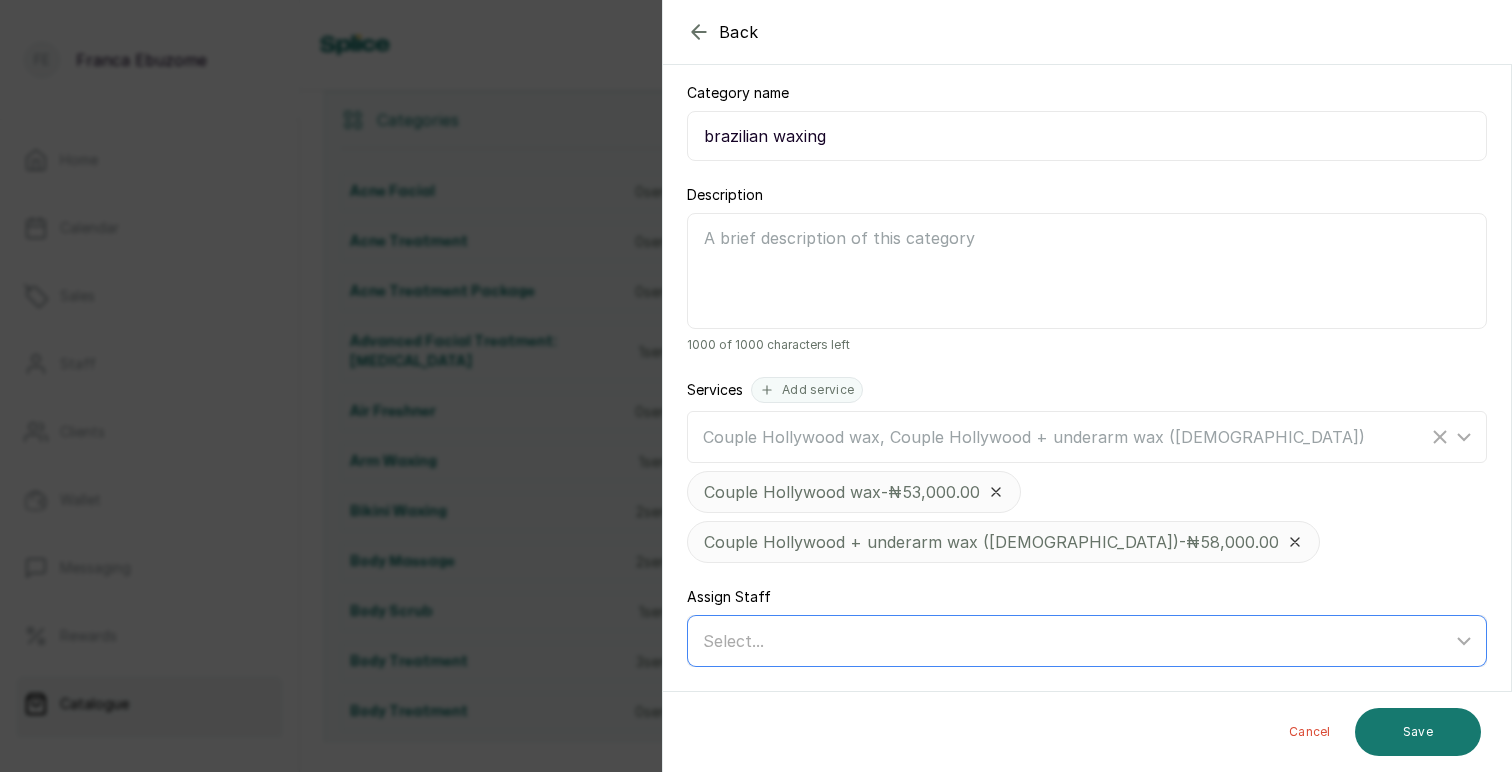 click on "Select..." at bounding box center (1077, 641) 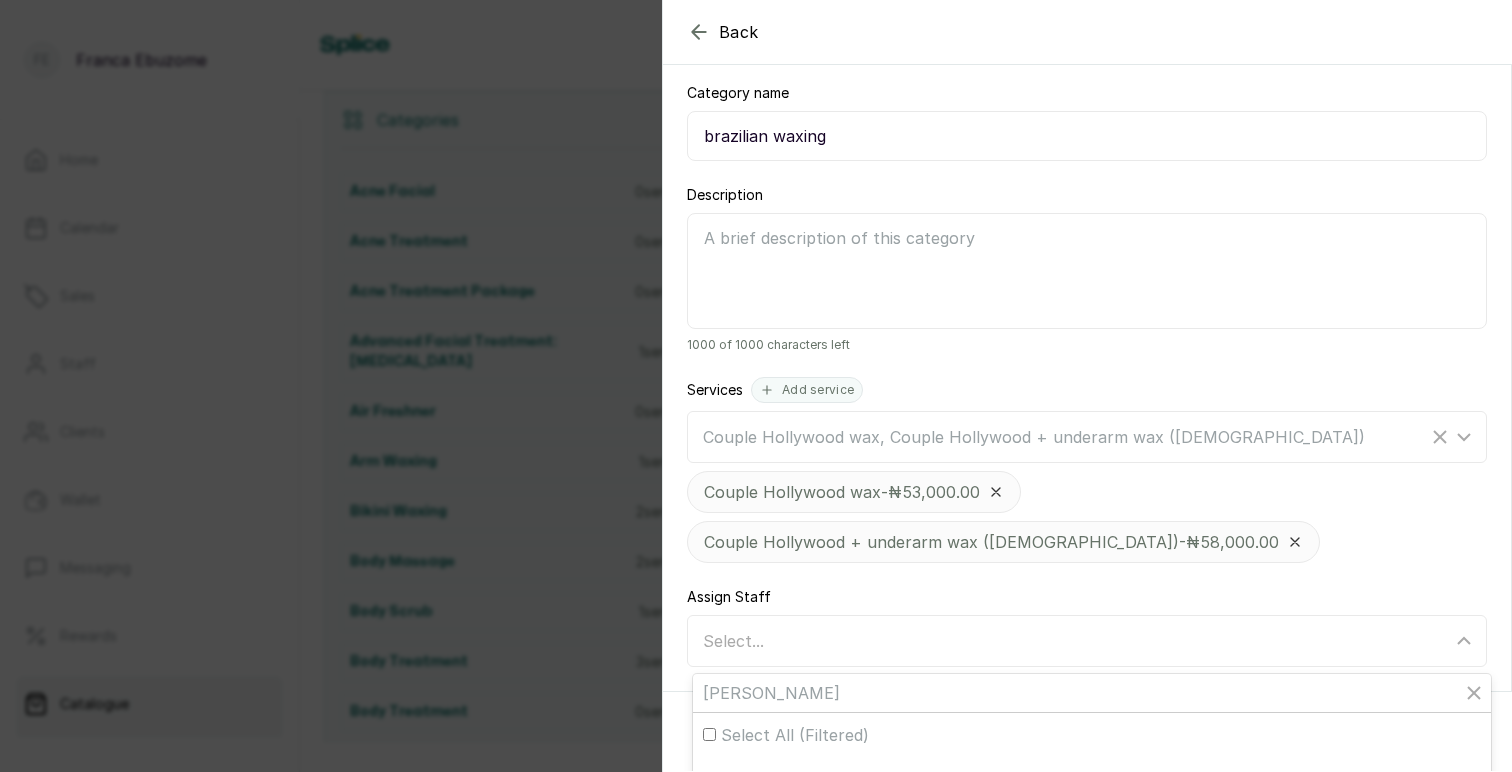 scroll, scrollTop: 189, scrollLeft: 0, axis: vertical 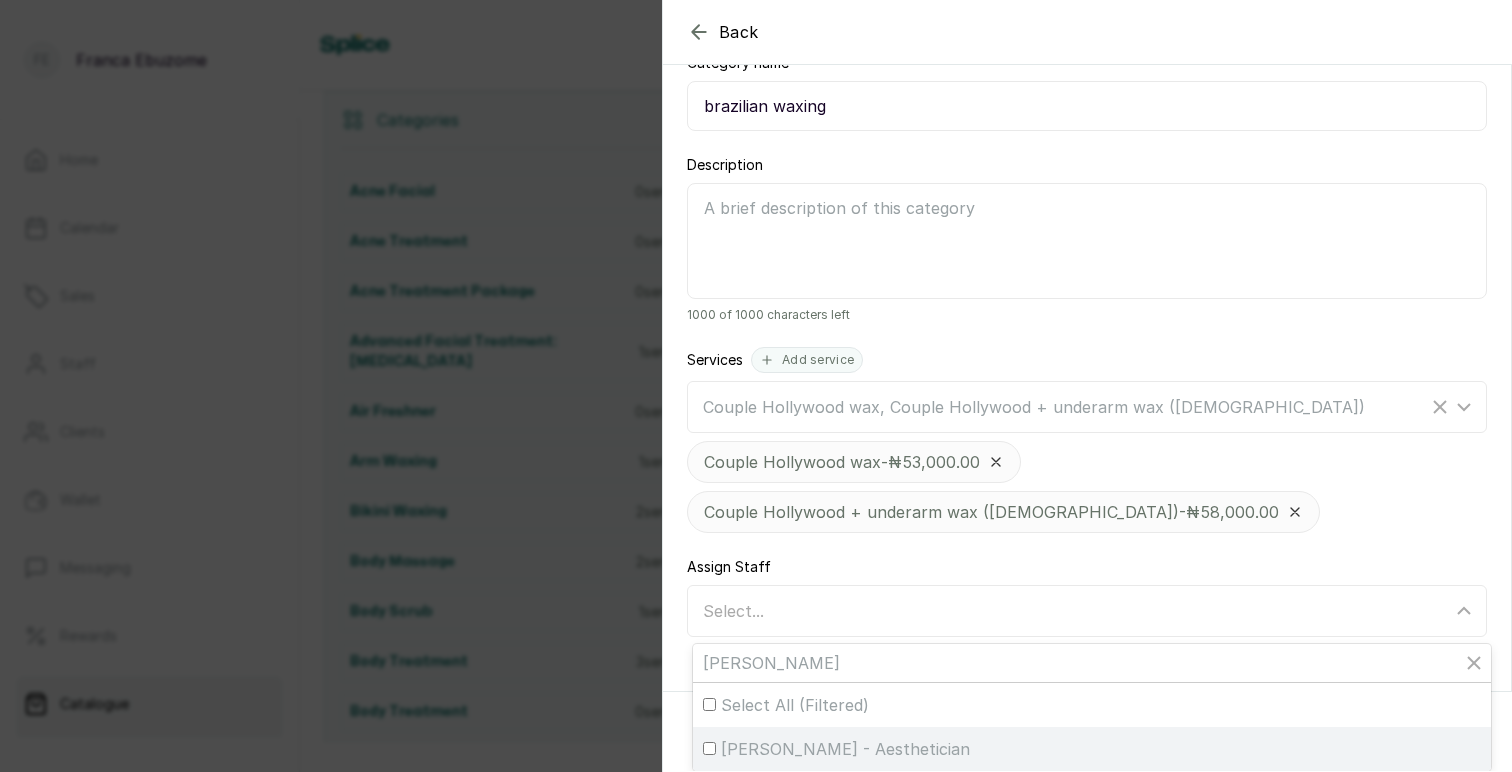 type on "[PERSON_NAME]" 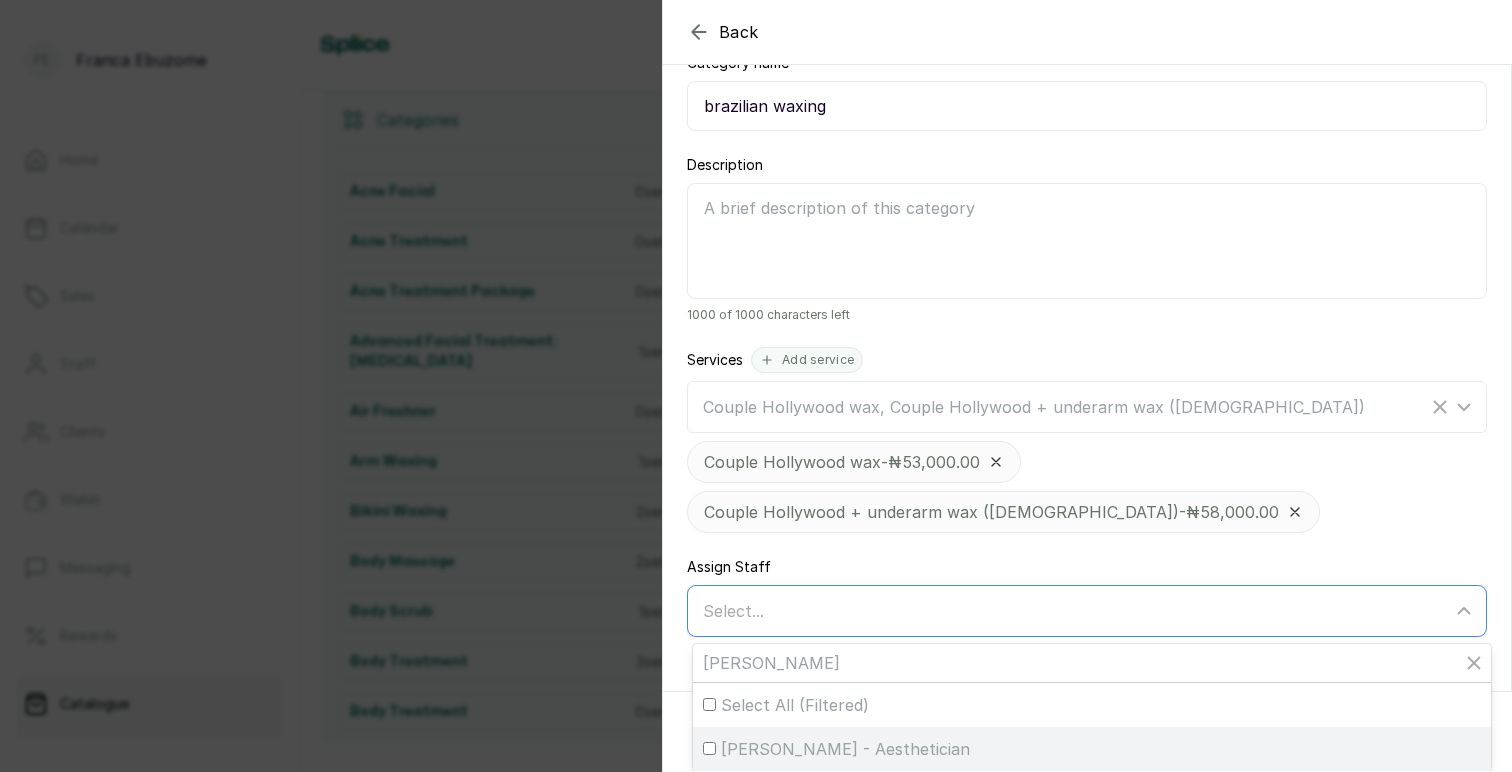 click on "[PERSON_NAME] - Aesthetician" at bounding box center (709, 748) 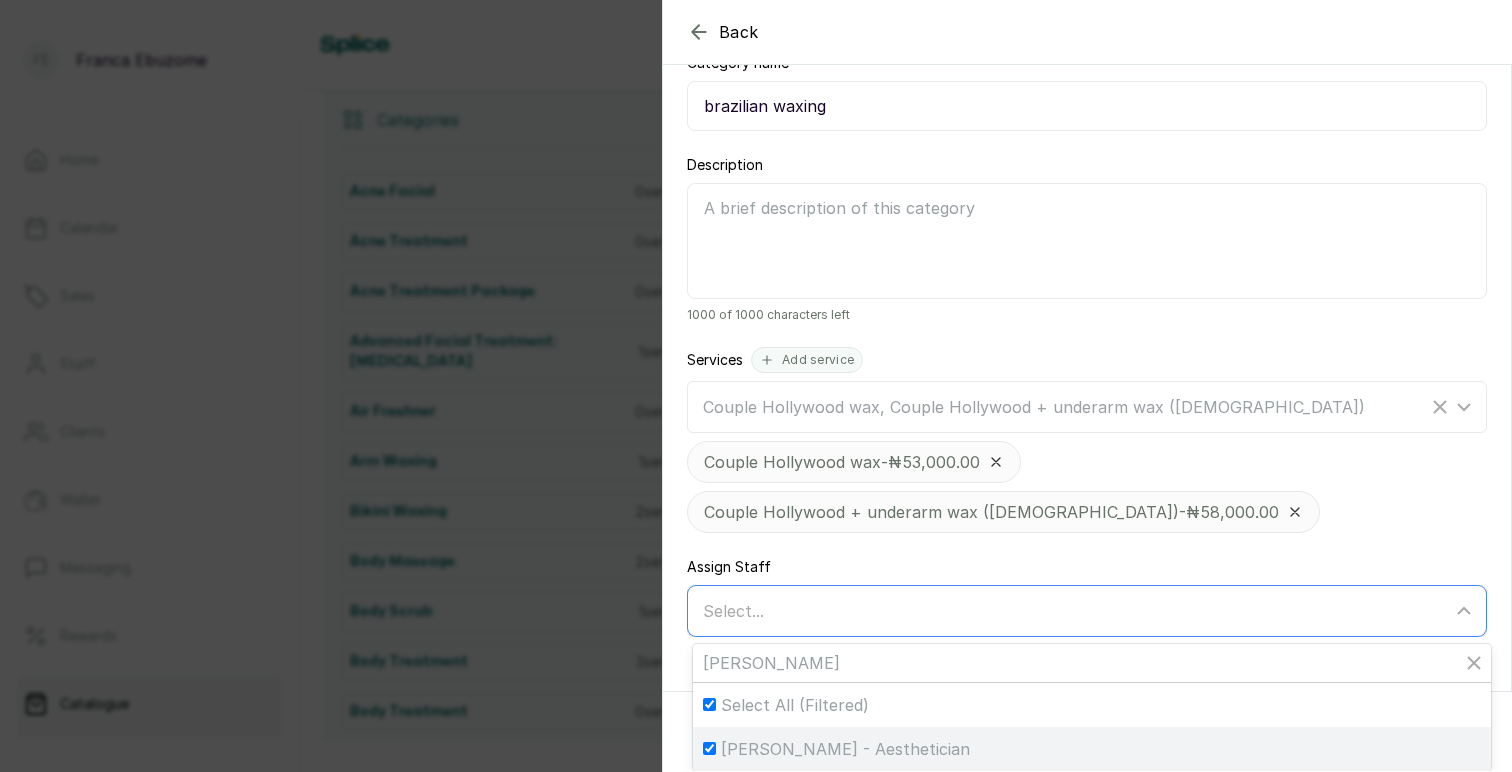 checkbox on "true" 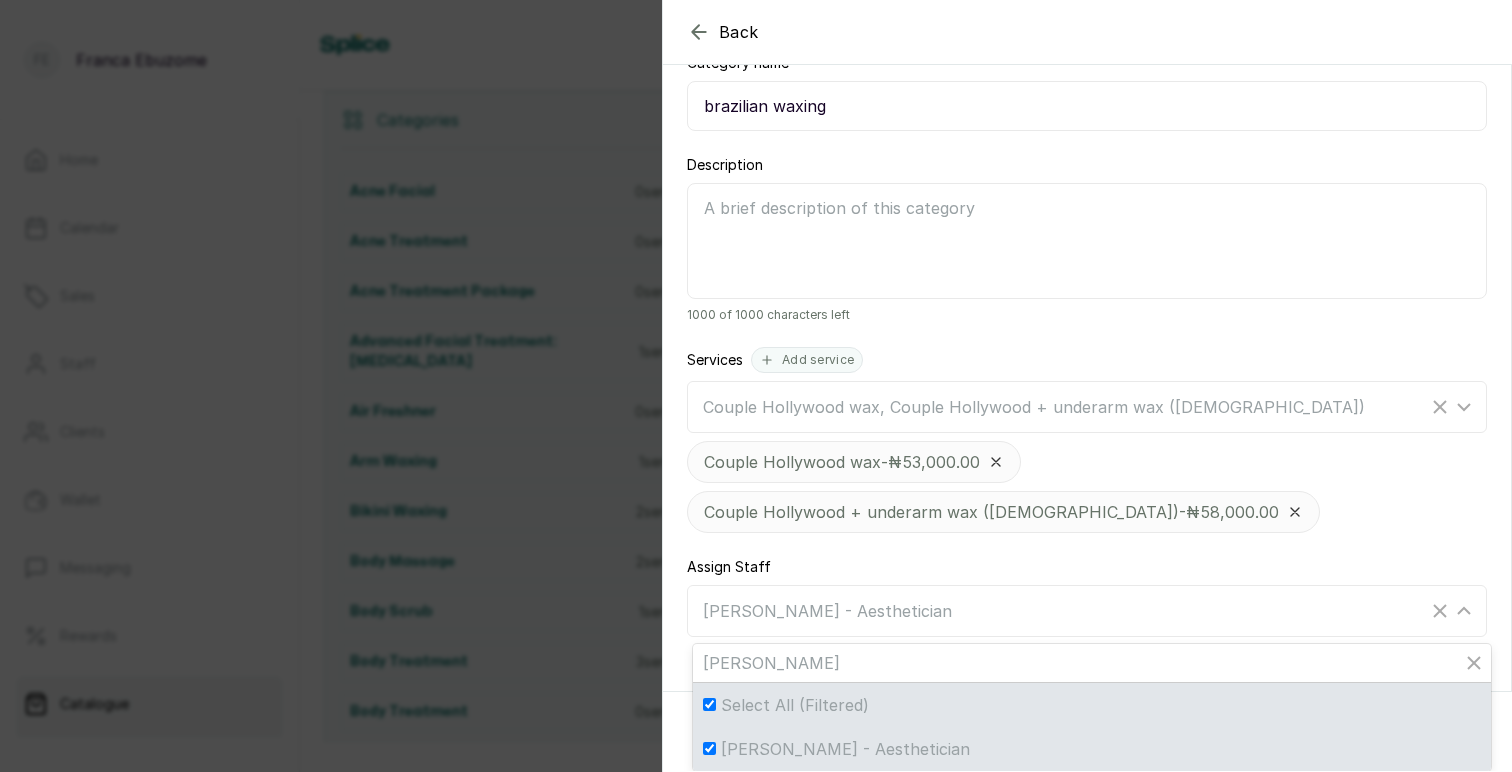 scroll, scrollTop: 159, scrollLeft: 0, axis: vertical 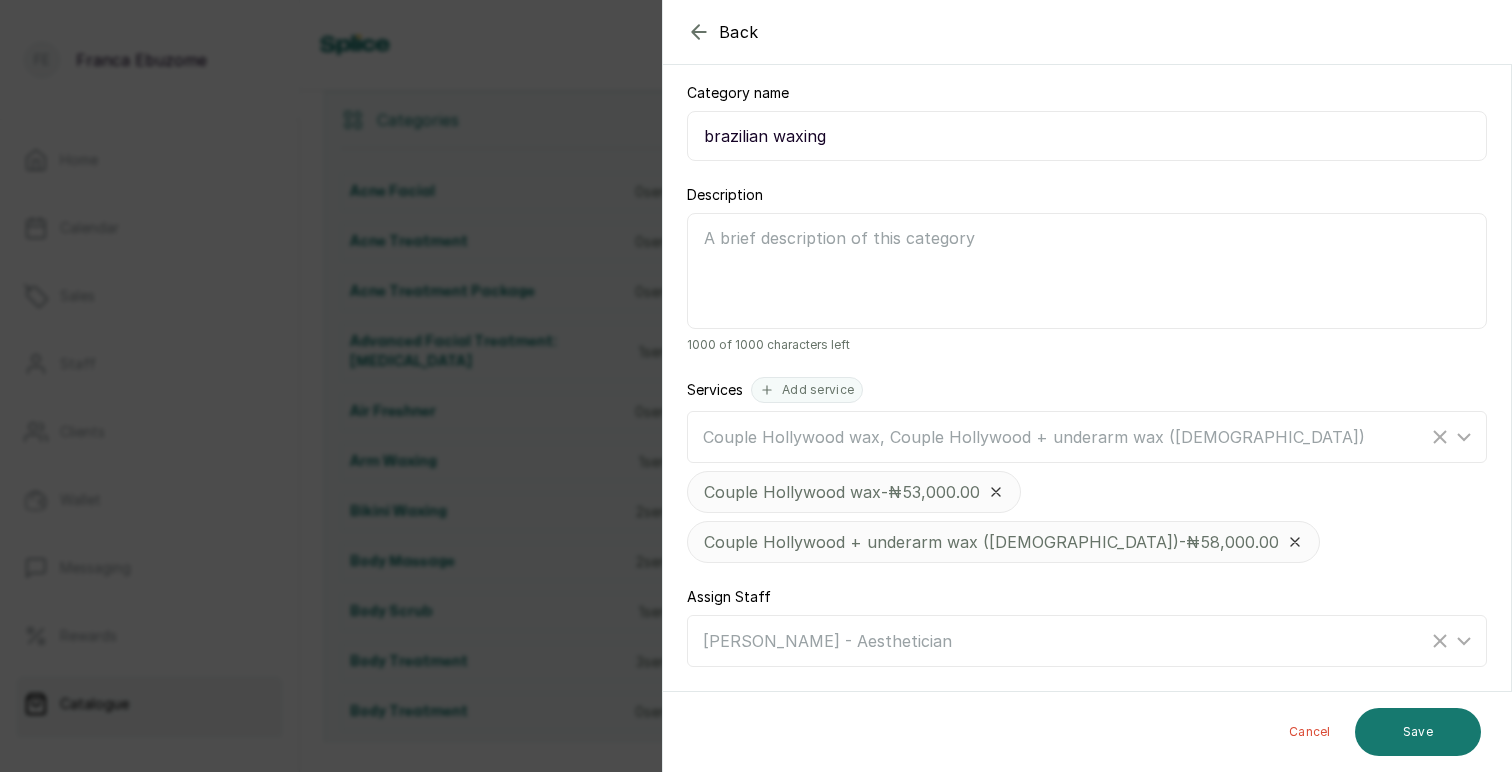 click on "Couple Hollywood wax  -  ₦53,000.00 Couple Hollywood + underarm wax ([DEMOGRAPHIC_DATA])  -  ₦58,000.00" at bounding box center (1087, 517) 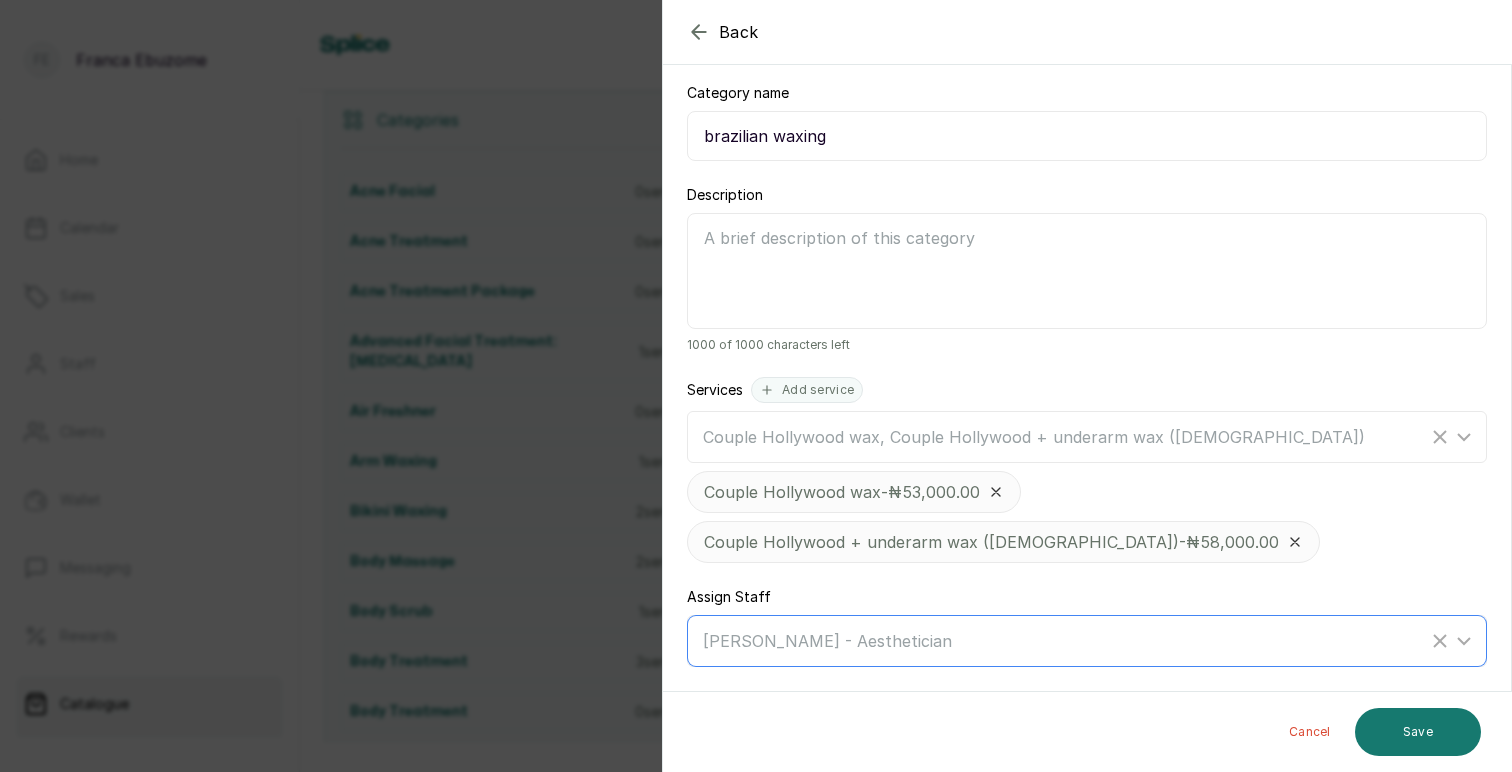 click on "[PERSON_NAME] - Aesthetician" at bounding box center (1065, 641) 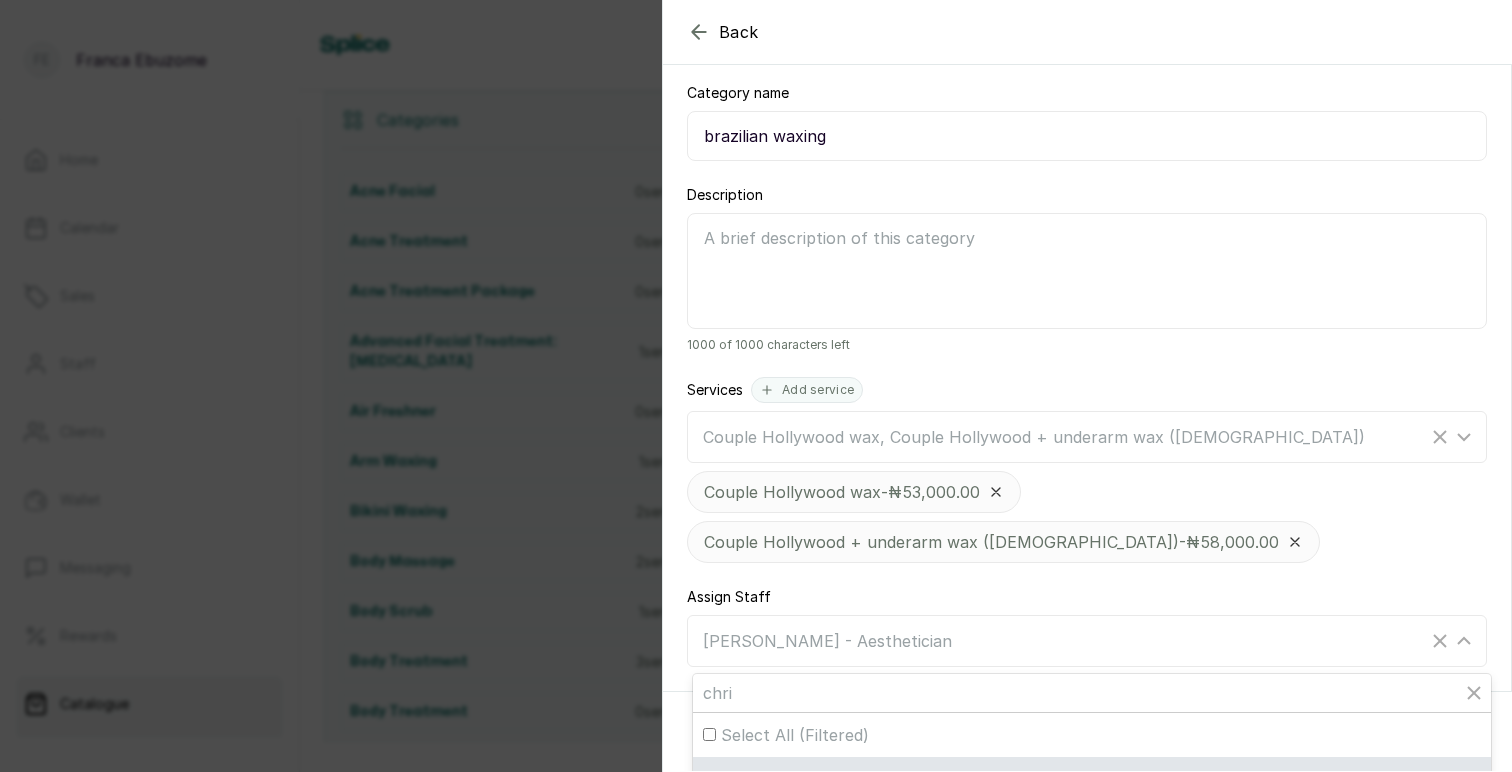 type on "[PERSON_NAME]" 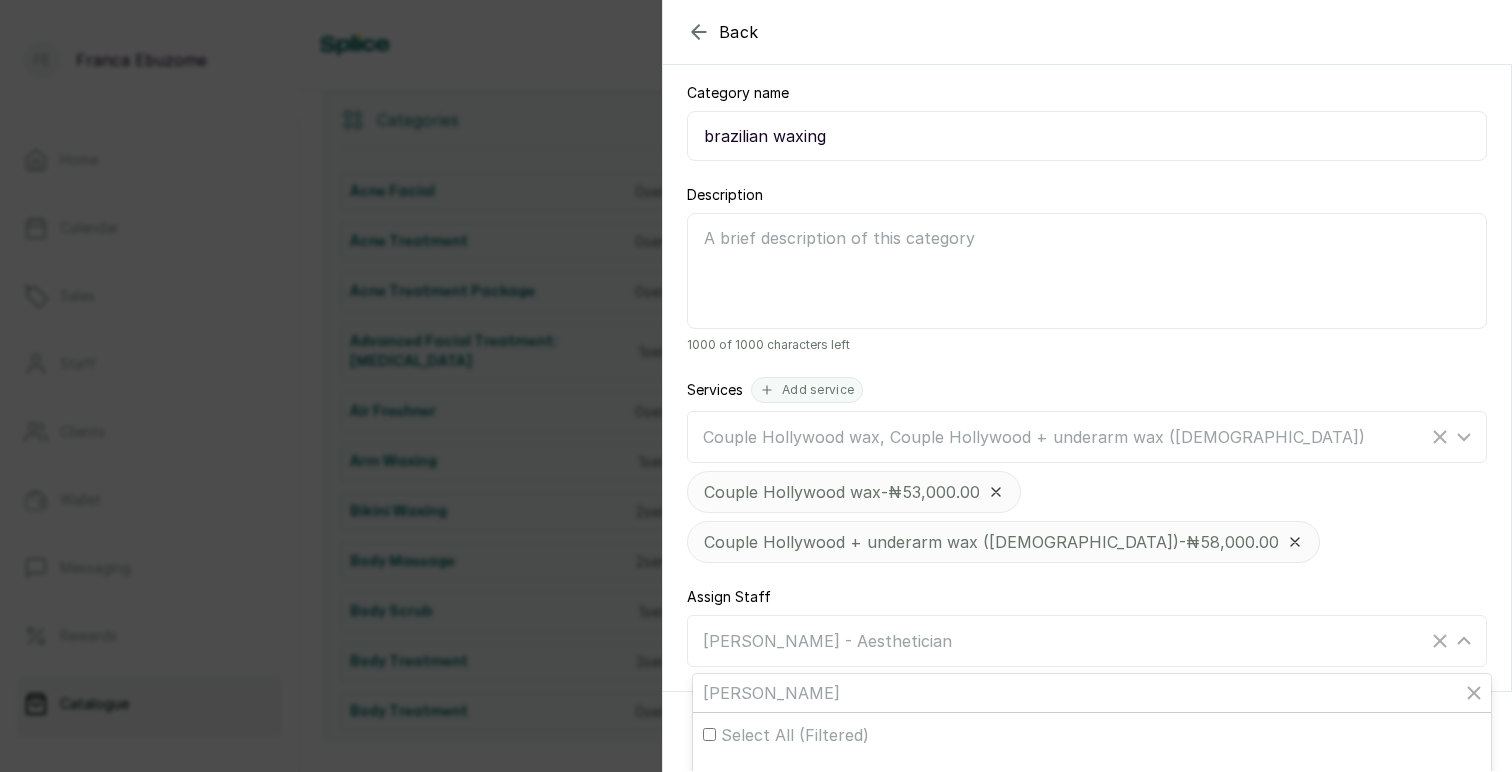 scroll, scrollTop: 189, scrollLeft: 0, axis: vertical 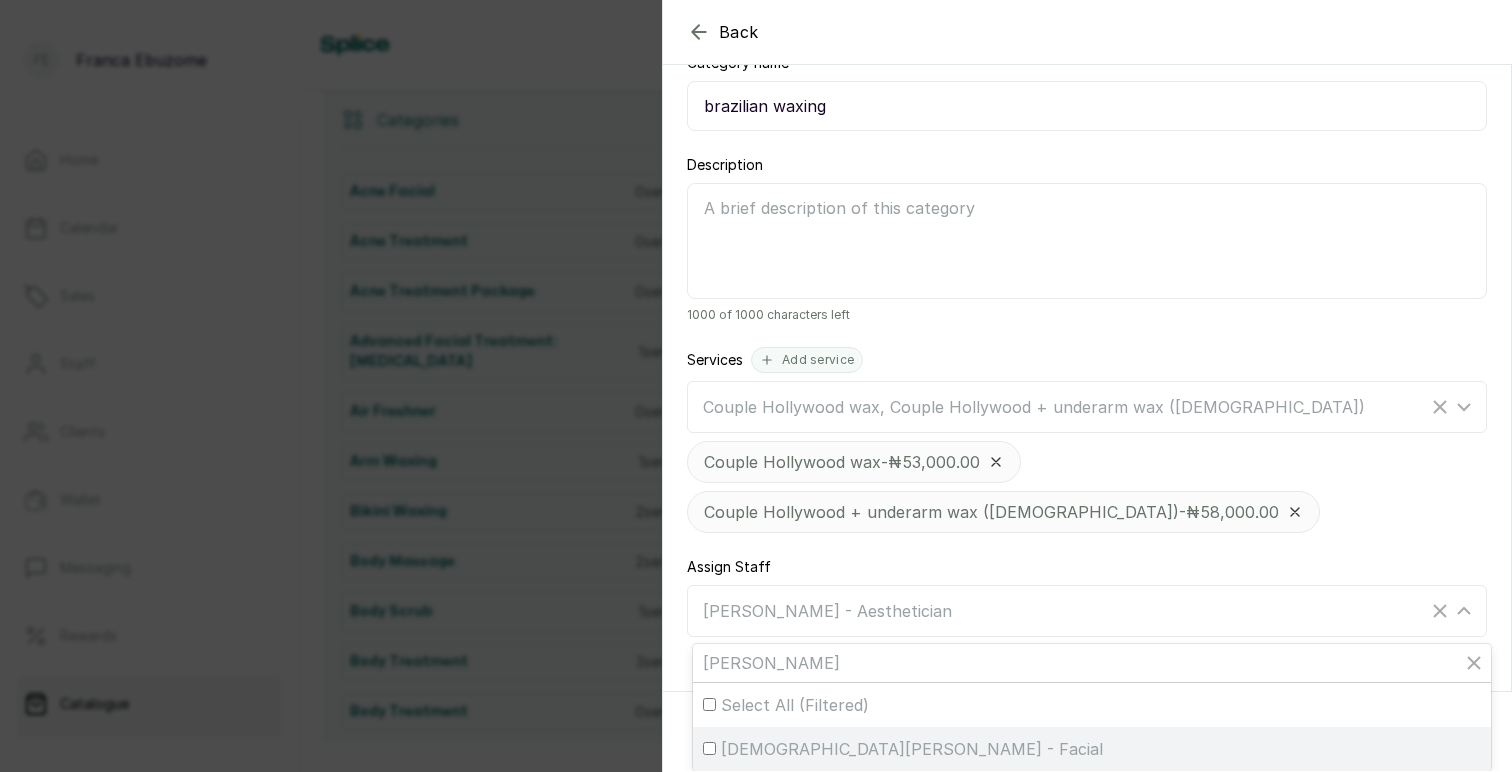 type on "[PERSON_NAME]" 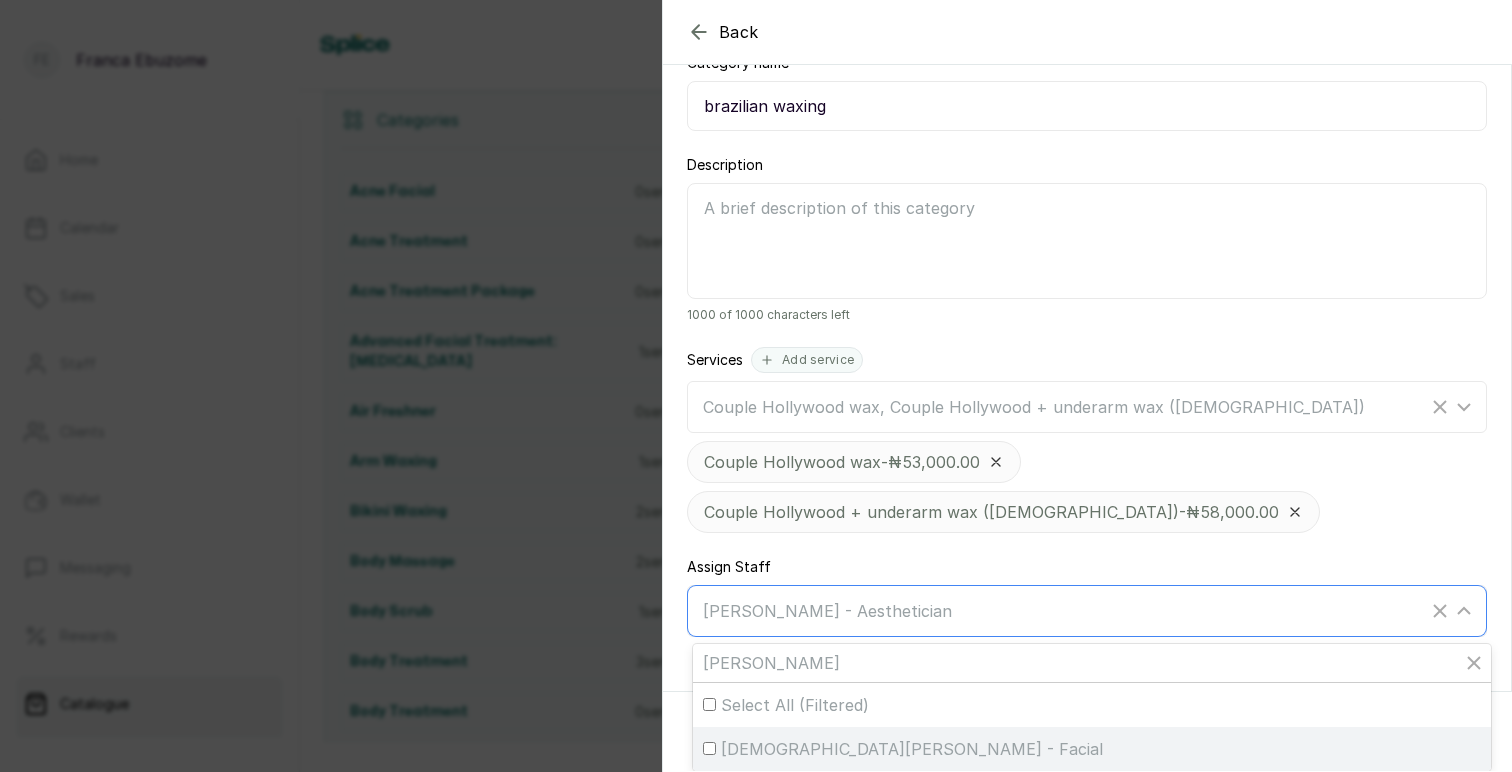 click on "[DEMOGRAPHIC_DATA][PERSON_NAME] - Facial" at bounding box center [912, 749] 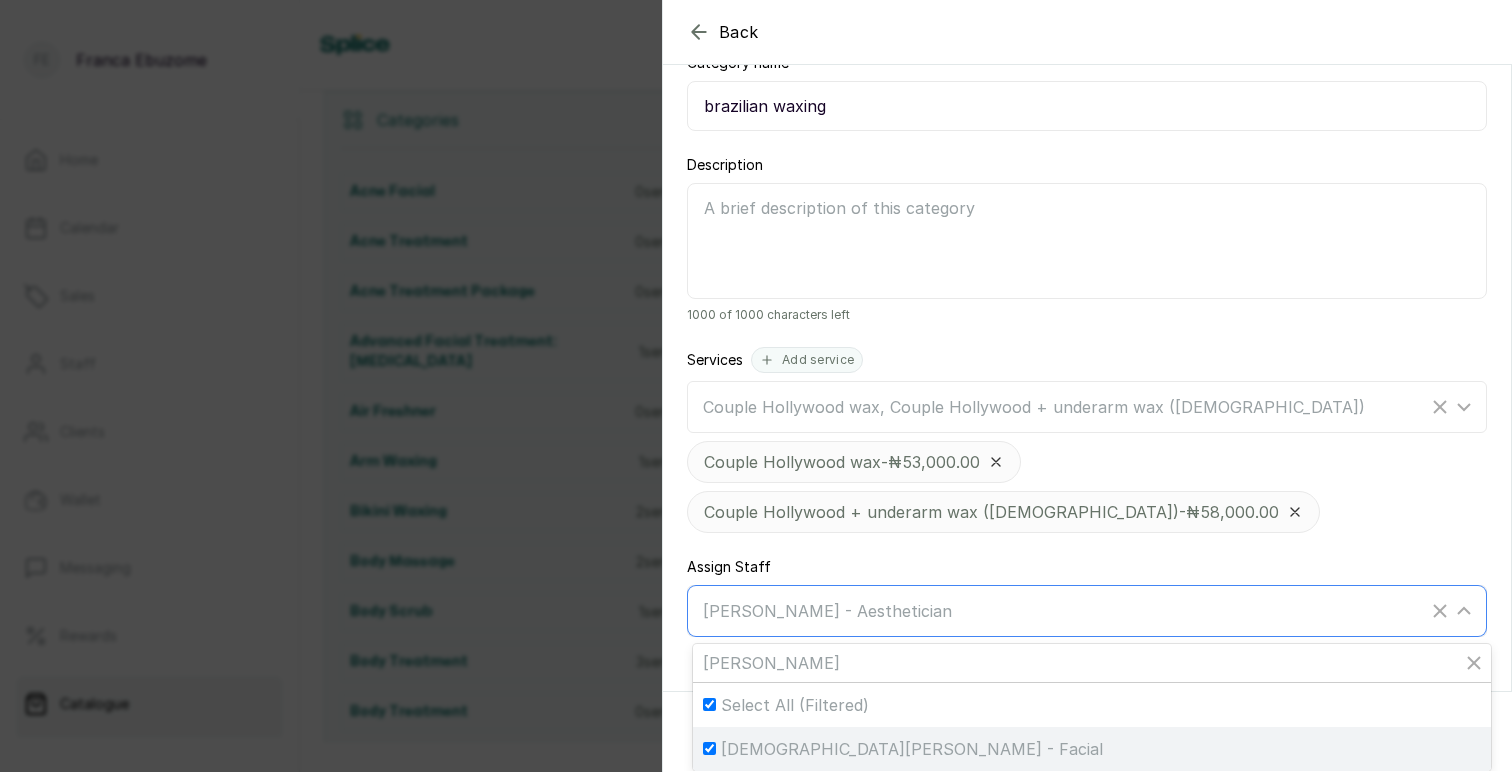 checkbox on "true" 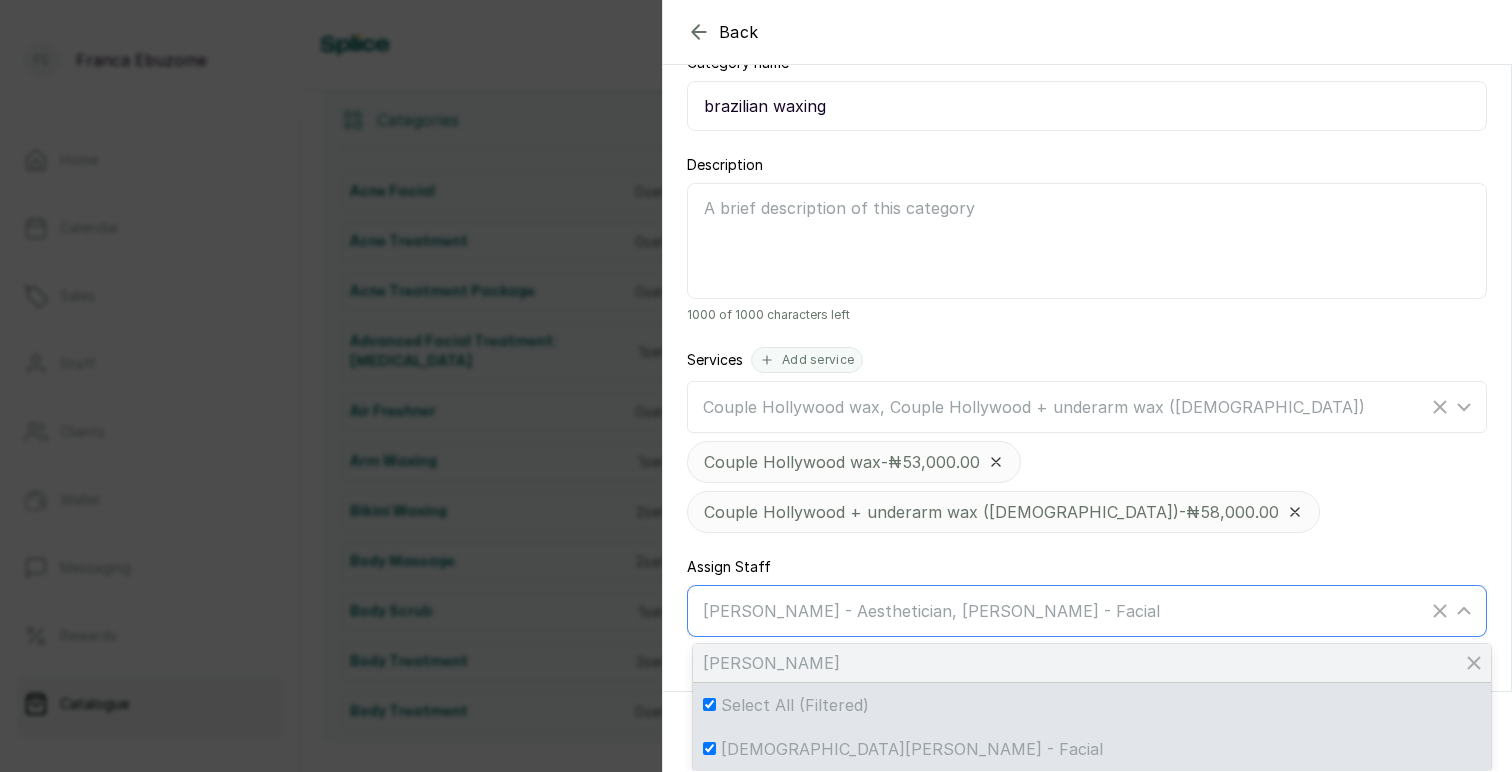 click on "[PERSON_NAME]" at bounding box center [1092, 663] 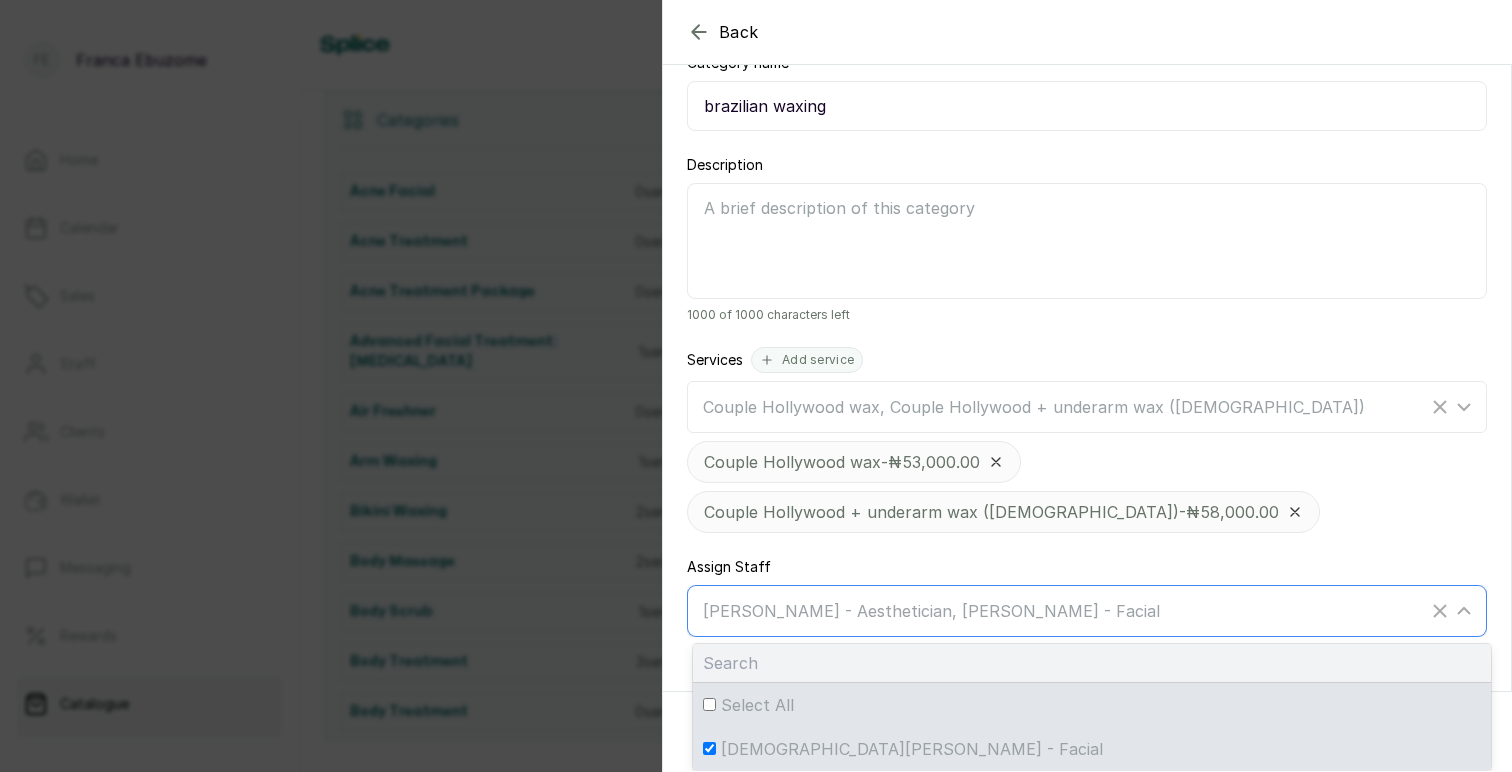 checkbox on "false" 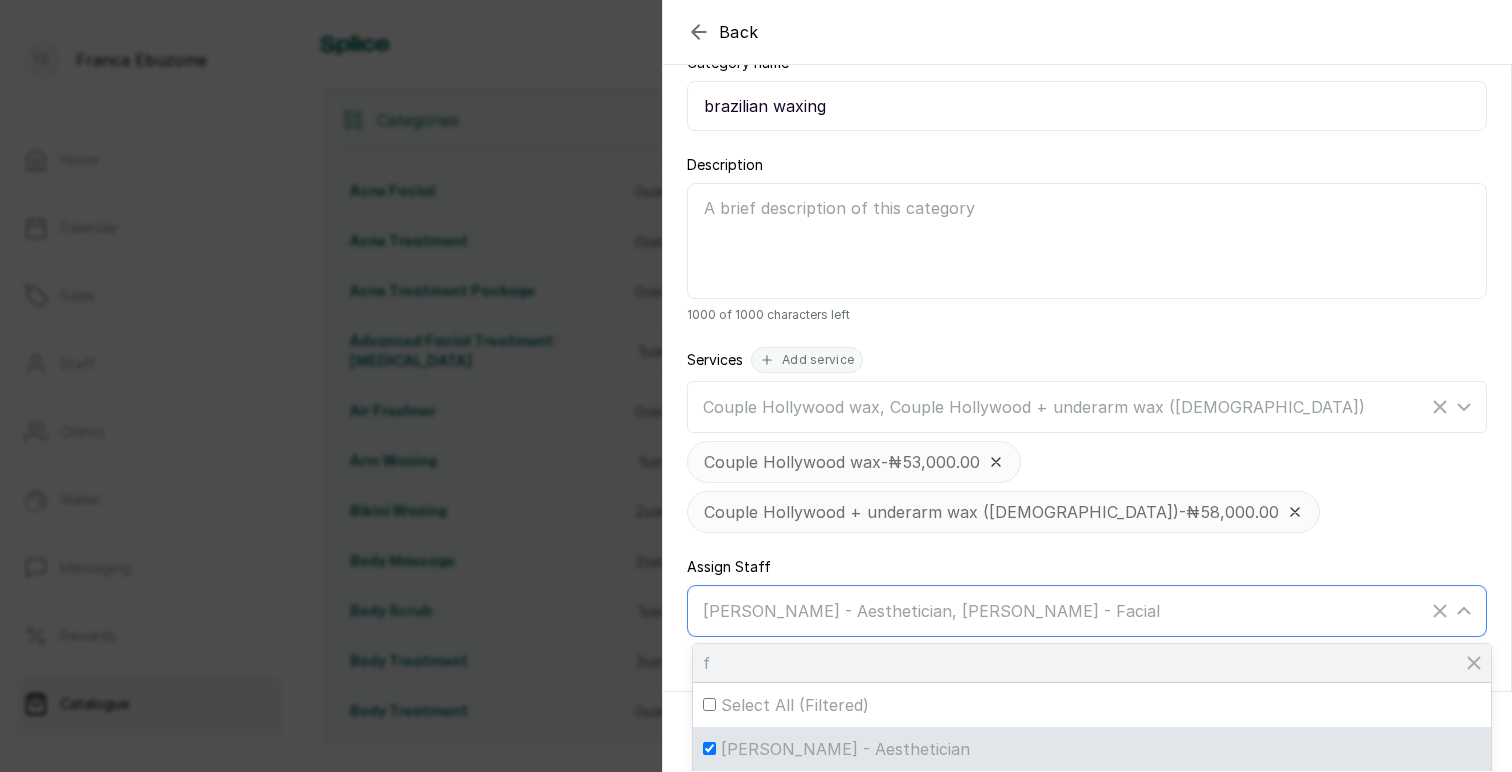 type on "fr" 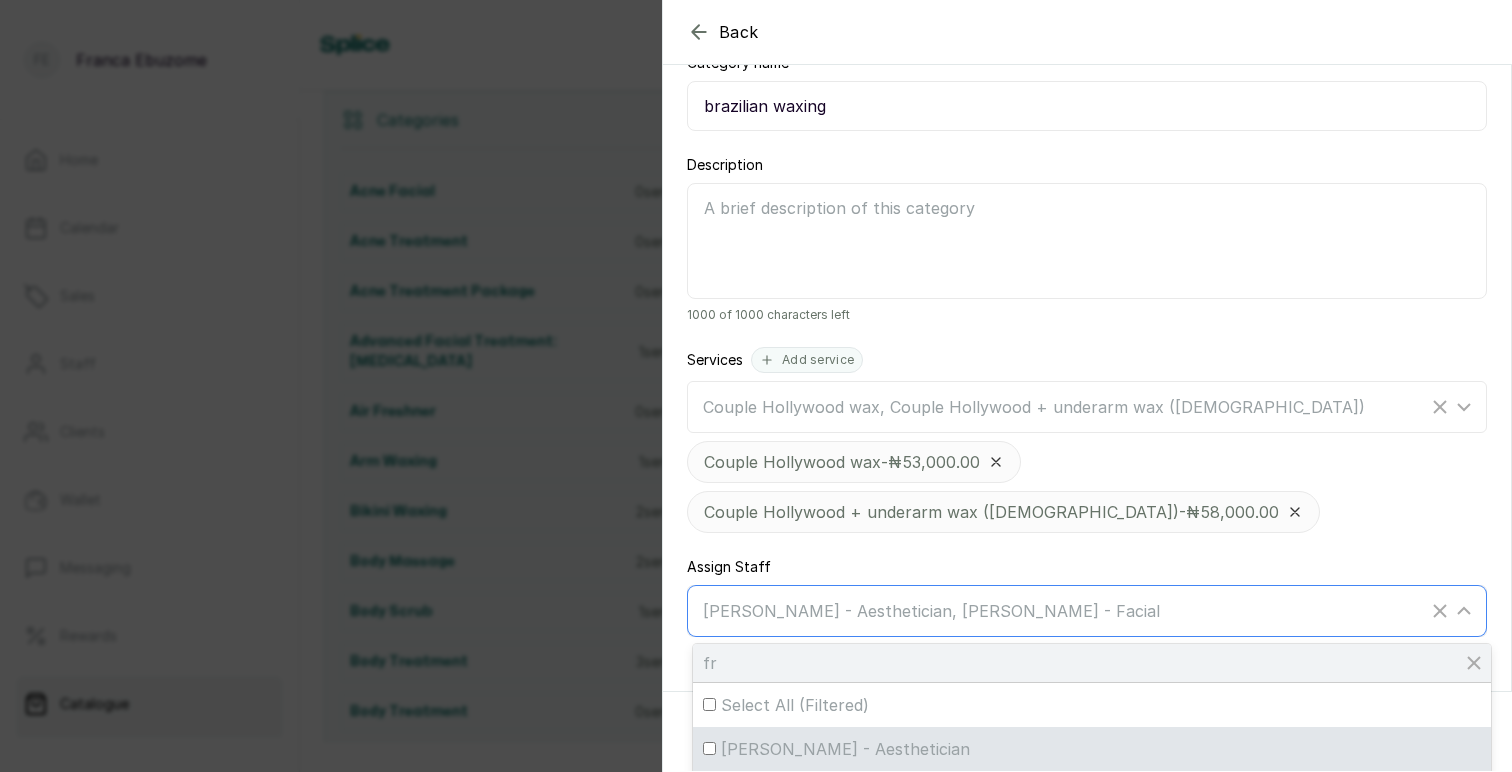 checkbox on "false" 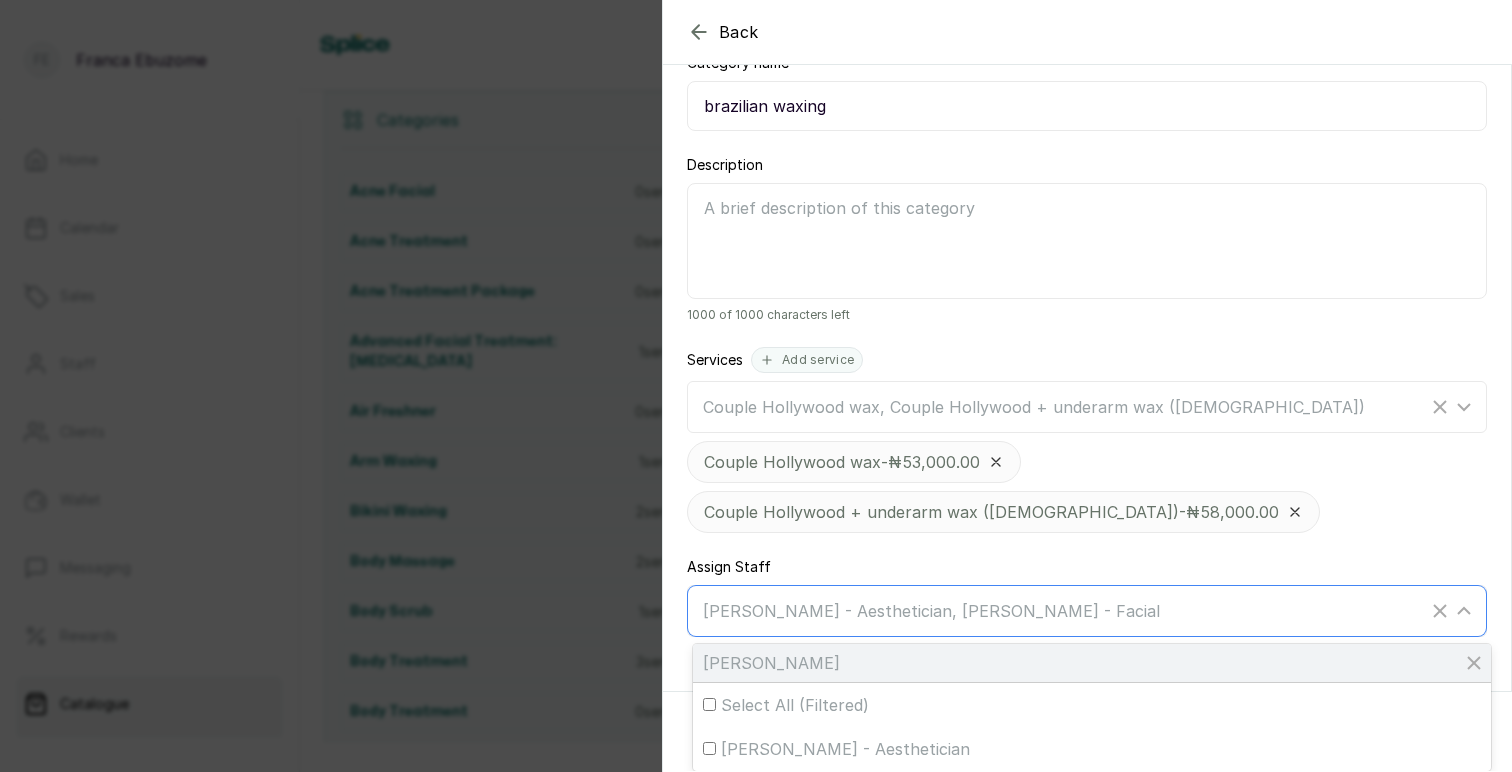 type on "franc" 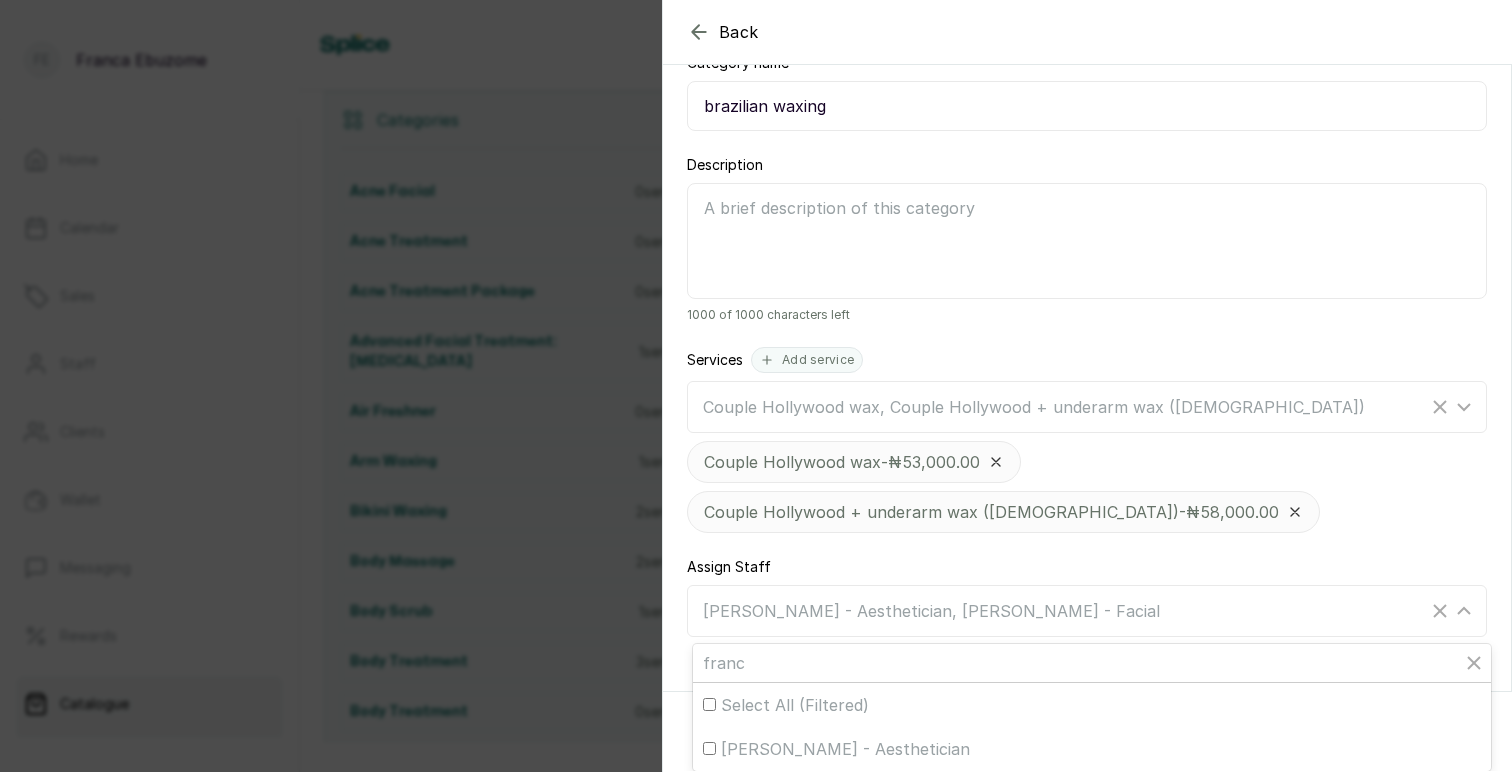 click on "Couple Hollywood wax  -  ₦53,000.00 Couple Hollywood + underarm wax ([DEMOGRAPHIC_DATA])  -  ₦58,000.00" at bounding box center [1087, 487] 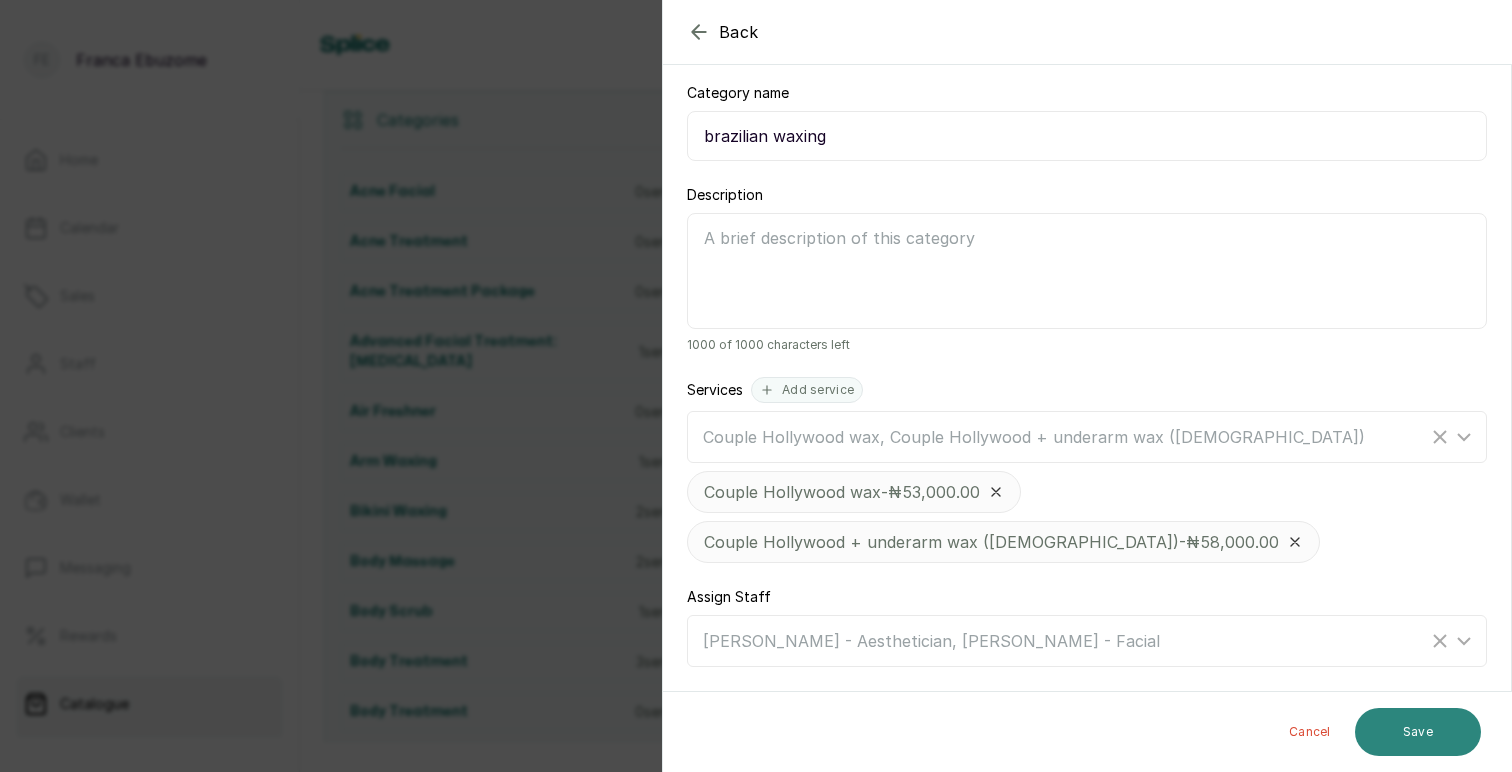 click on "Save" at bounding box center [1418, 732] 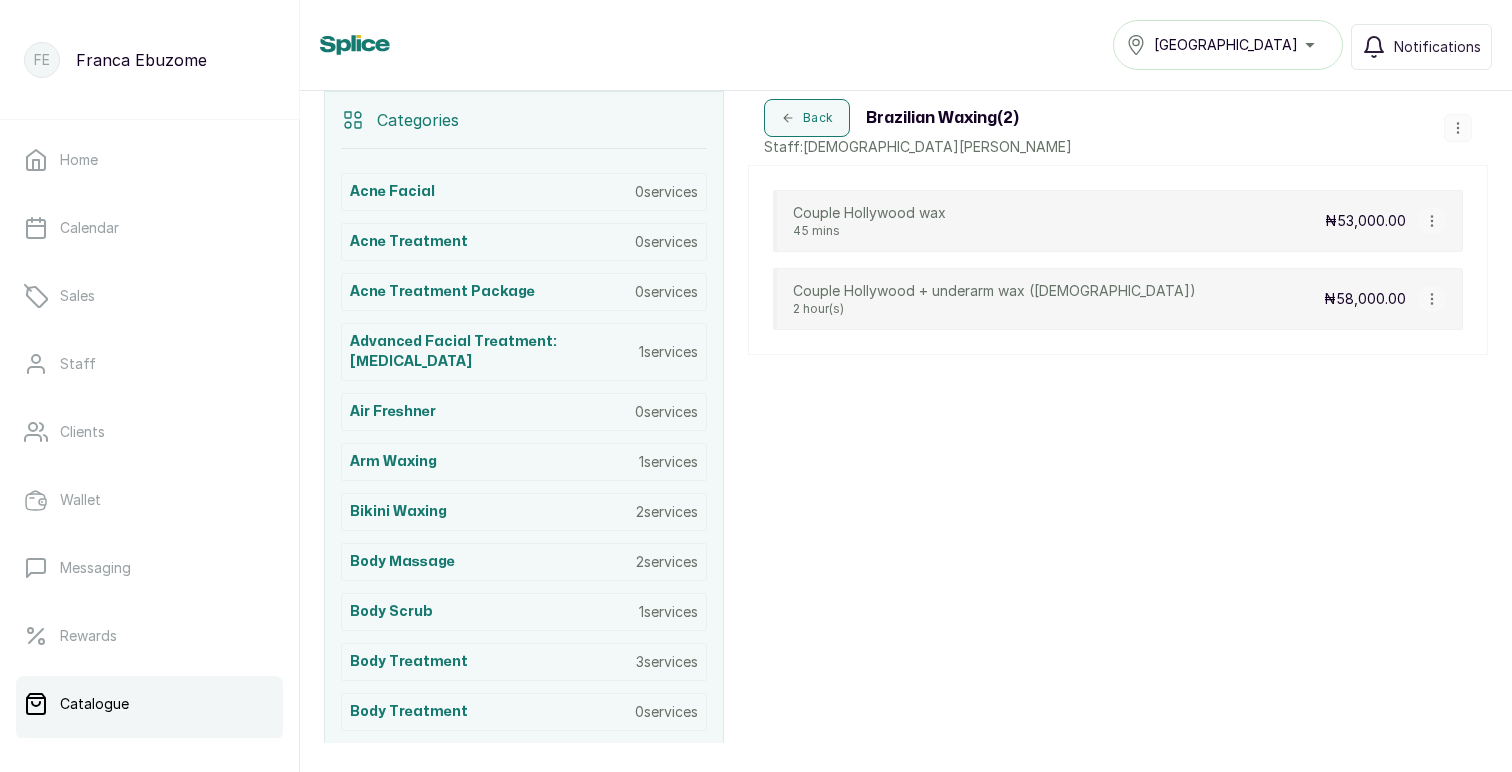 click 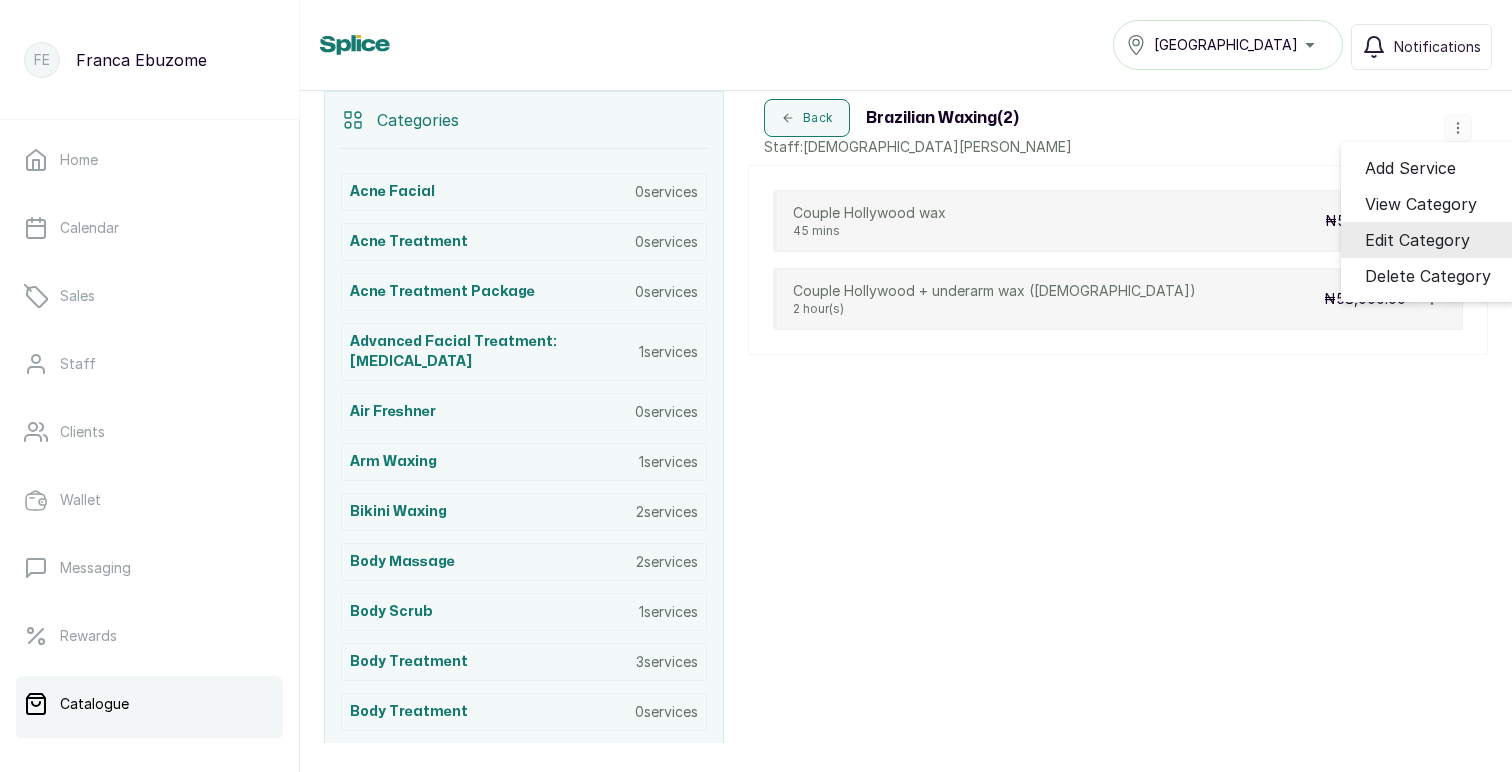 click on "Edit Category" at bounding box center [1417, 240] 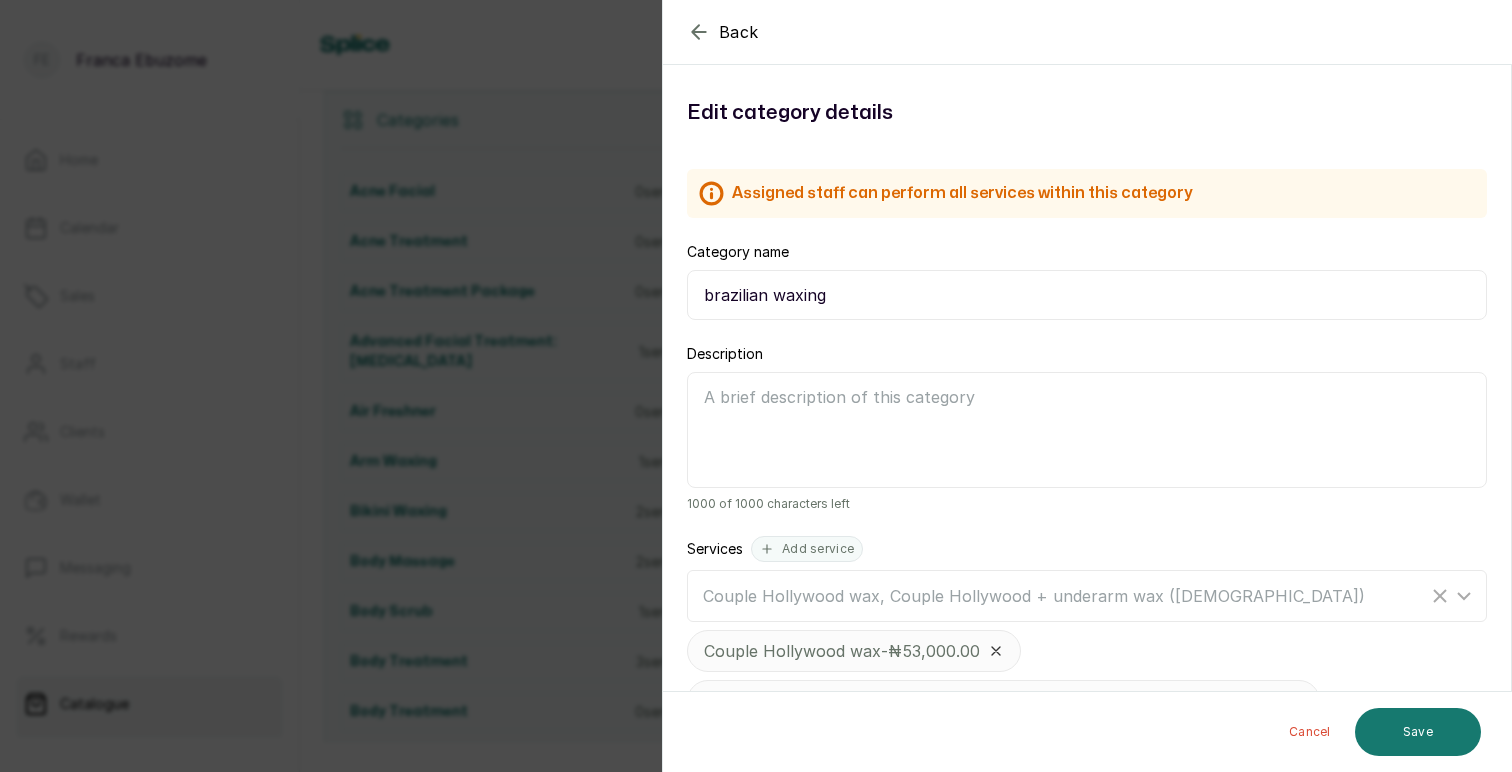 scroll, scrollTop: 159, scrollLeft: 0, axis: vertical 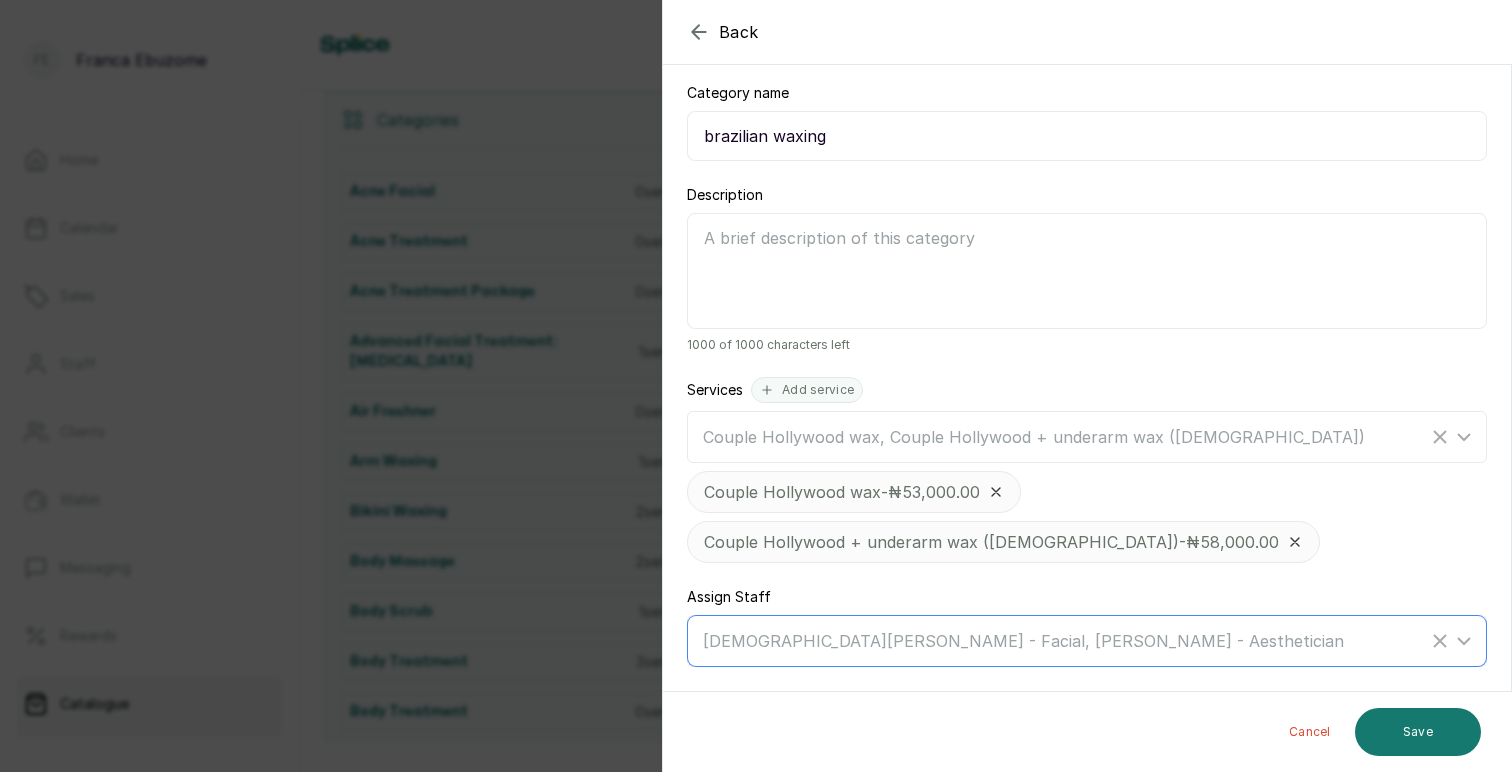 click on "[DEMOGRAPHIC_DATA][PERSON_NAME] - Facial, [PERSON_NAME] - Aesthetician" at bounding box center [1065, 641] 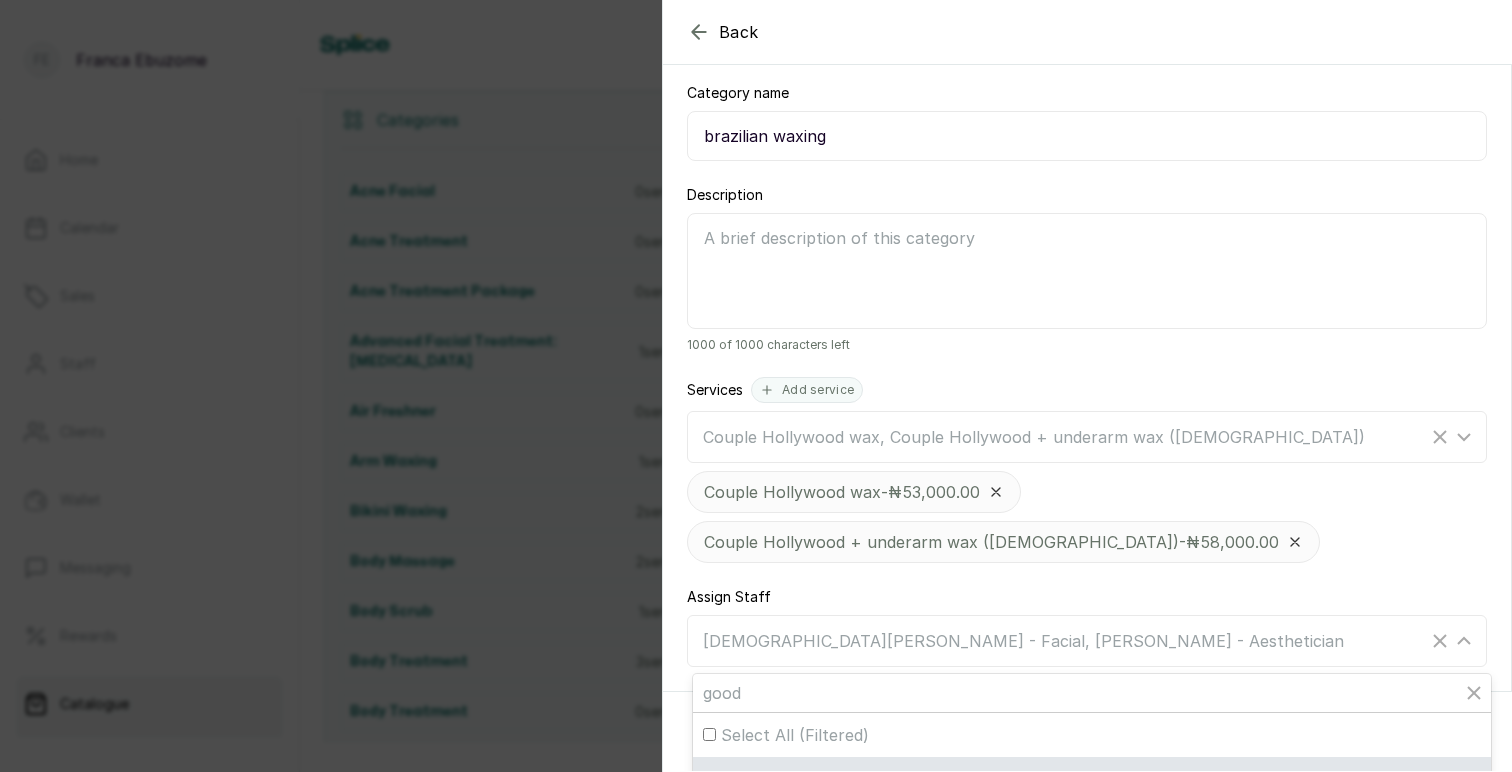 type on "goodl" 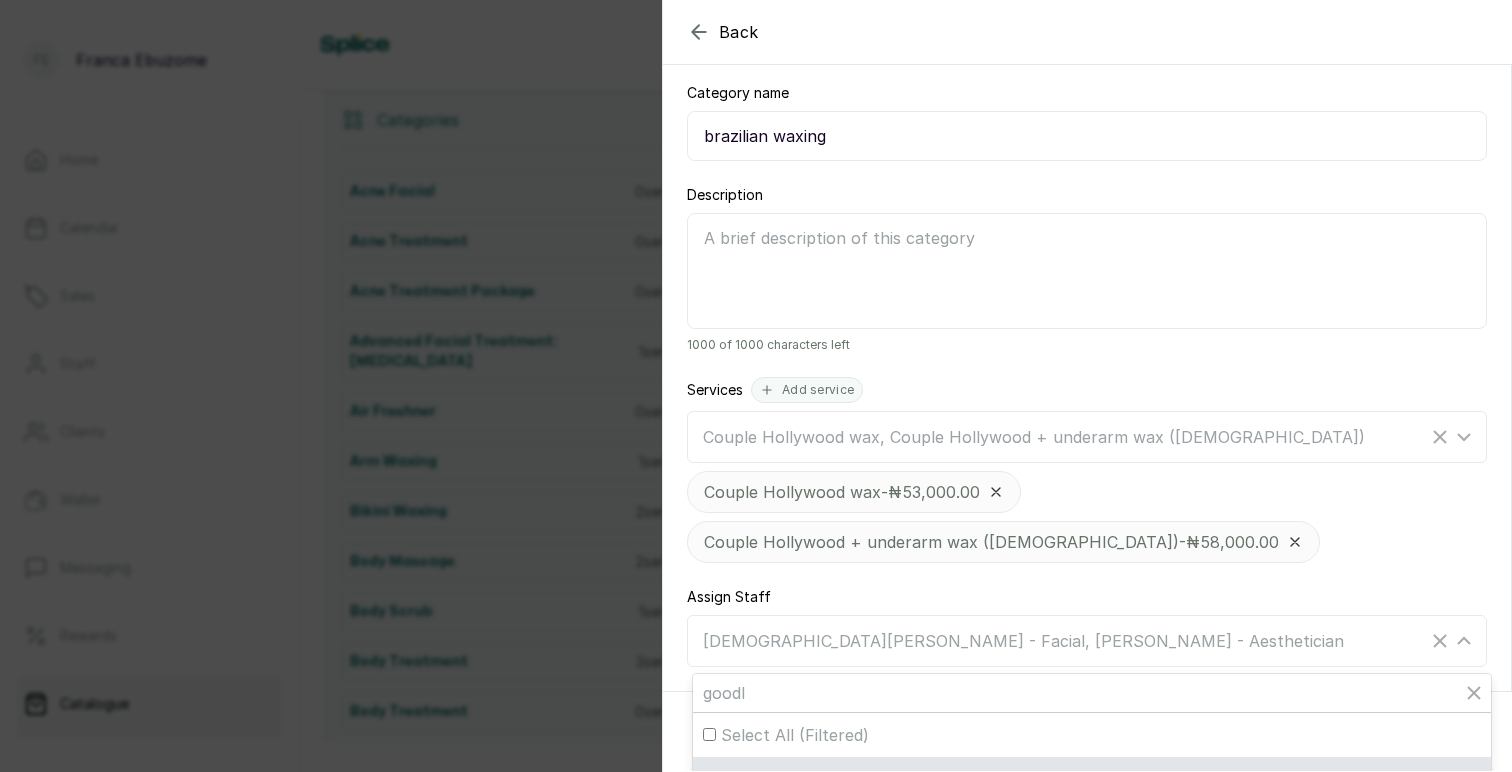 checkbox on "false" 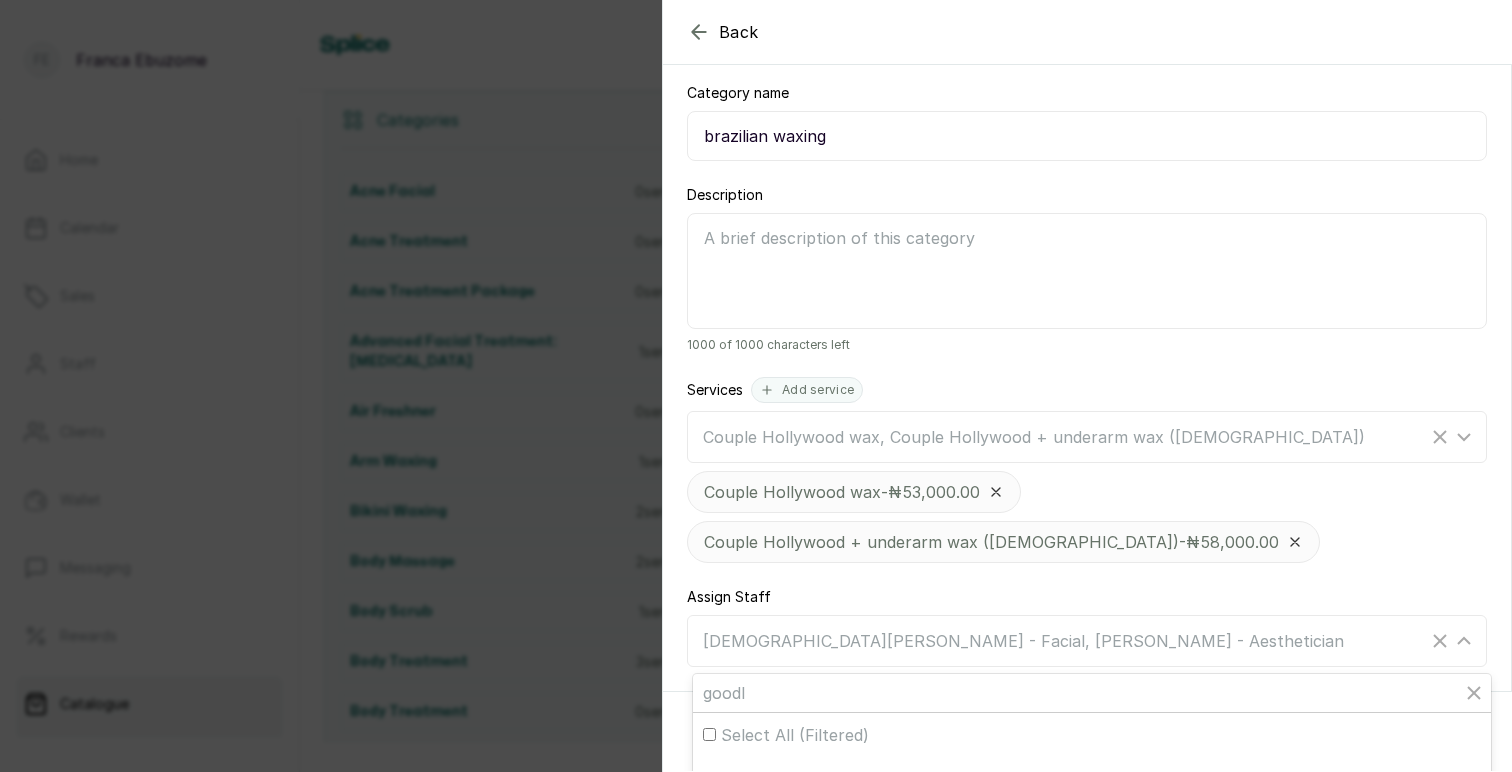 scroll, scrollTop: 189, scrollLeft: 0, axis: vertical 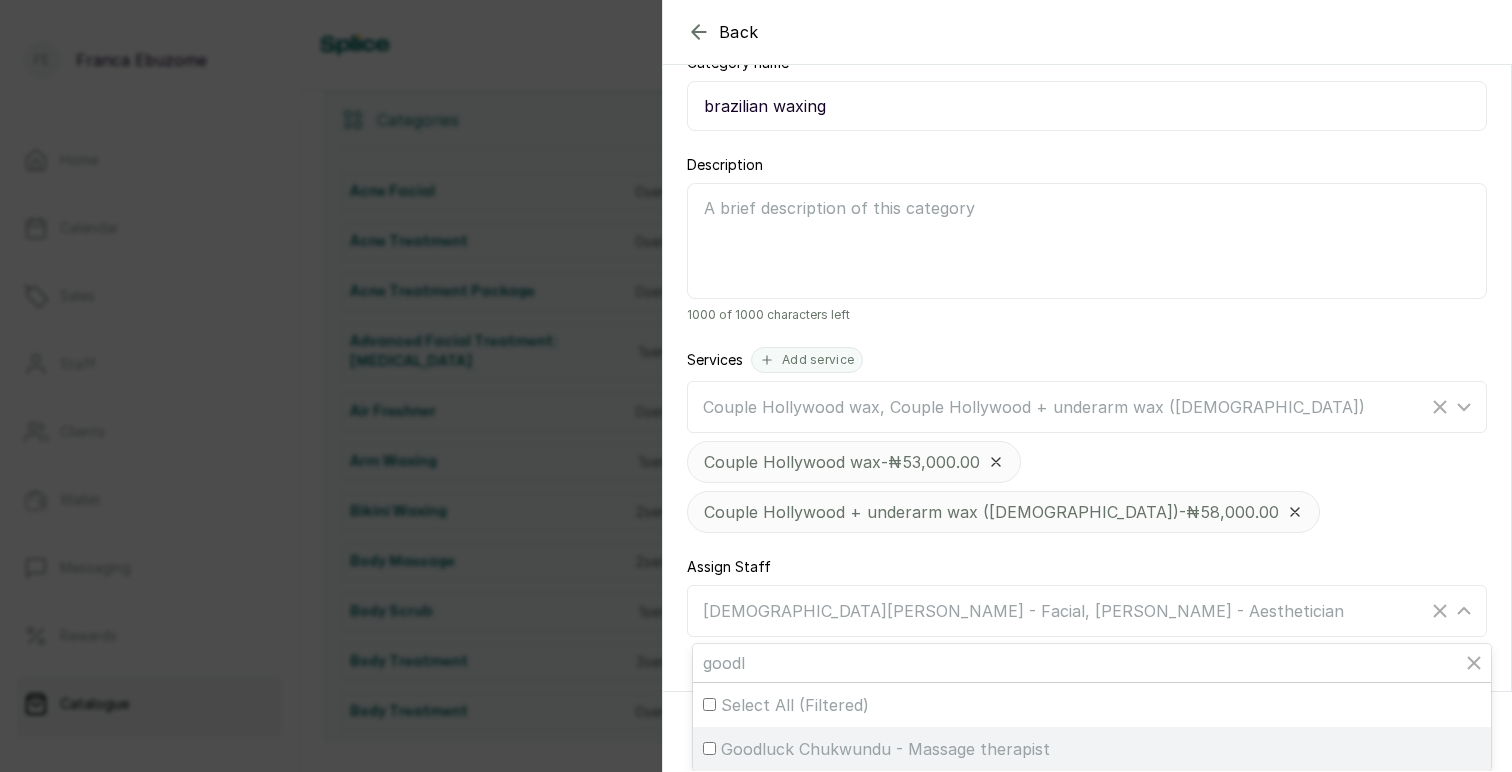 type on "goodl" 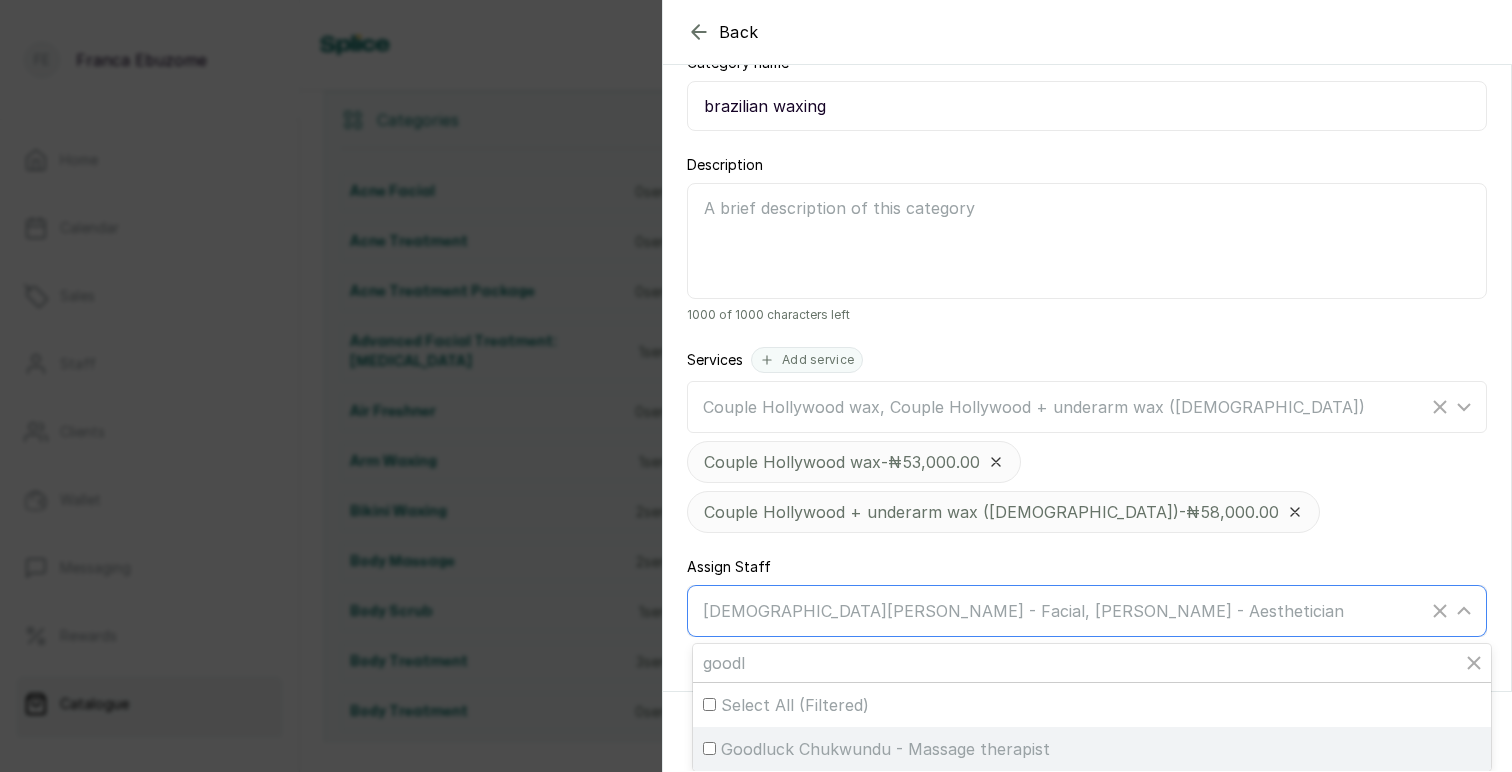 click on "Goodluck Chukwundu  - Massage therapist" at bounding box center (709, 748) 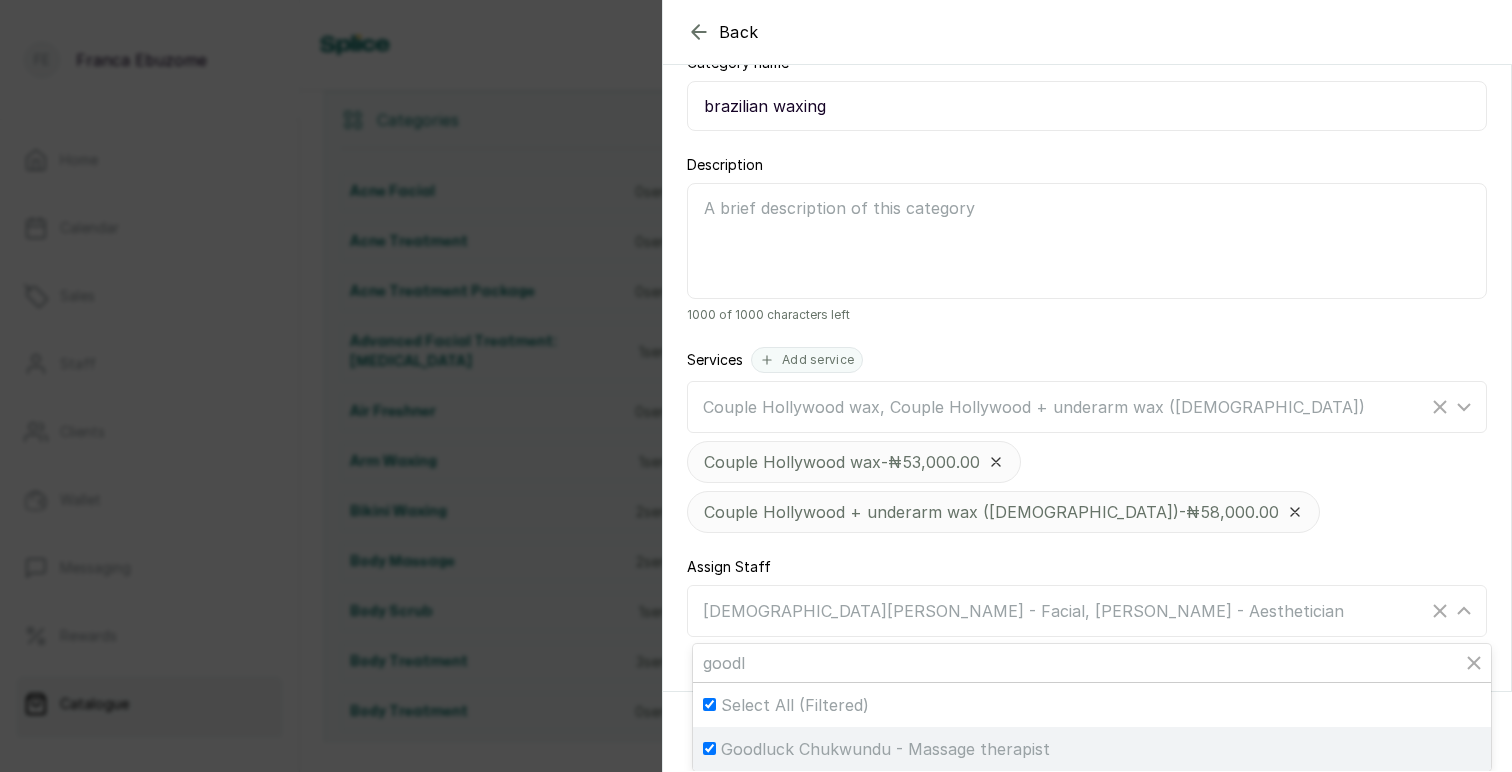 checkbox on "true" 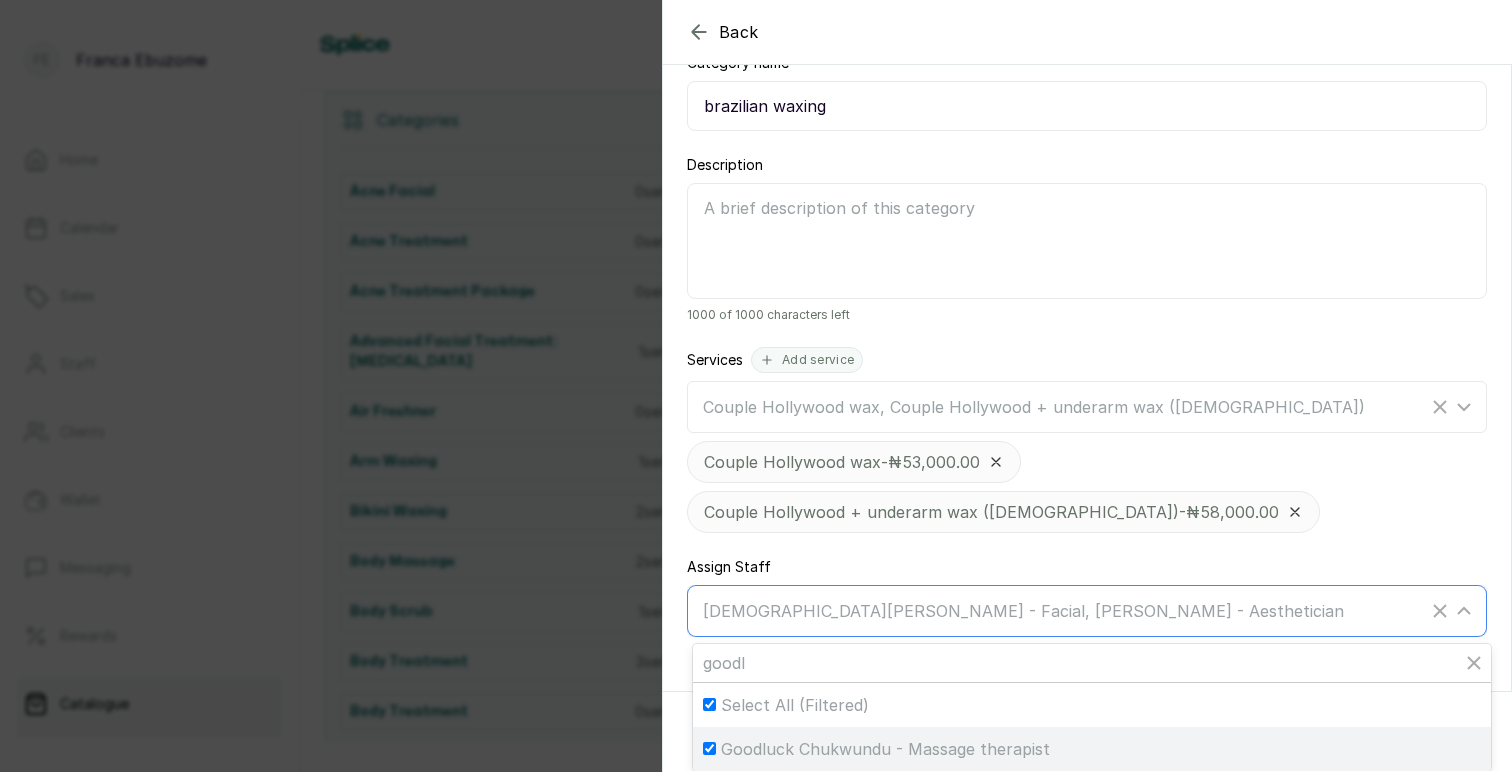 checkbox on "true" 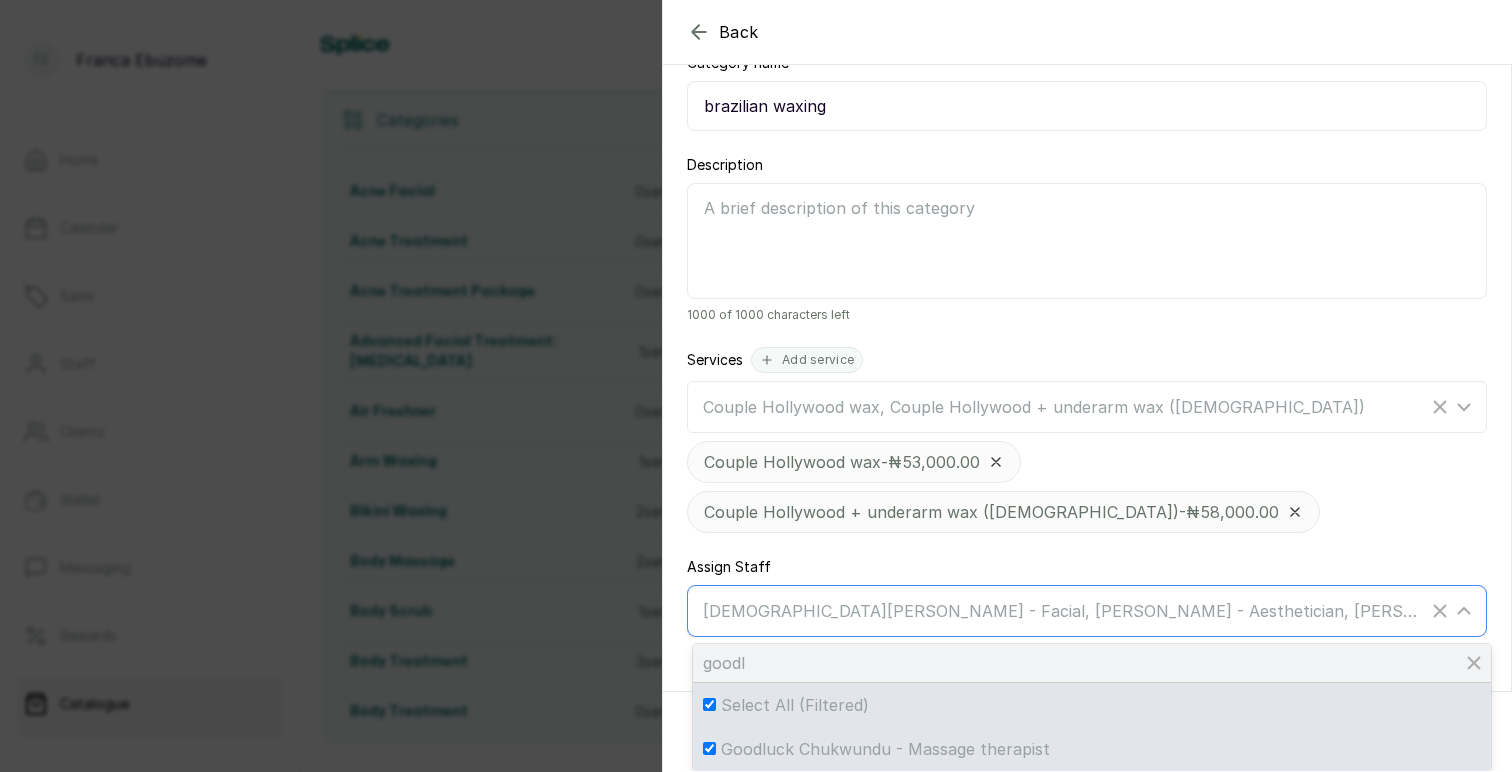 click on "goodl" at bounding box center [1092, 663] 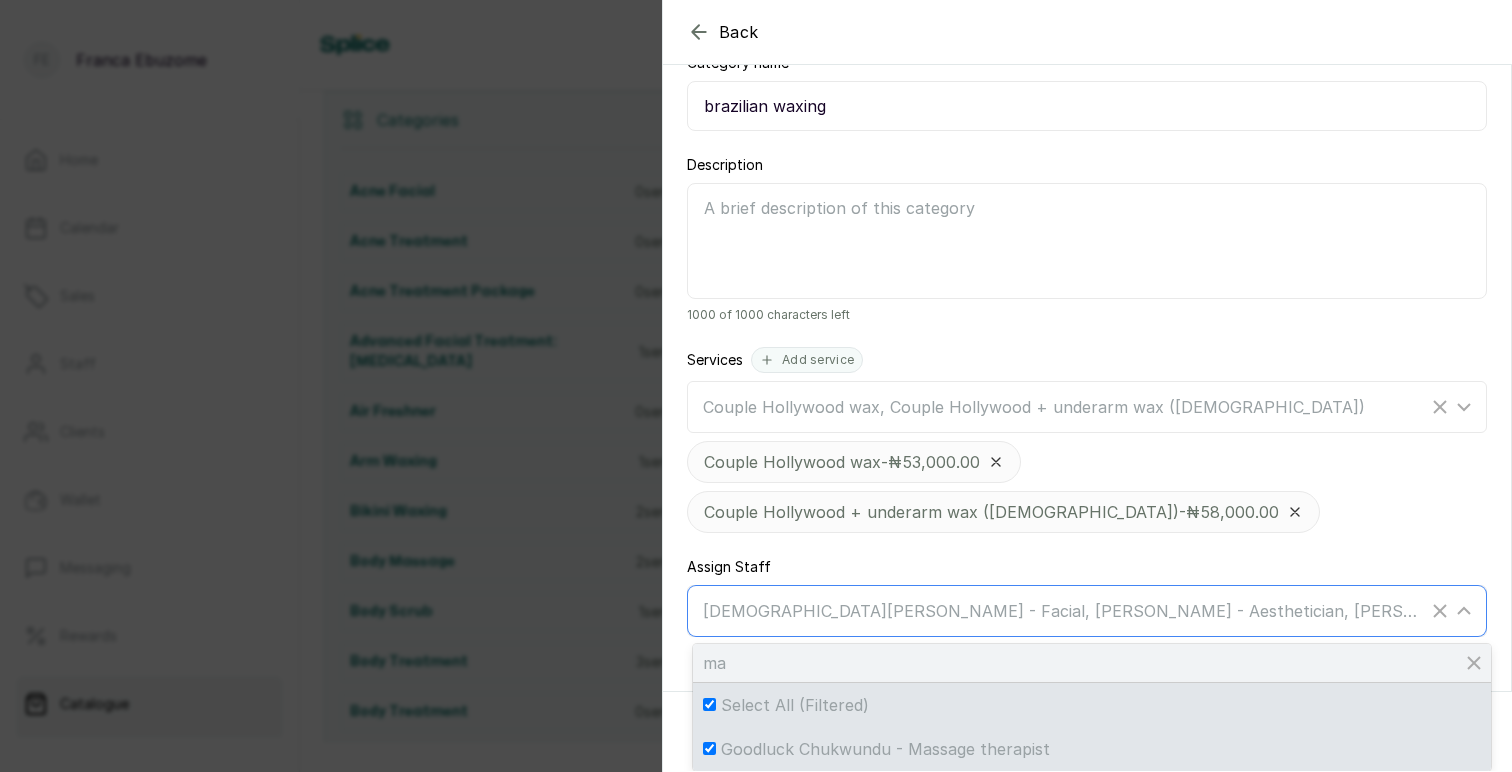type on "may" 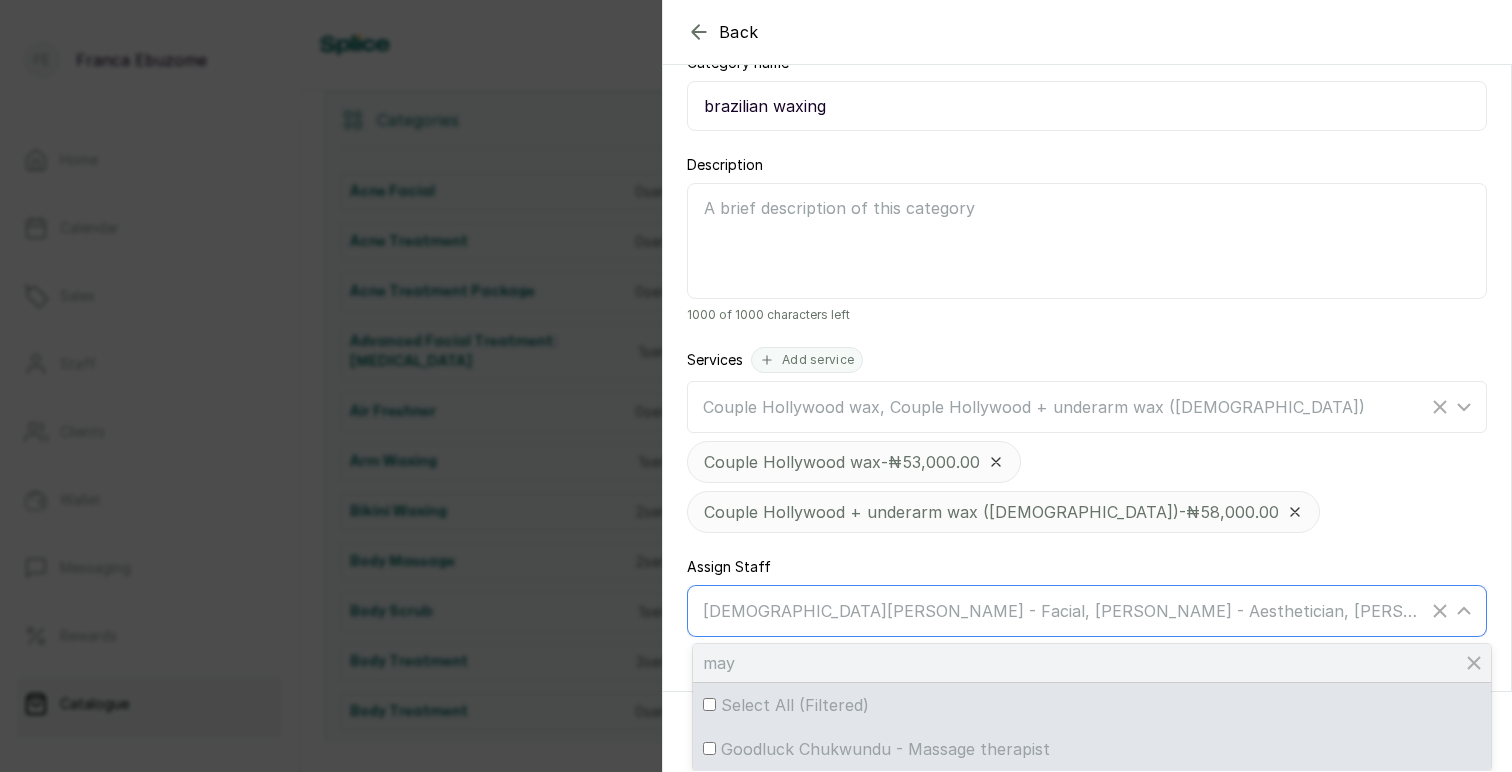 checkbox on "false" 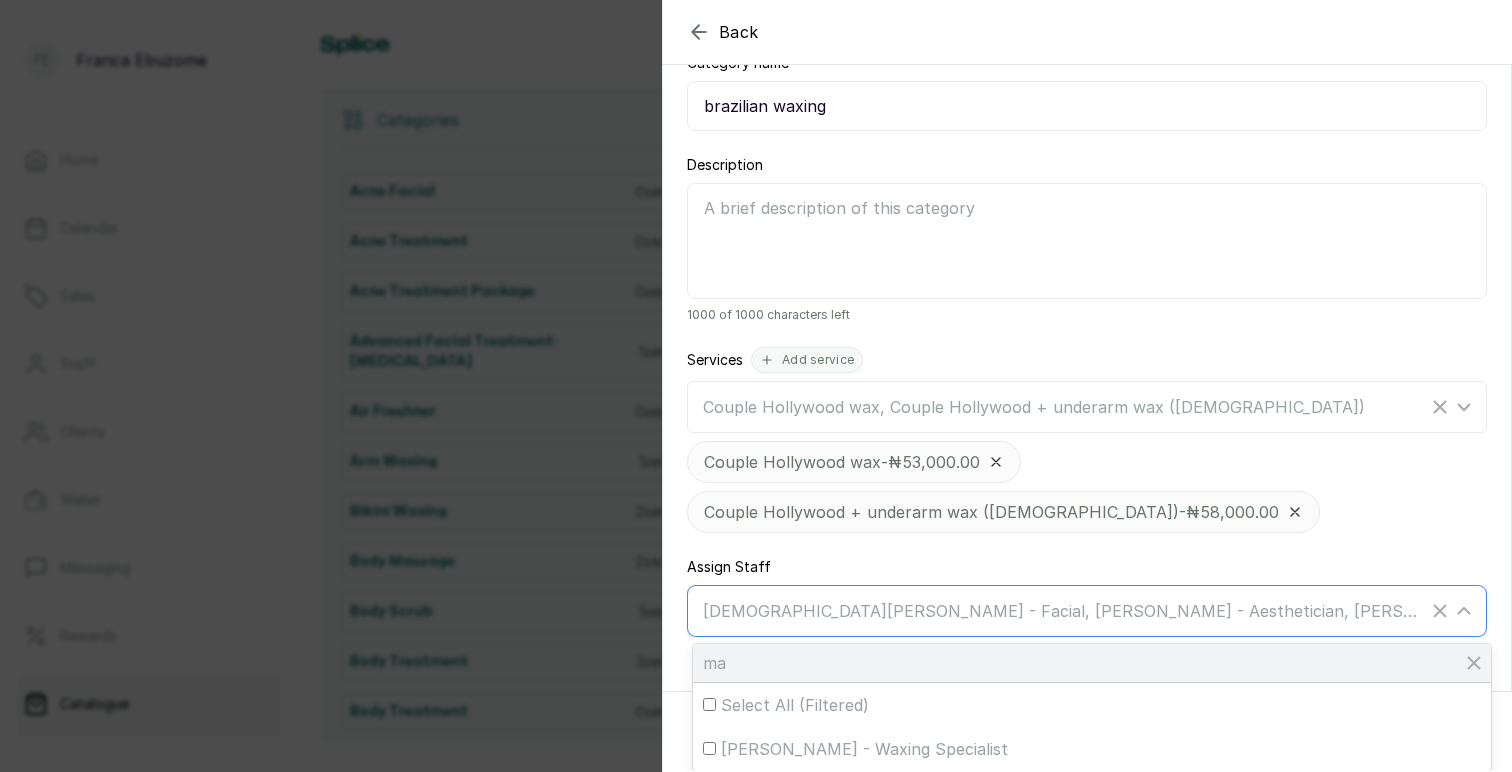 type on "m" 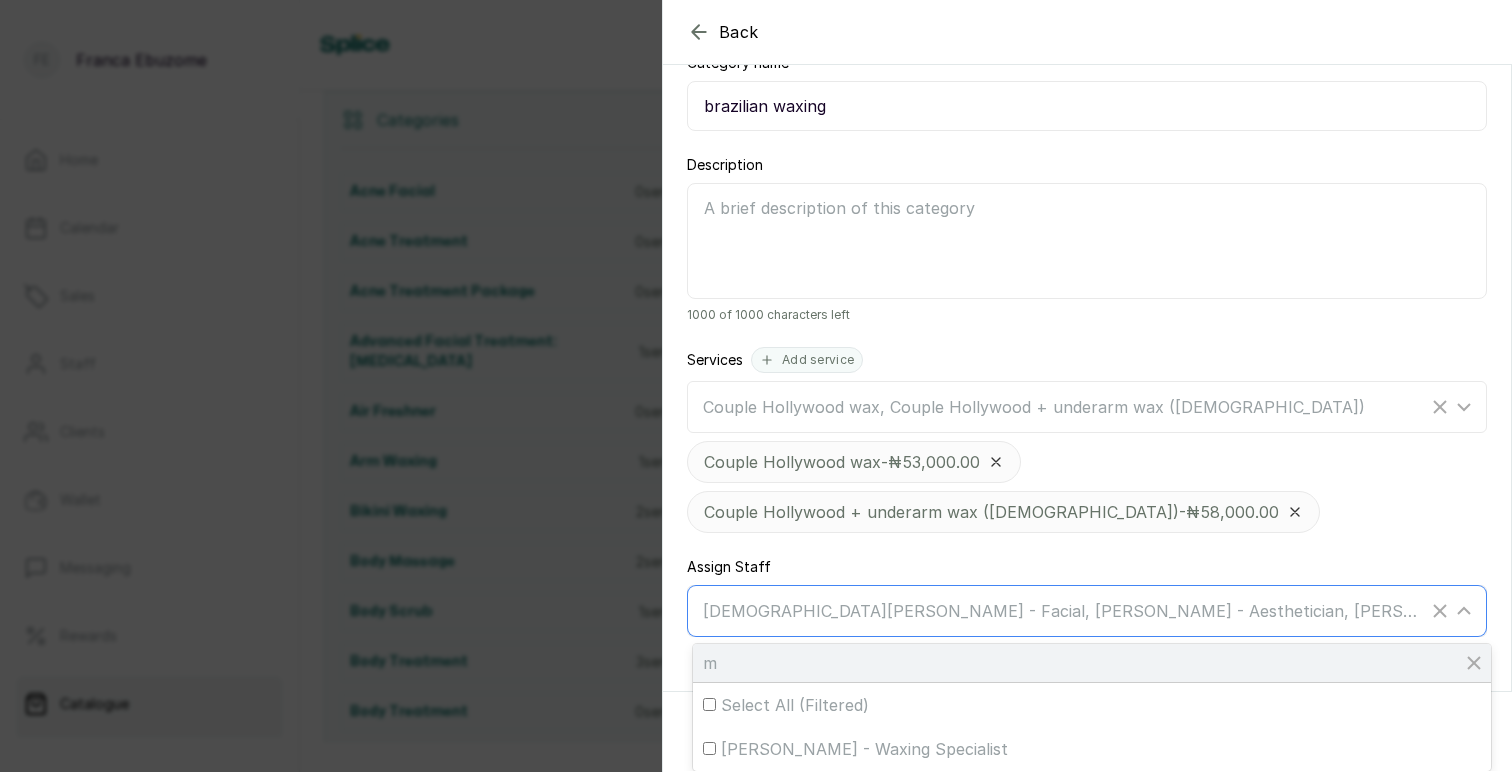 type 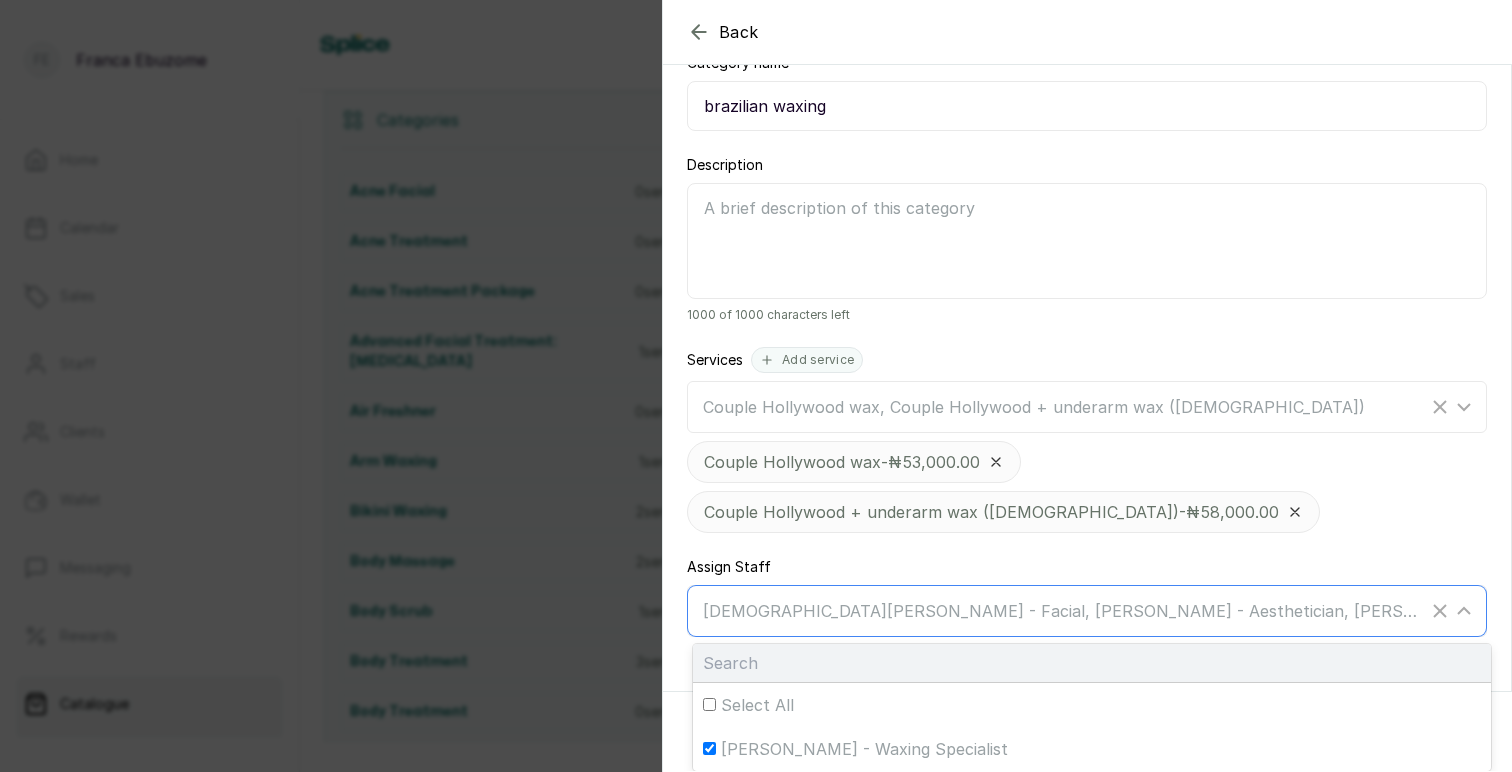 checkbox on "true" 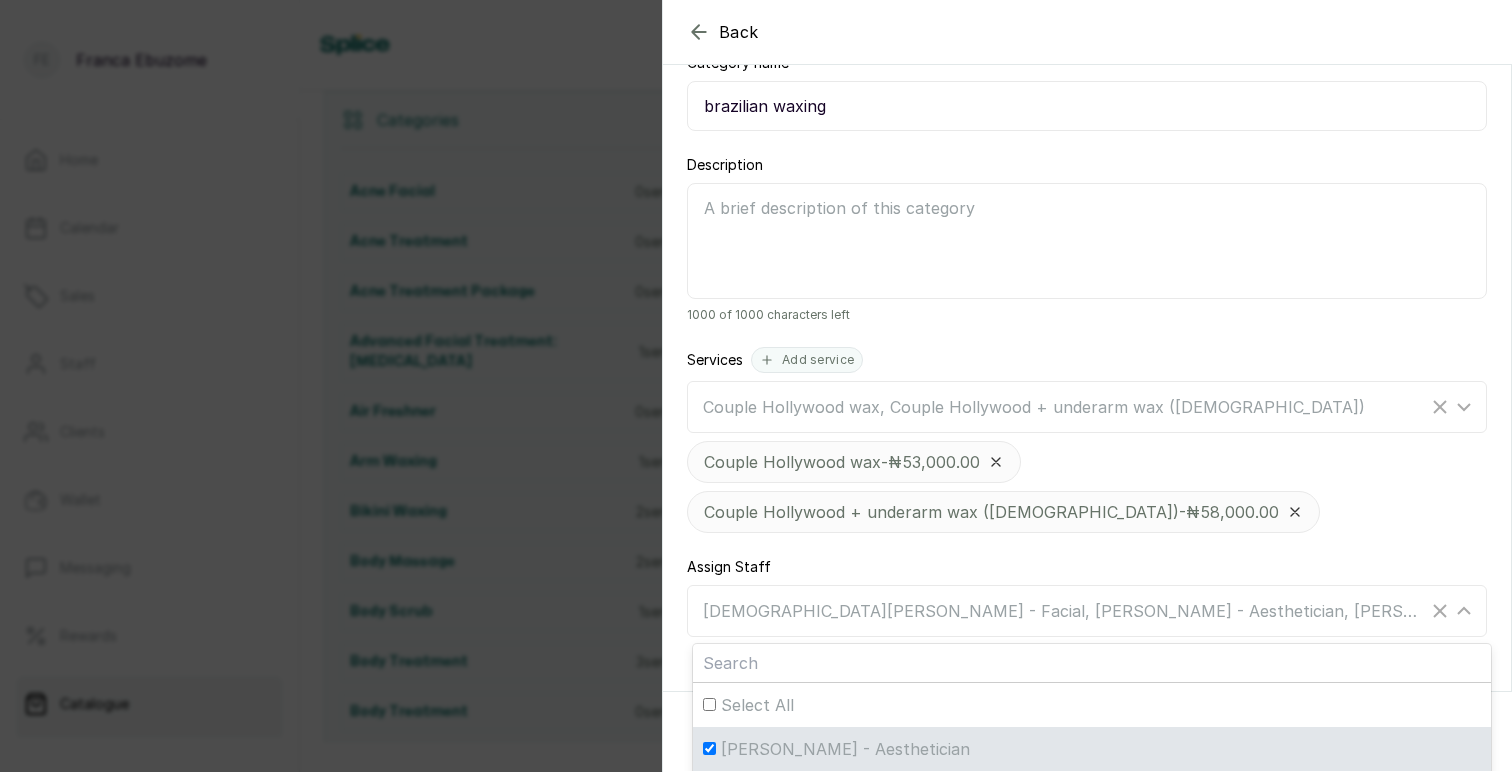 scroll, scrollTop: 159, scrollLeft: 0, axis: vertical 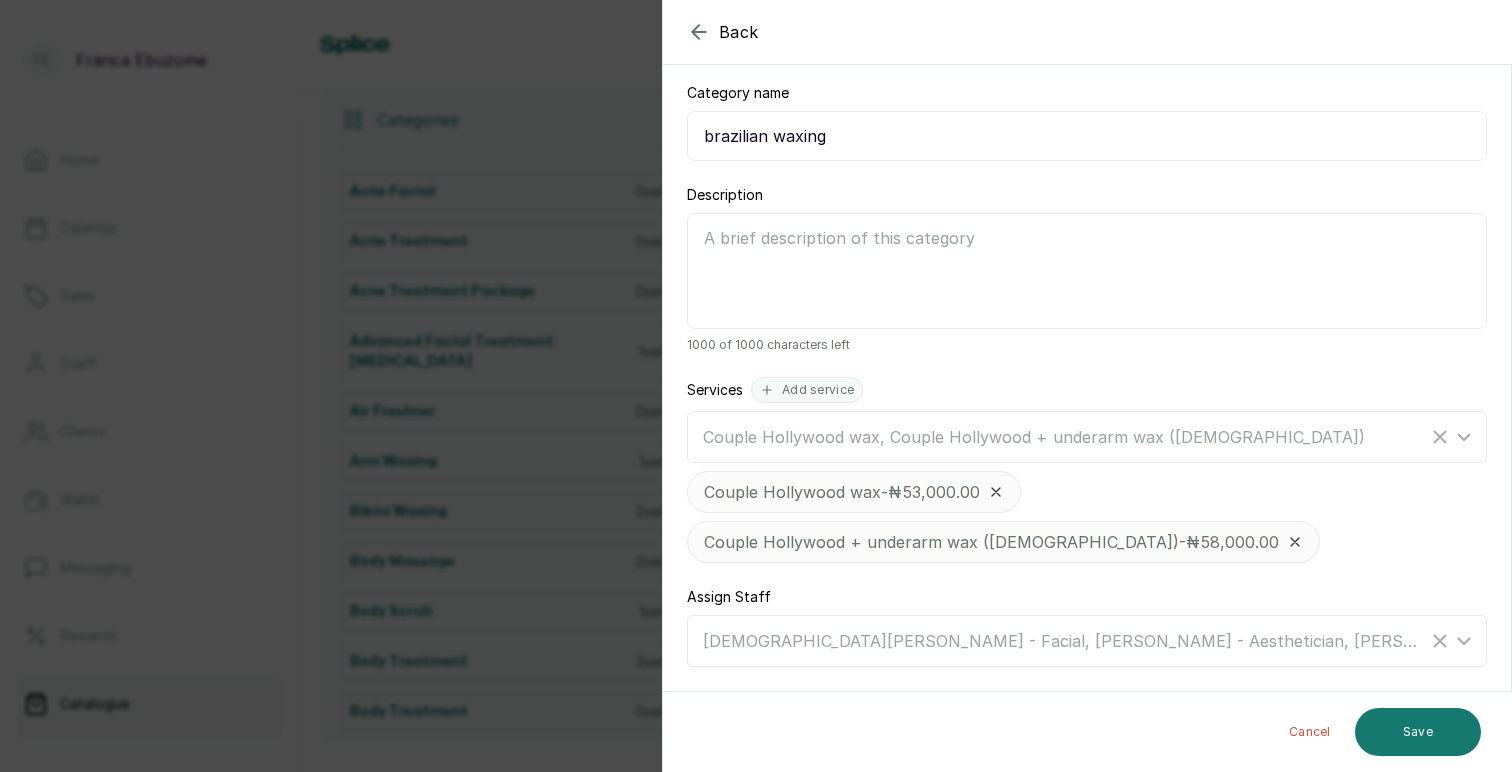 click on "Assigned staff can perform all services within this category Assigned staff can perform all services within this category Category name   brazilian waxing Description 1000 of 1000 characters left Services Add service Couple Hollywood wax, Couple Hollywood + underarm wax ([DEMOGRAPHIC_DATA]) Couple Hollywood wax  -  ₦53,000.00 Couple Hollywood + underarm wax ([DEMOGRAPHIC_DATA])  -  ₦58,000.00 Assign Staff [PERSON_NAME] - Facial, [PERSON_NAME]  Amuche - Aesthetician, Goodluck Chukwundu  - Massage therapist" at bounding box center (1087, 338) 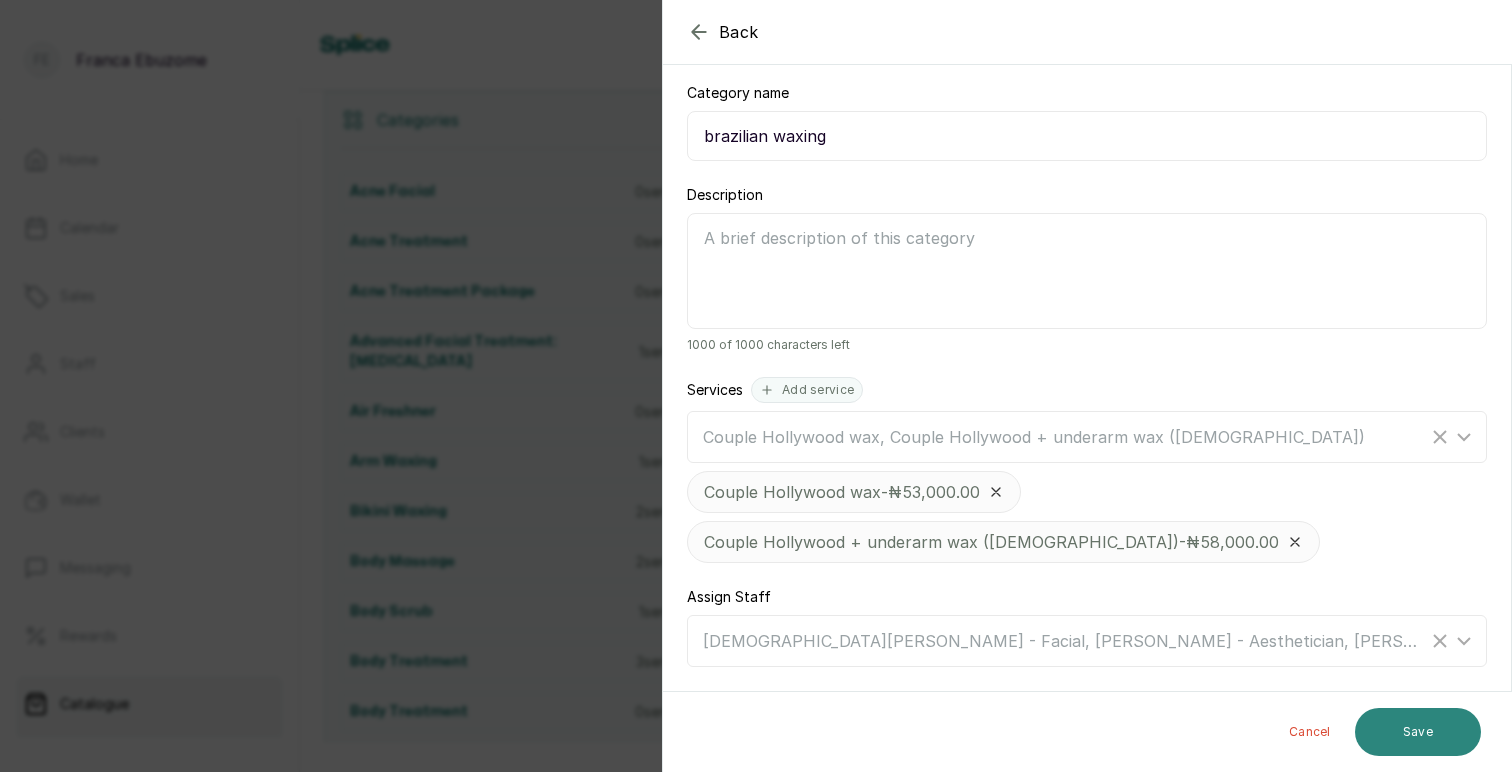 click on "Save" at bounding box center [1418, 732] 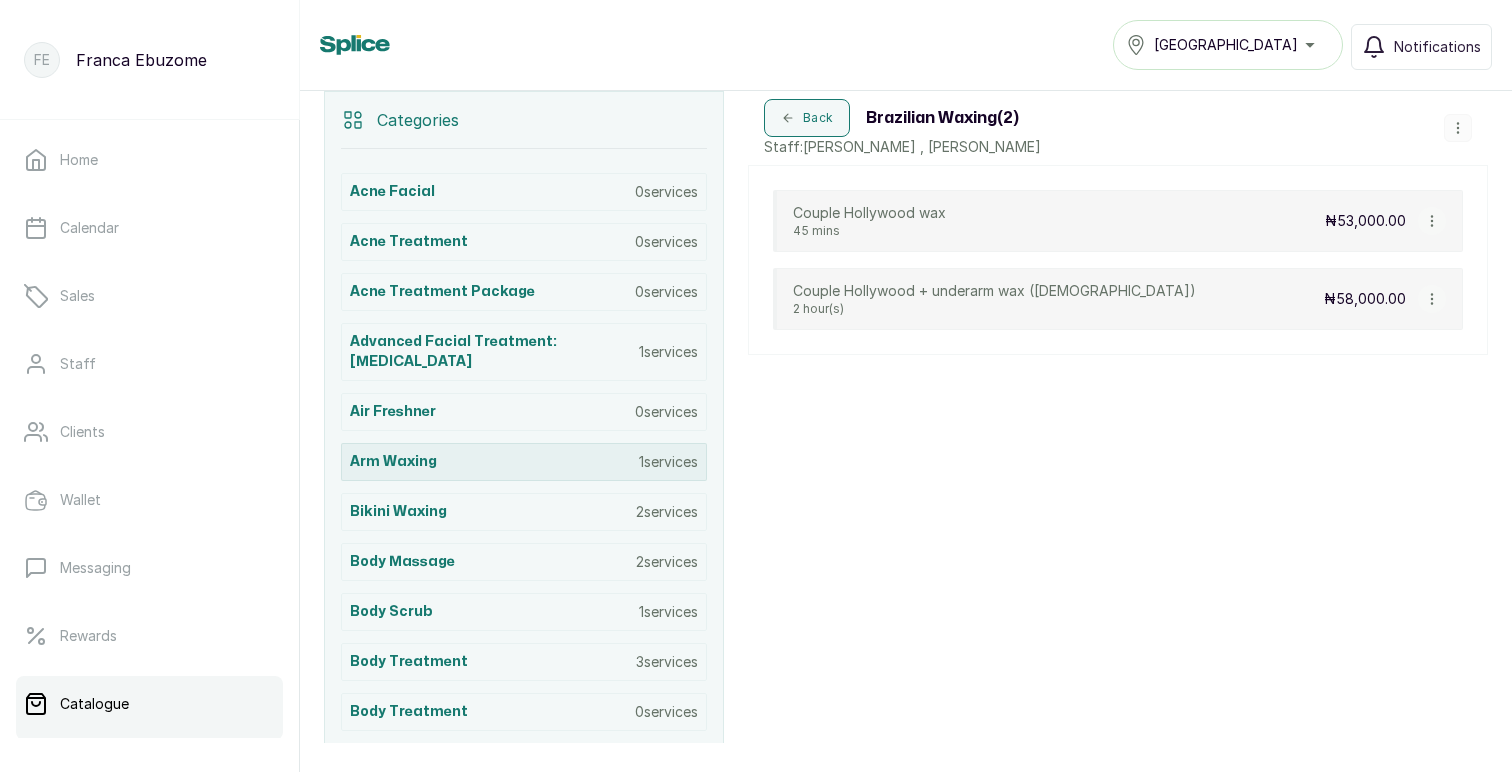 click on "arm waxing 1  services" at bounding box center [524, 462] 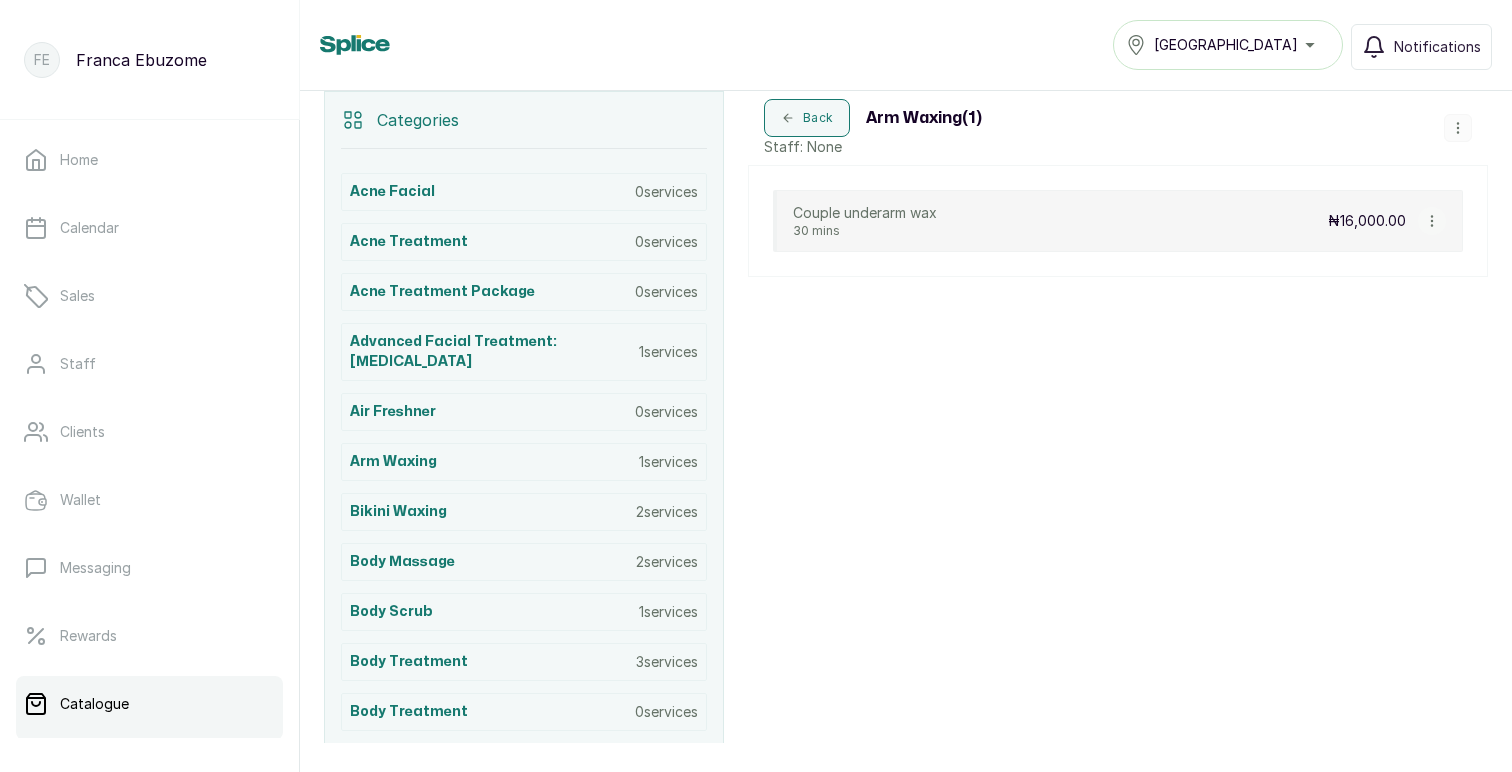 click 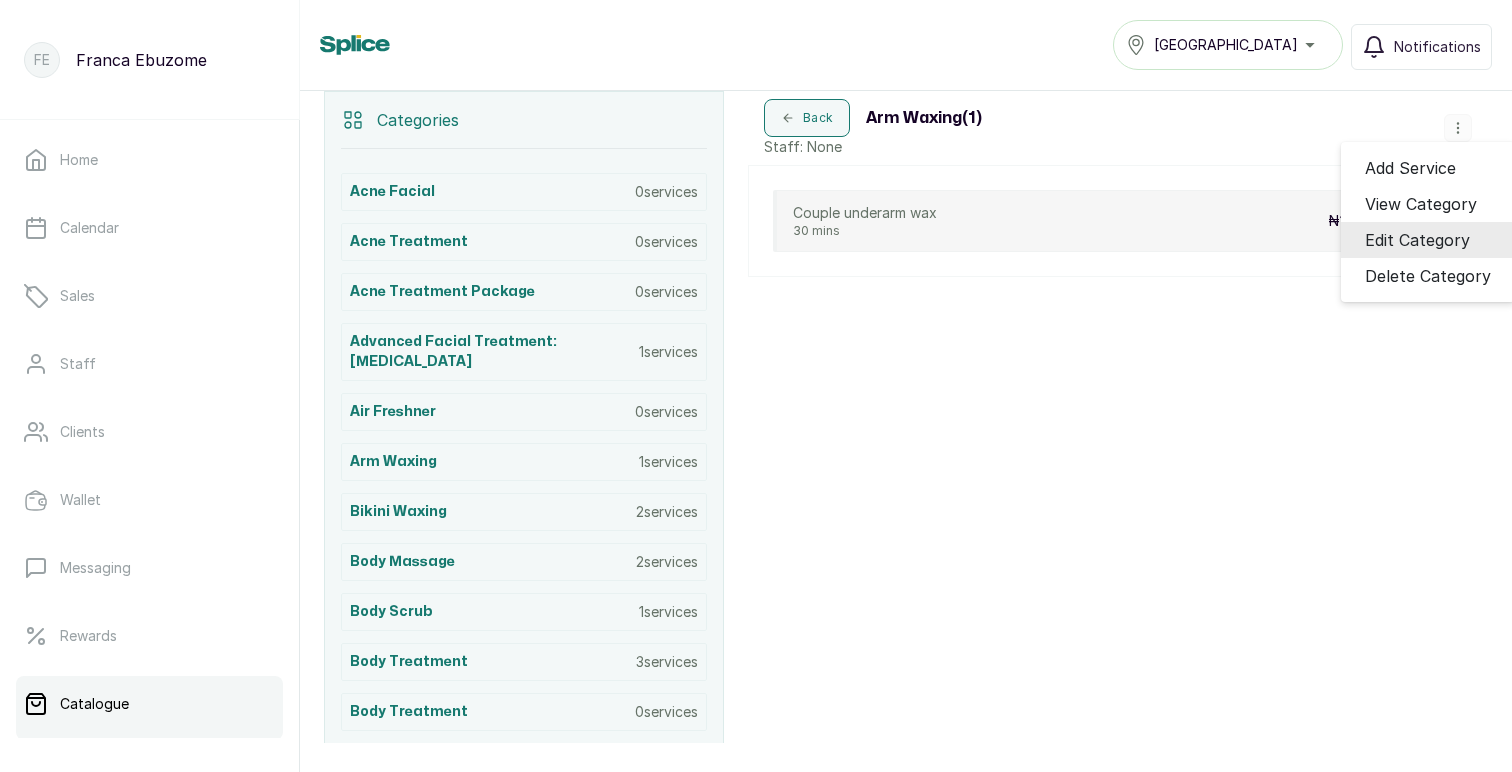 click on "Edit Category" at bounding box center (1417, 240) 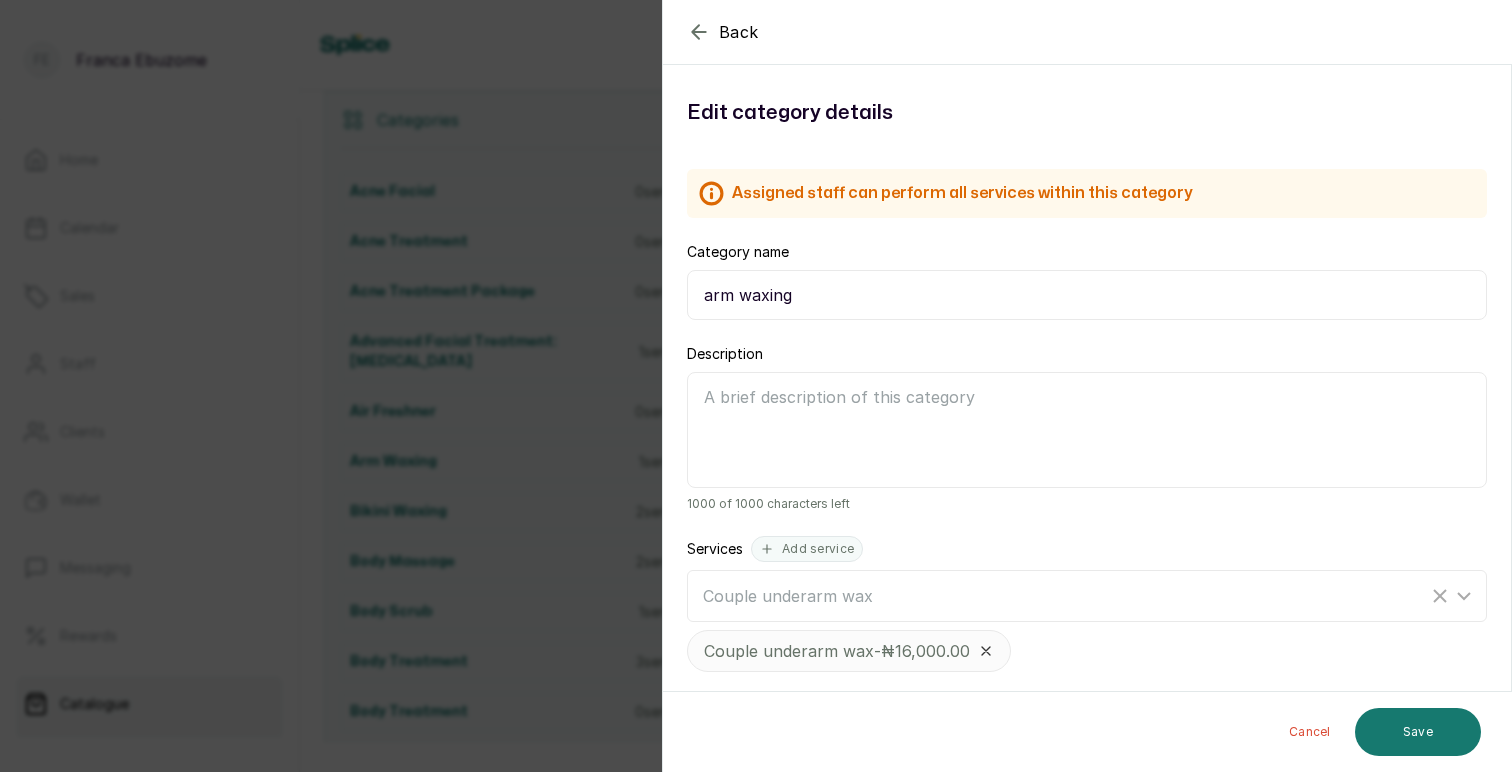 scroll, scrollTop: 109, scrollLeft: 0, axis: vertical 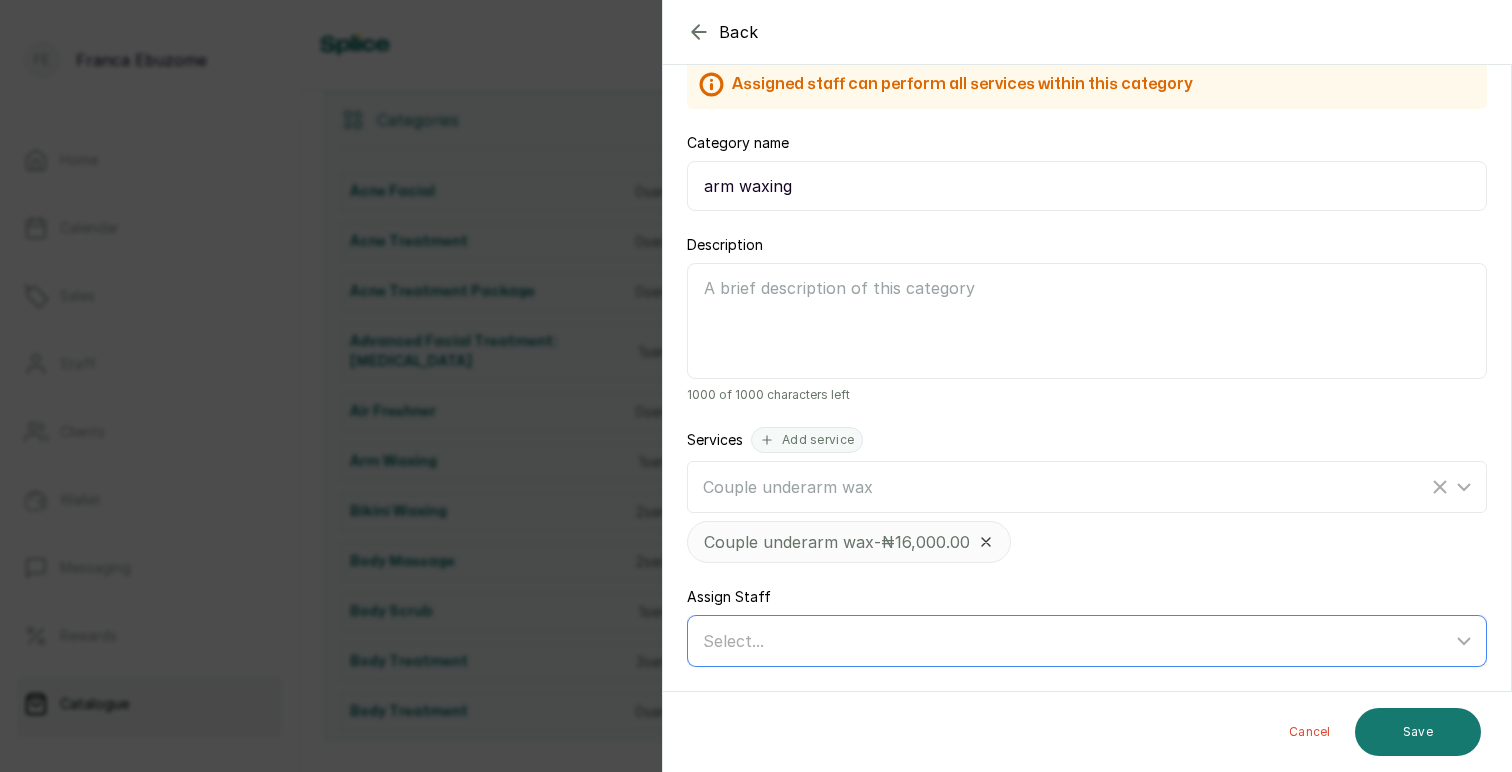 click on "Select..." at bounding box center [733, 641] 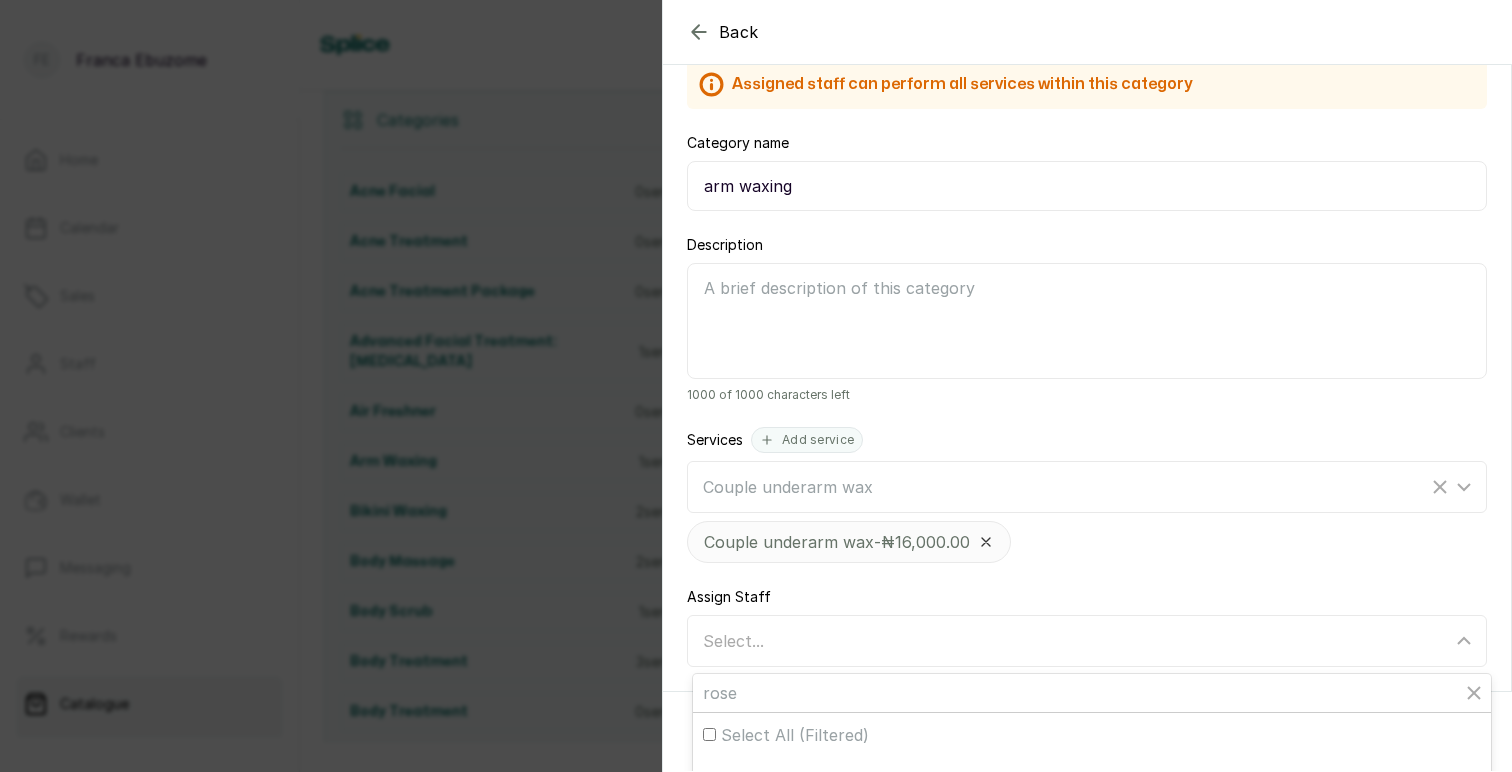 scroll, scrollTop: 139, scrollLeft: 0, axis: vertical 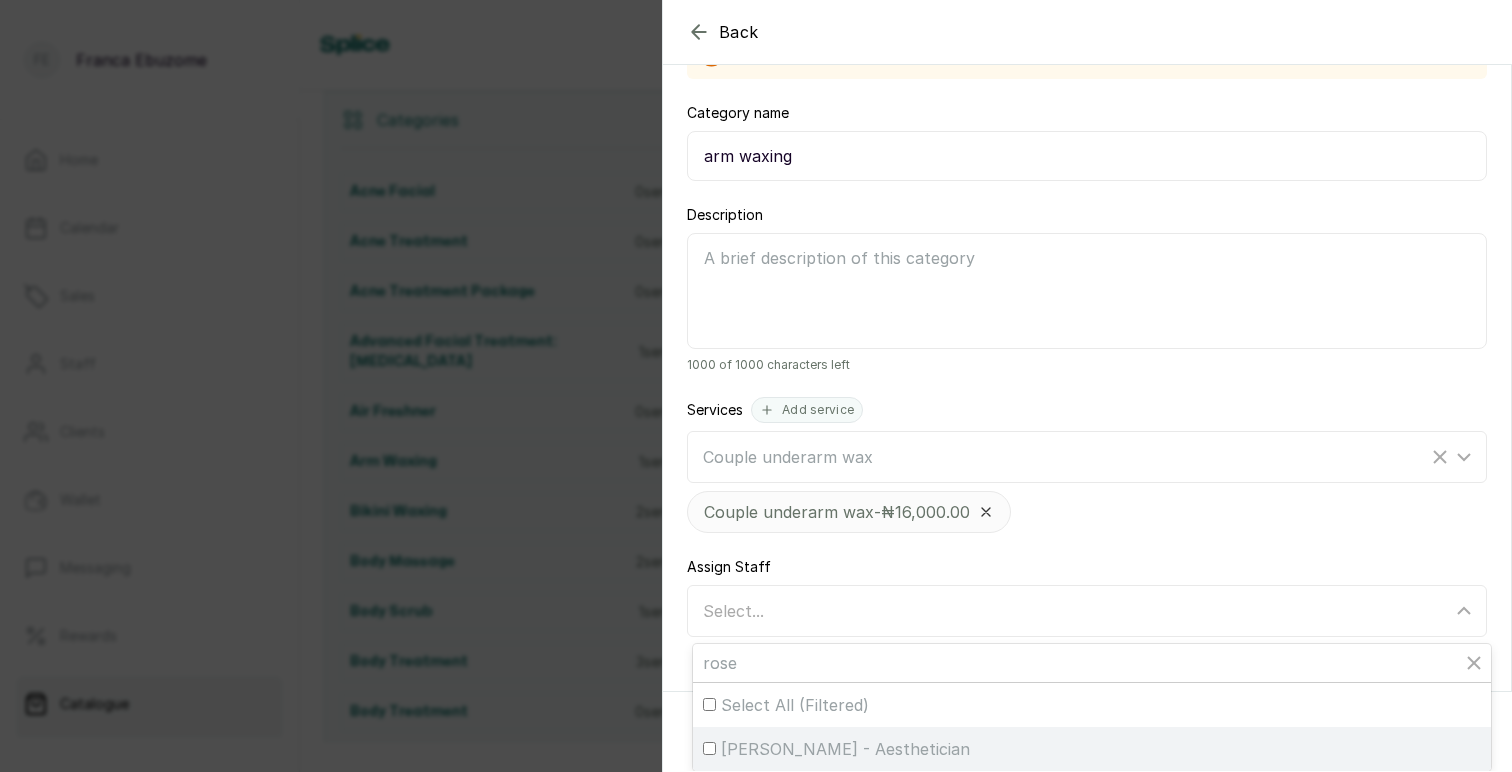 type on "rose" 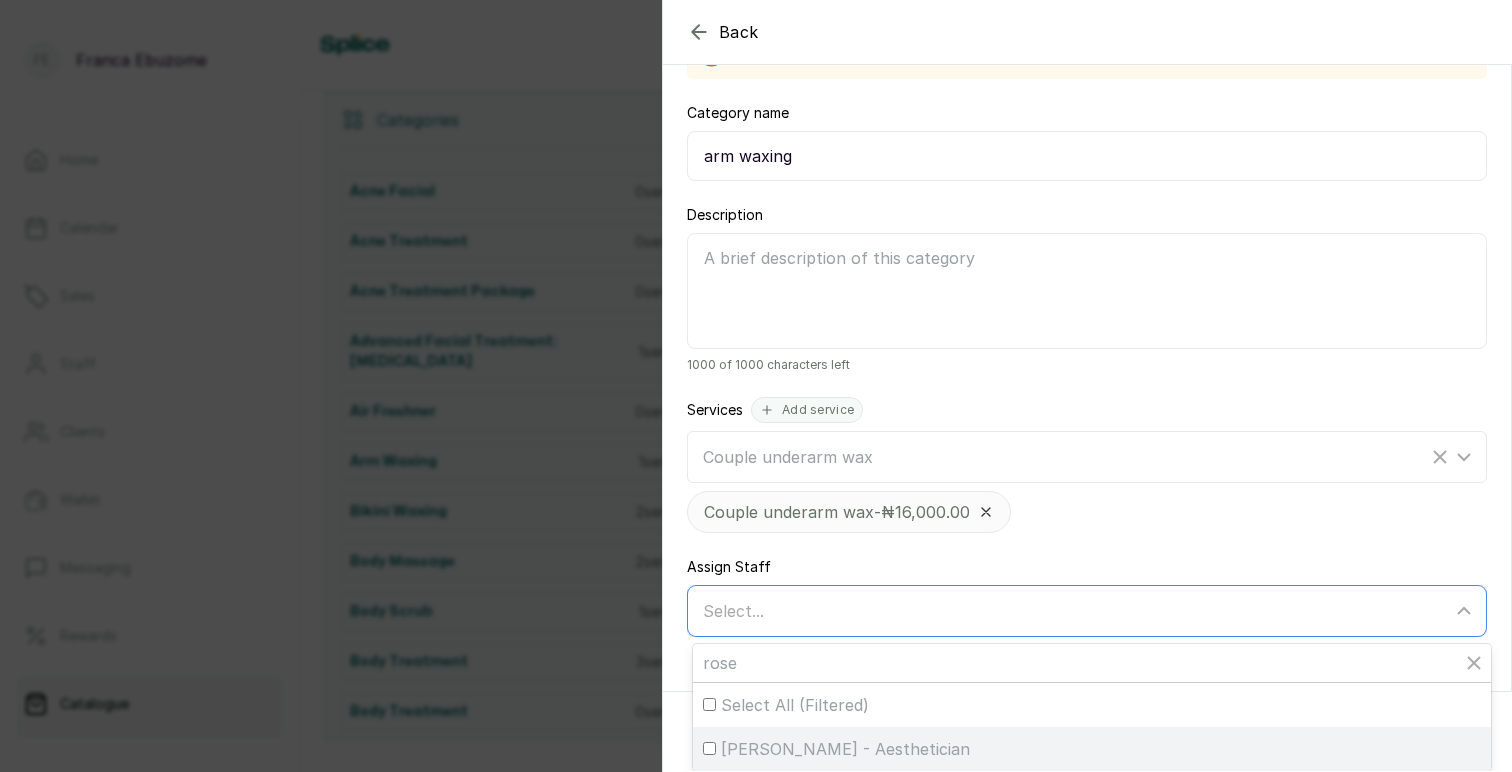 click on "[PERSON_NAME] - Aesthetician" at bounding box center (845, 749) 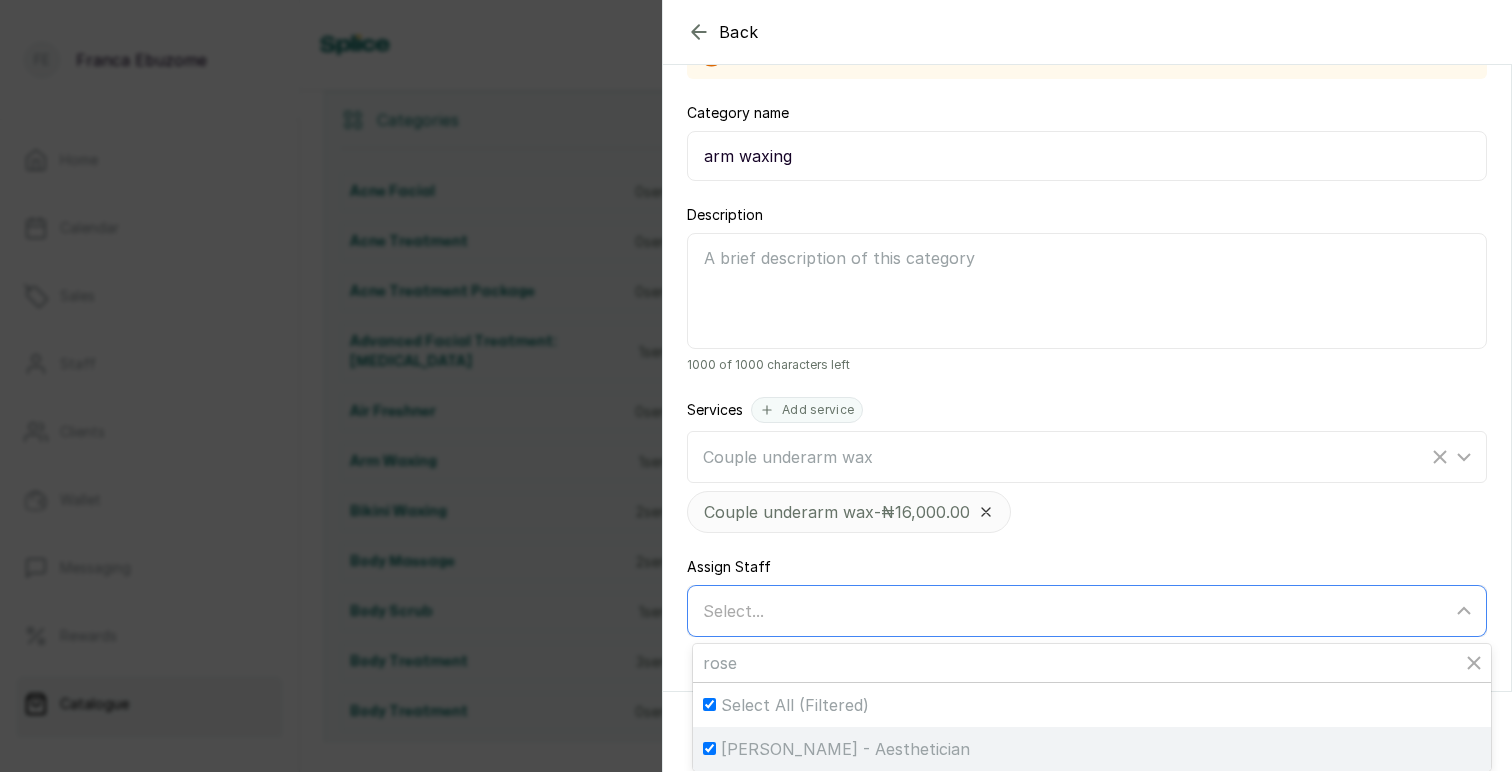 checkbox on "true" 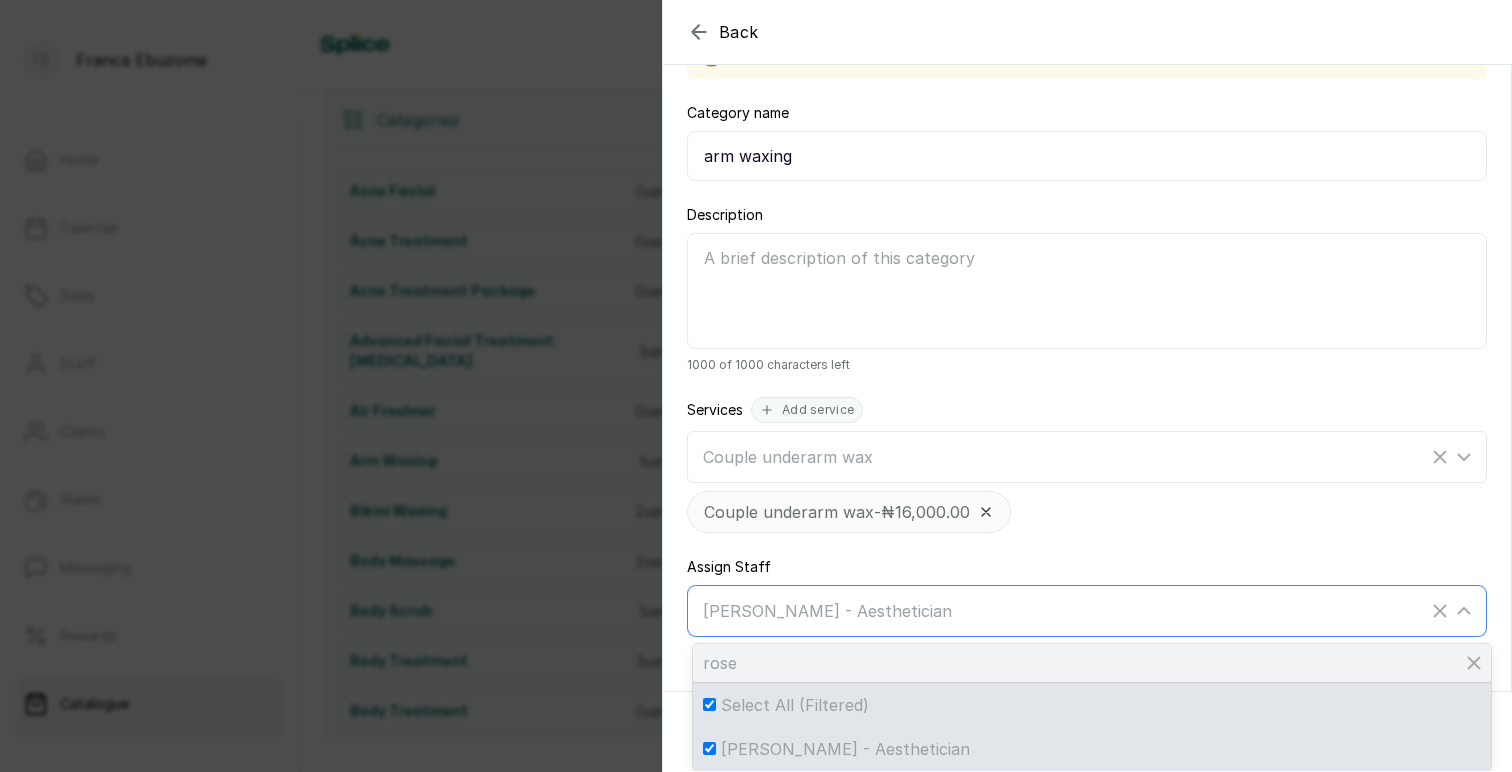 click on "rose" at bounding box center (1092, 663) 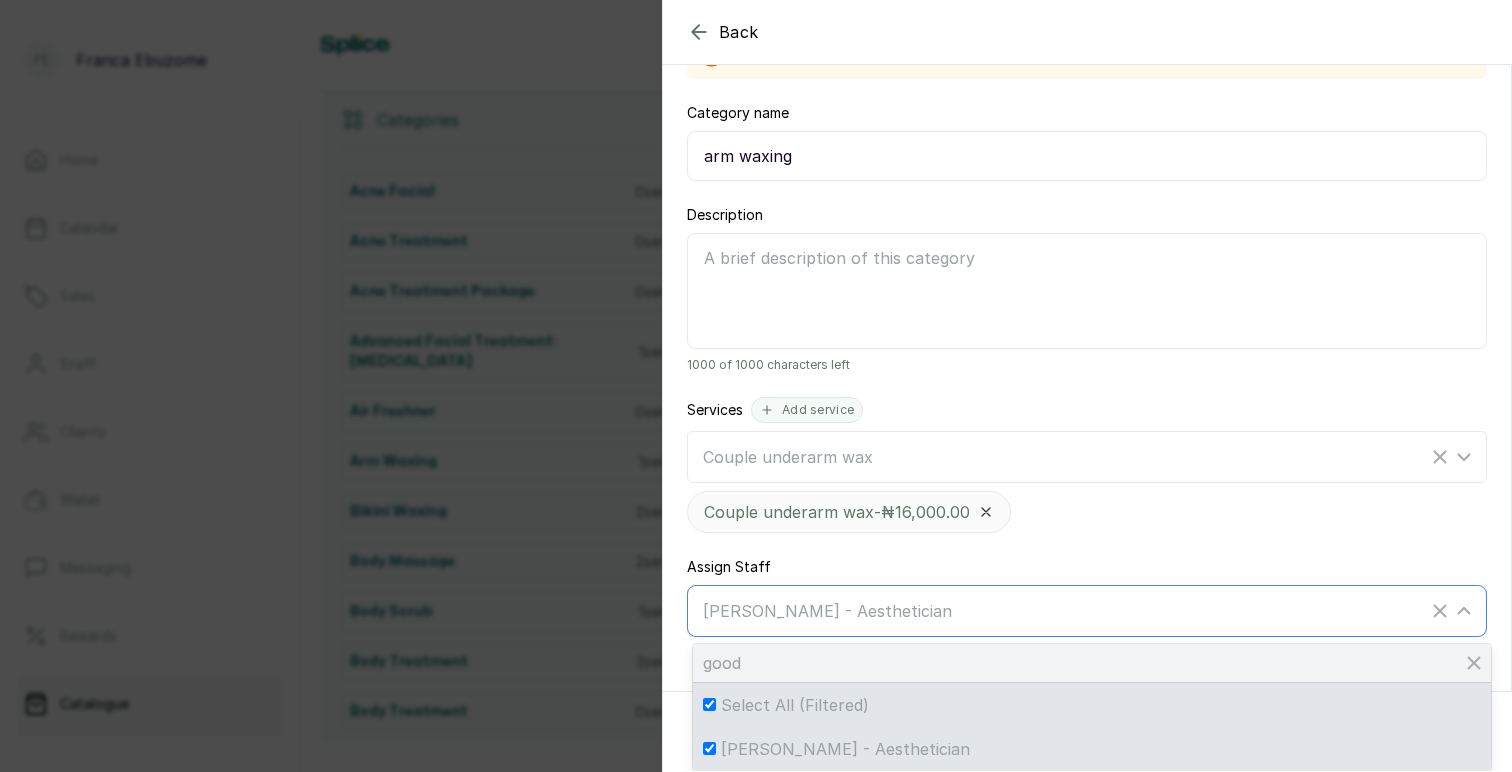 type on "goodl" 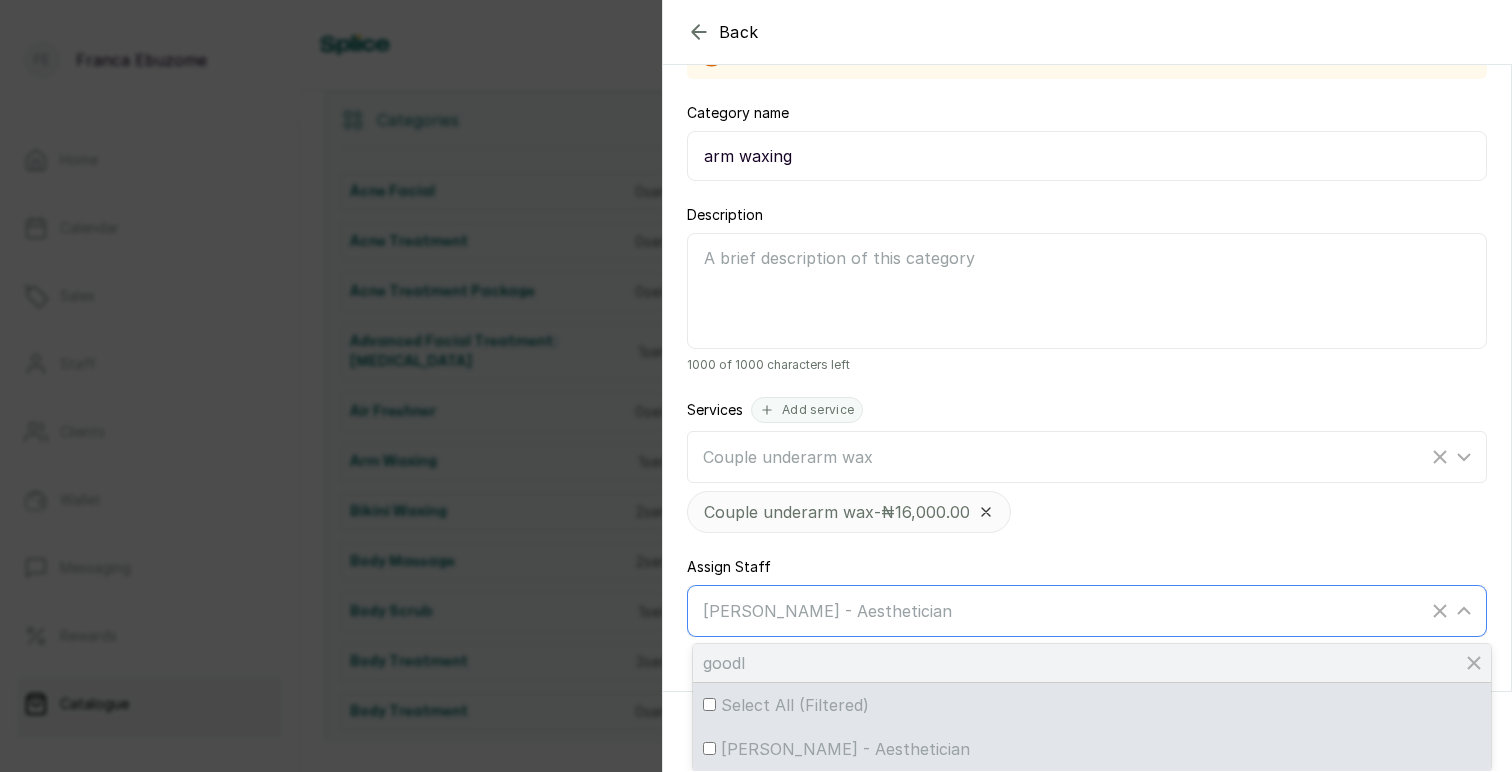 checkbox on "false" 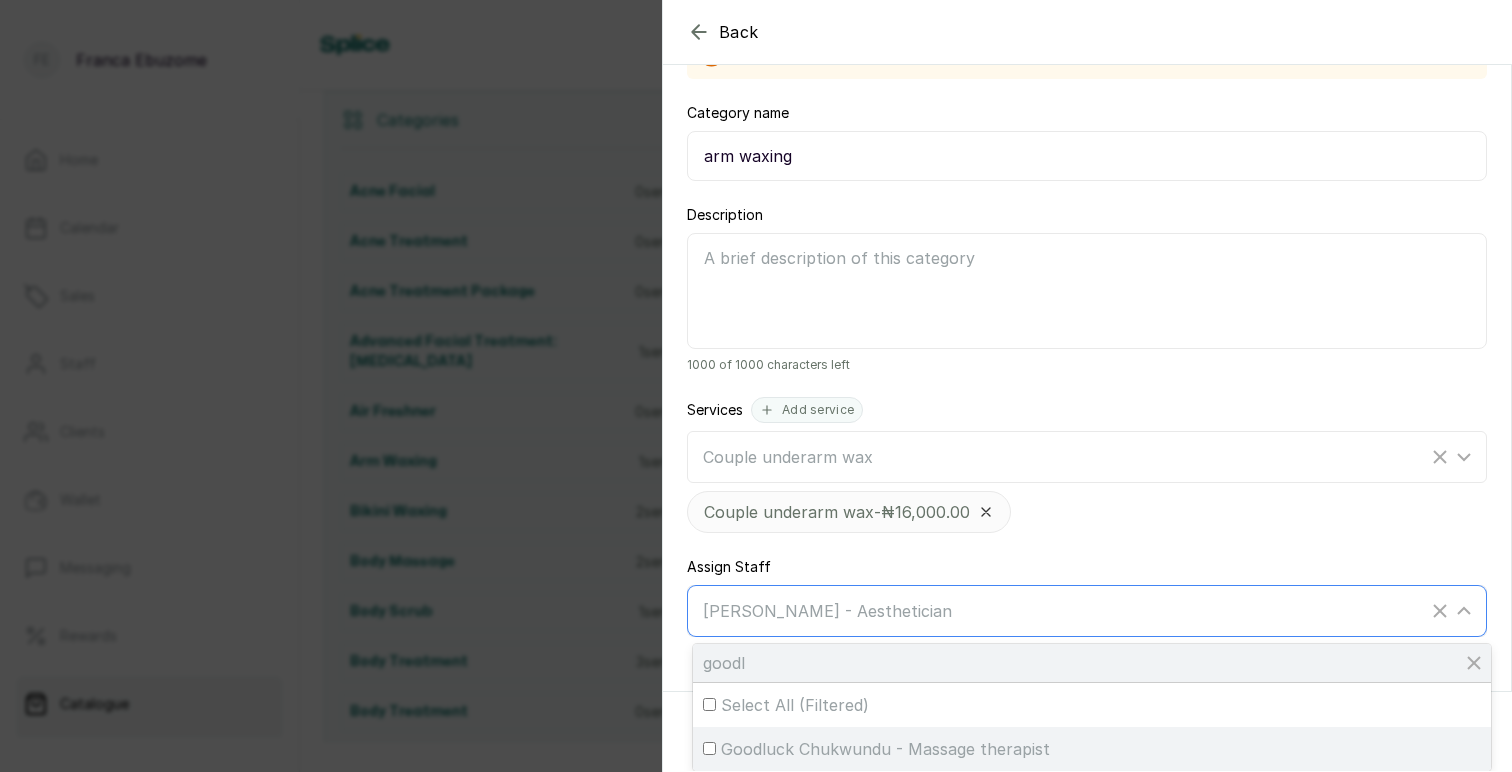 type on "goodl" 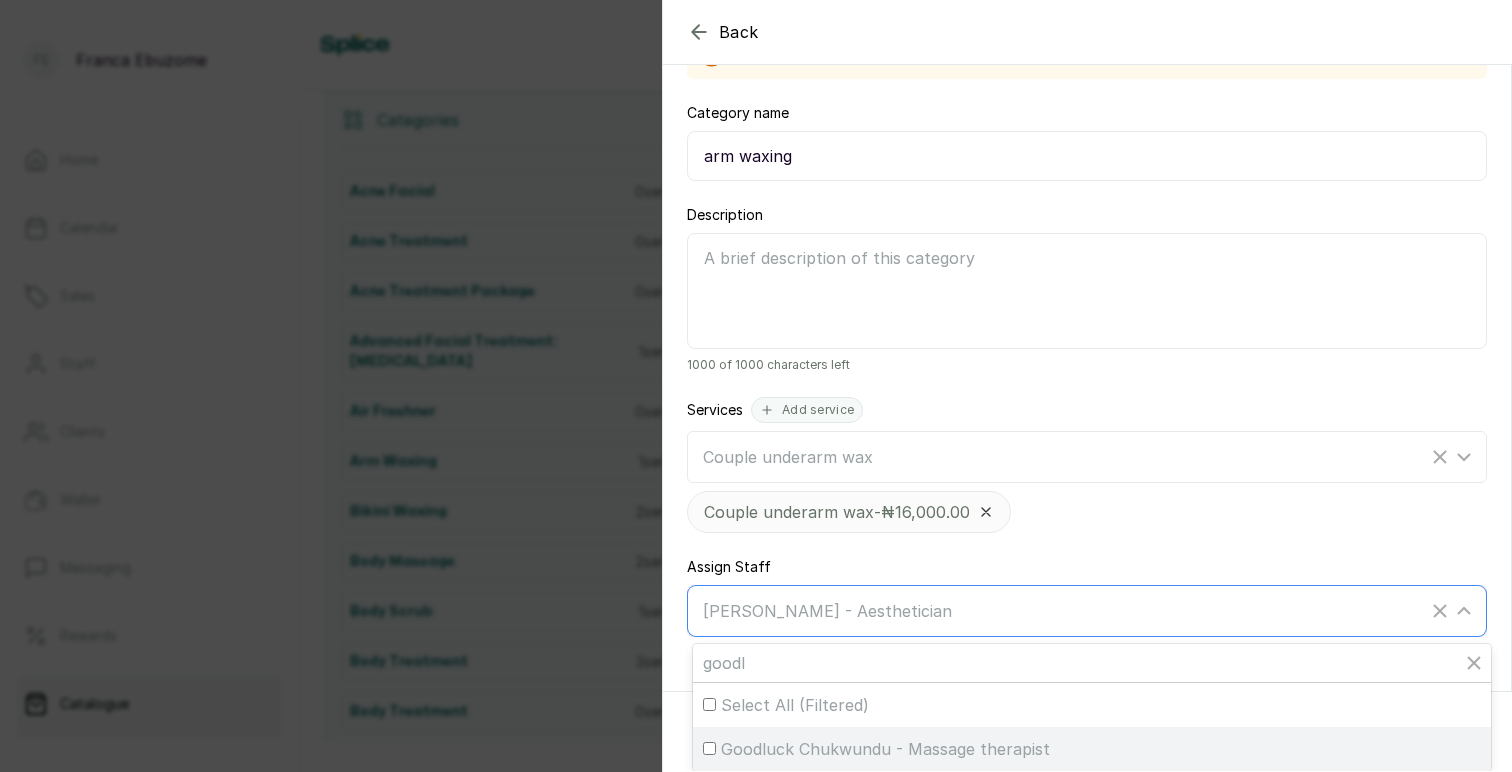click on "Goodluck Chukwundu  - Massage therapist" at bounding box center (1092, 749) 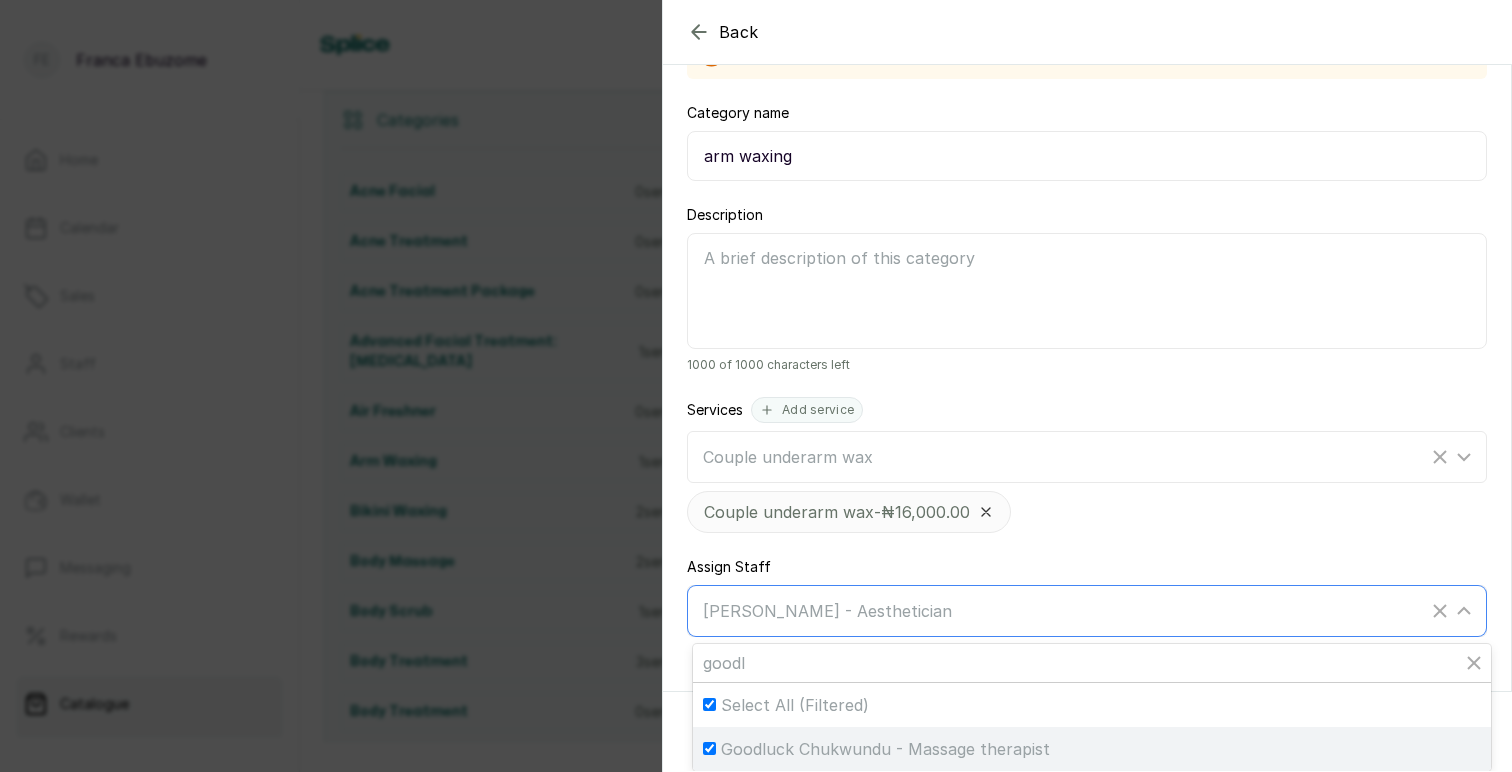 checkbox on "true" 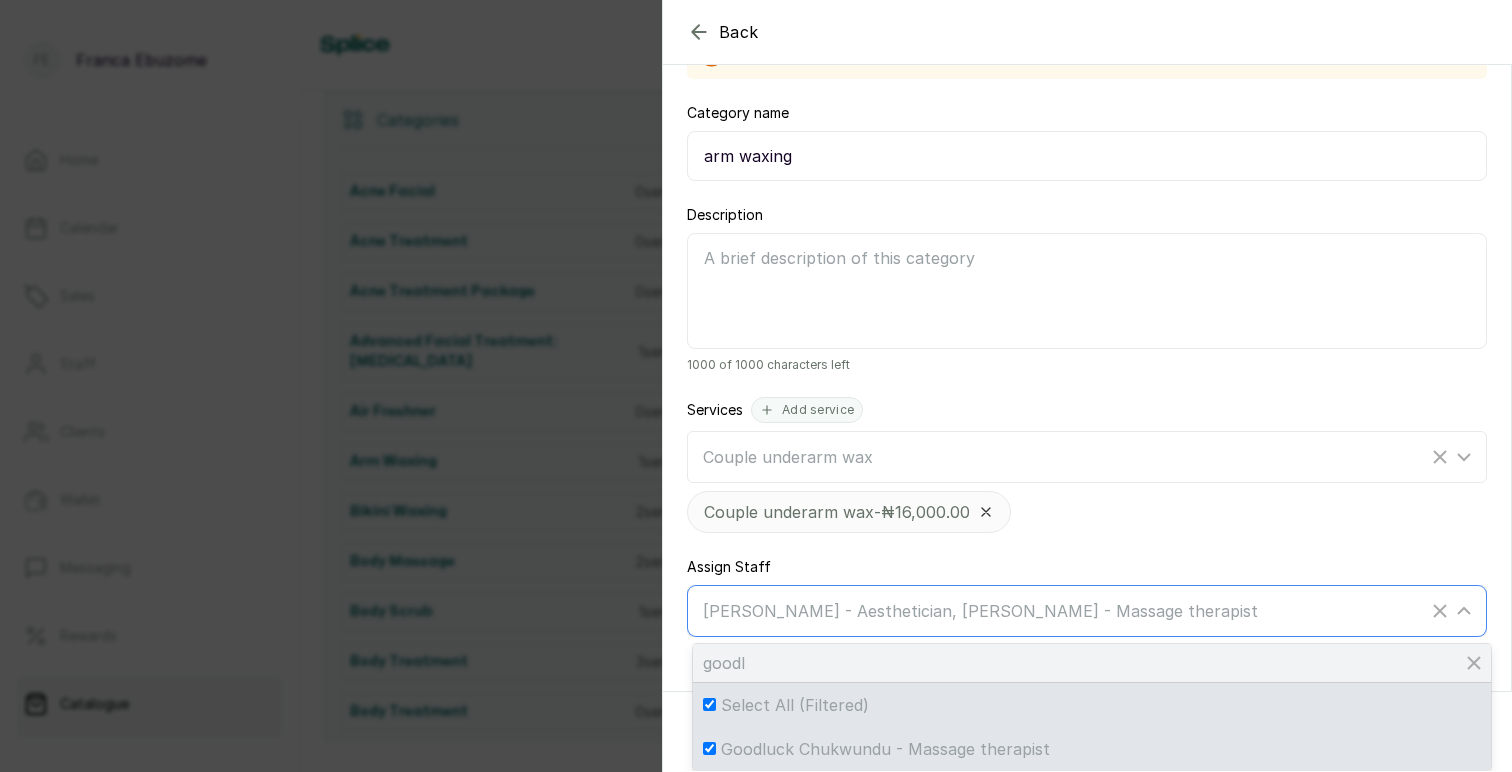 click on "goodl" at bounding box center (1092, 663) 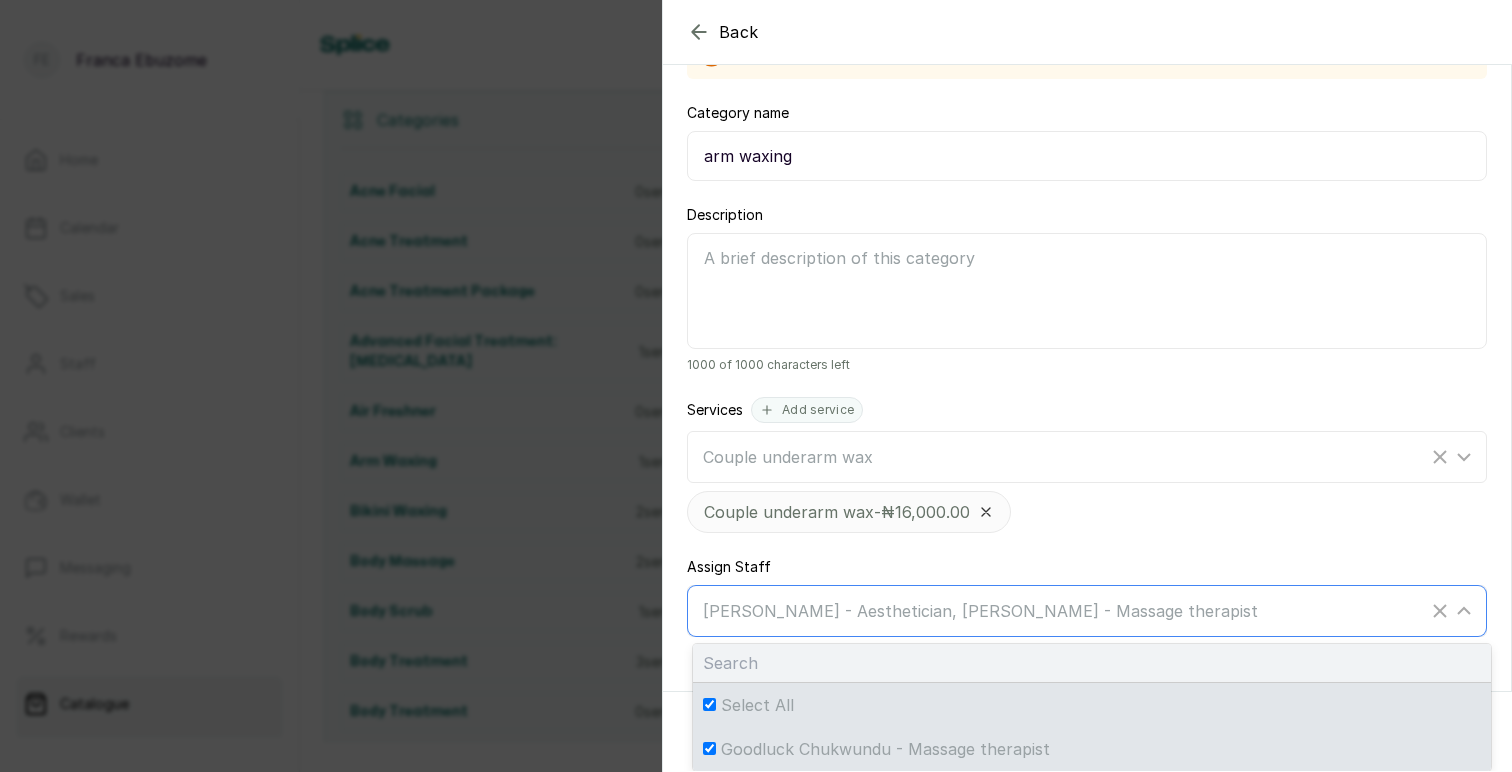 checkbox on "false" 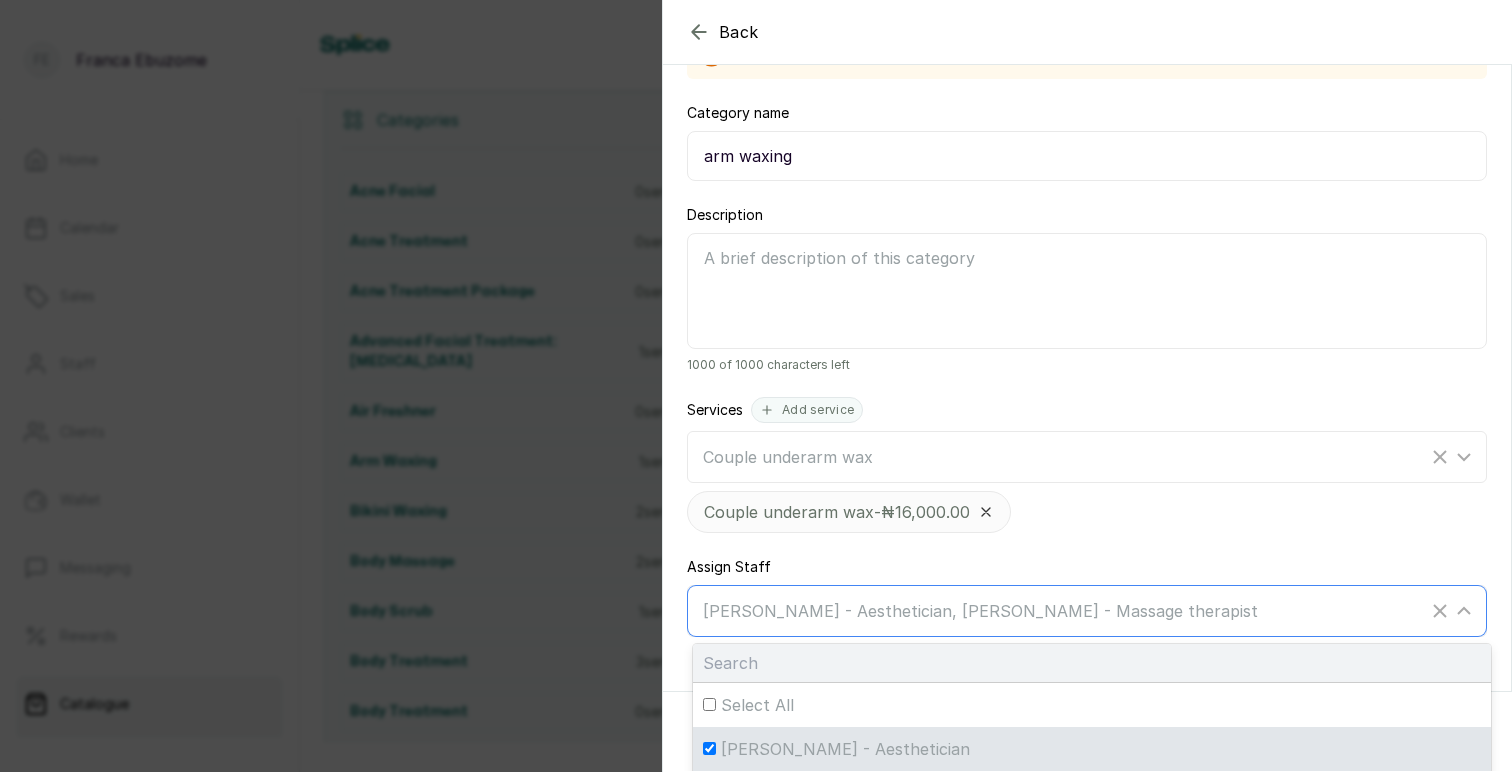 type on "c" 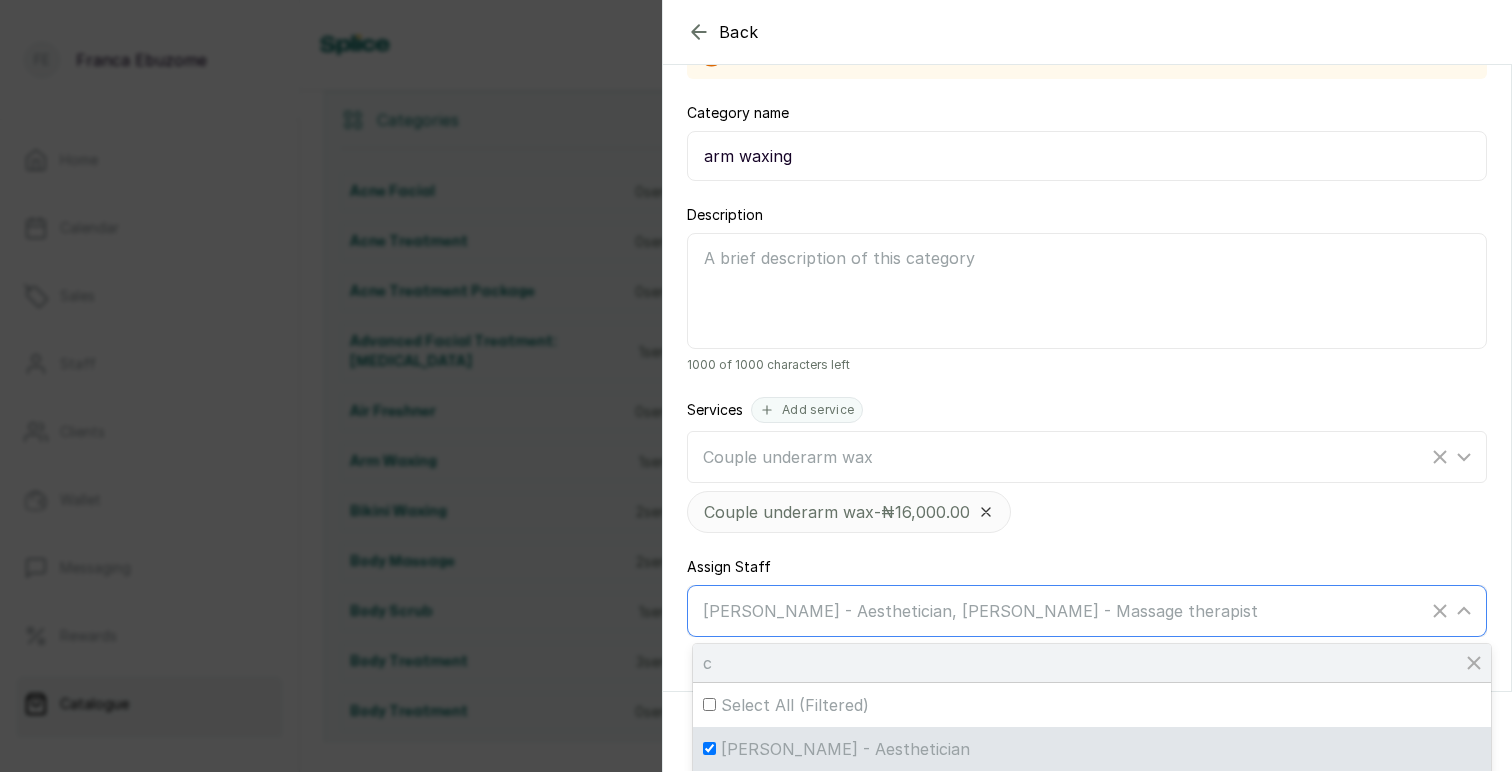checkbox on "true" 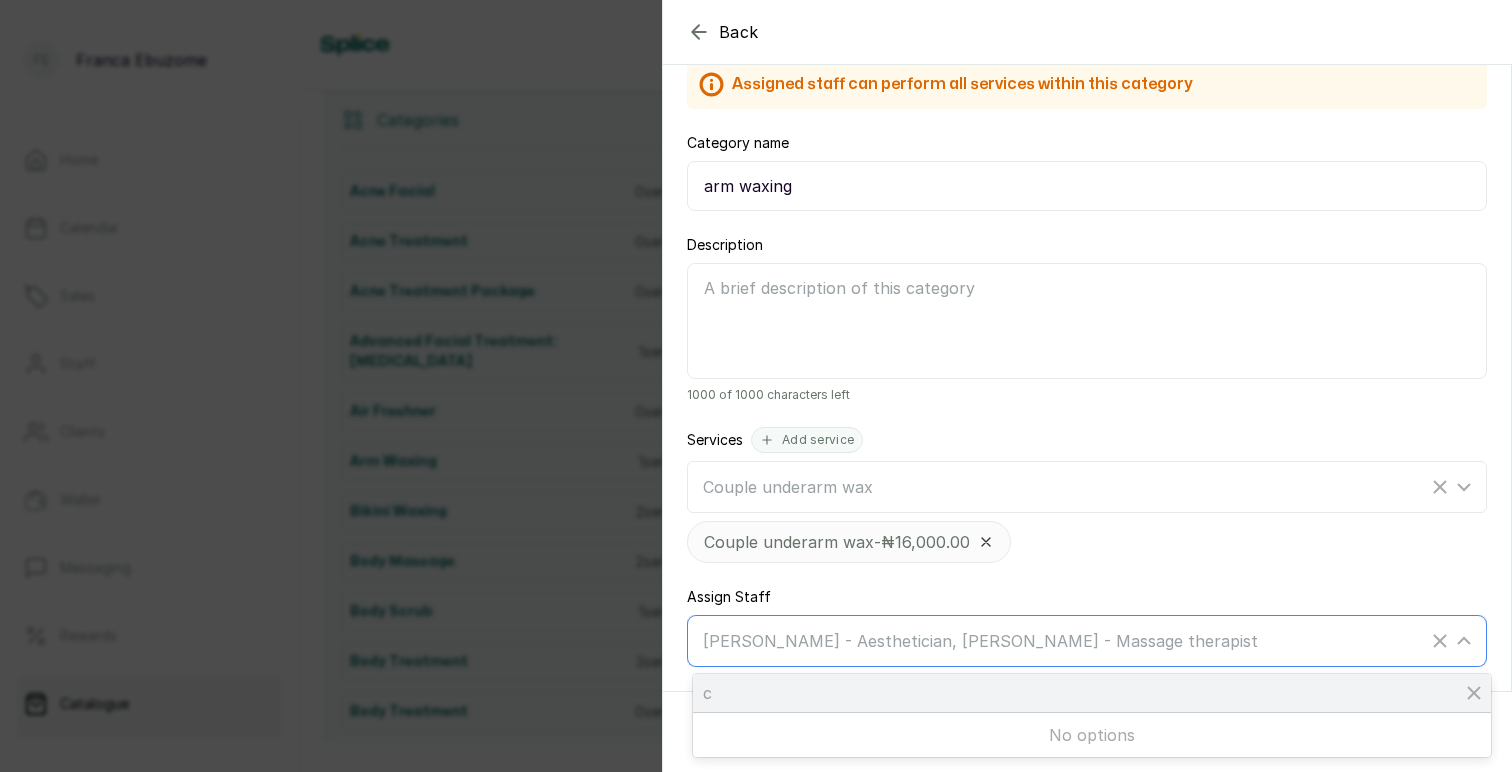 scroll, scrollTop: 139, scrollLeft: 0, axis: vertical 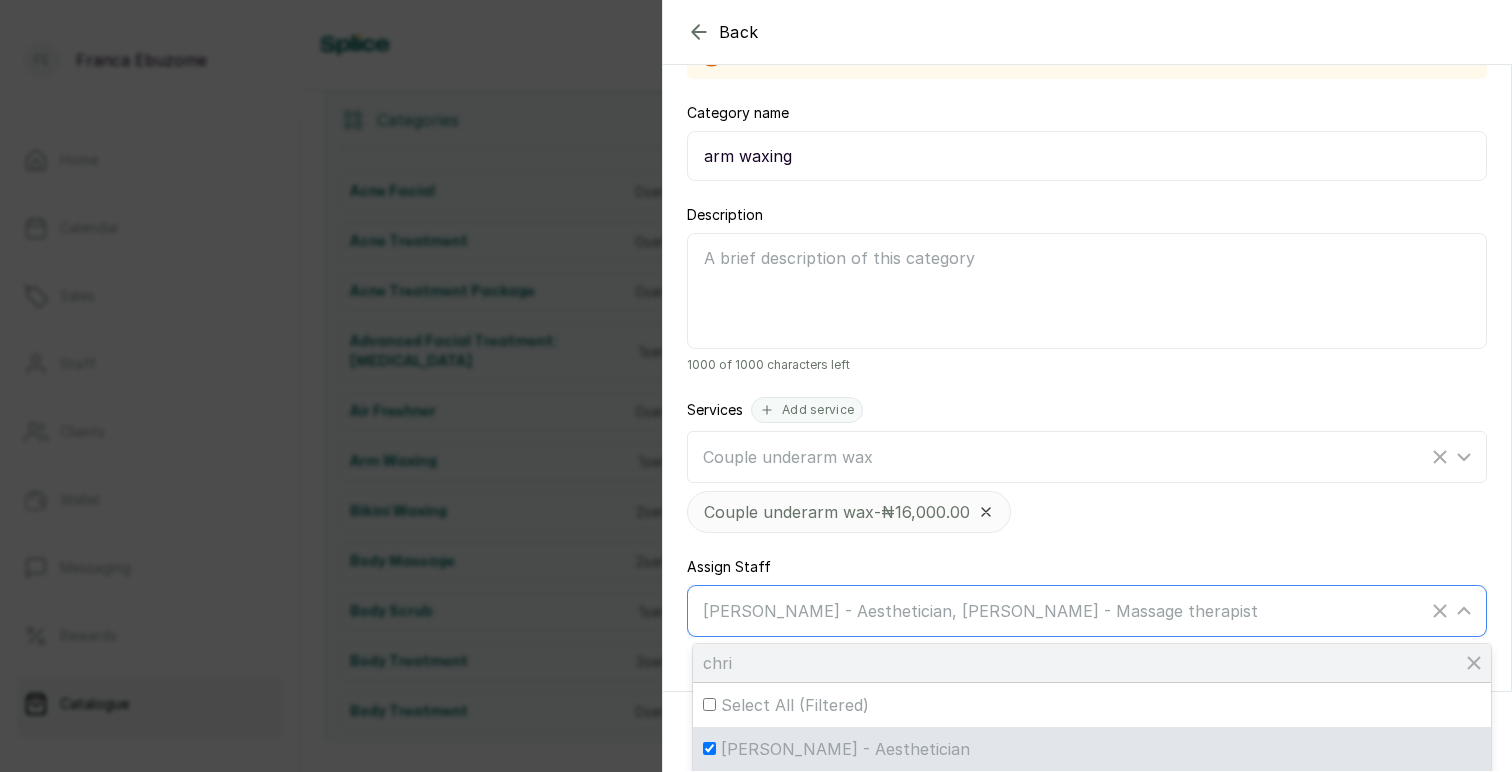 type on "[PERSON_NAME]" 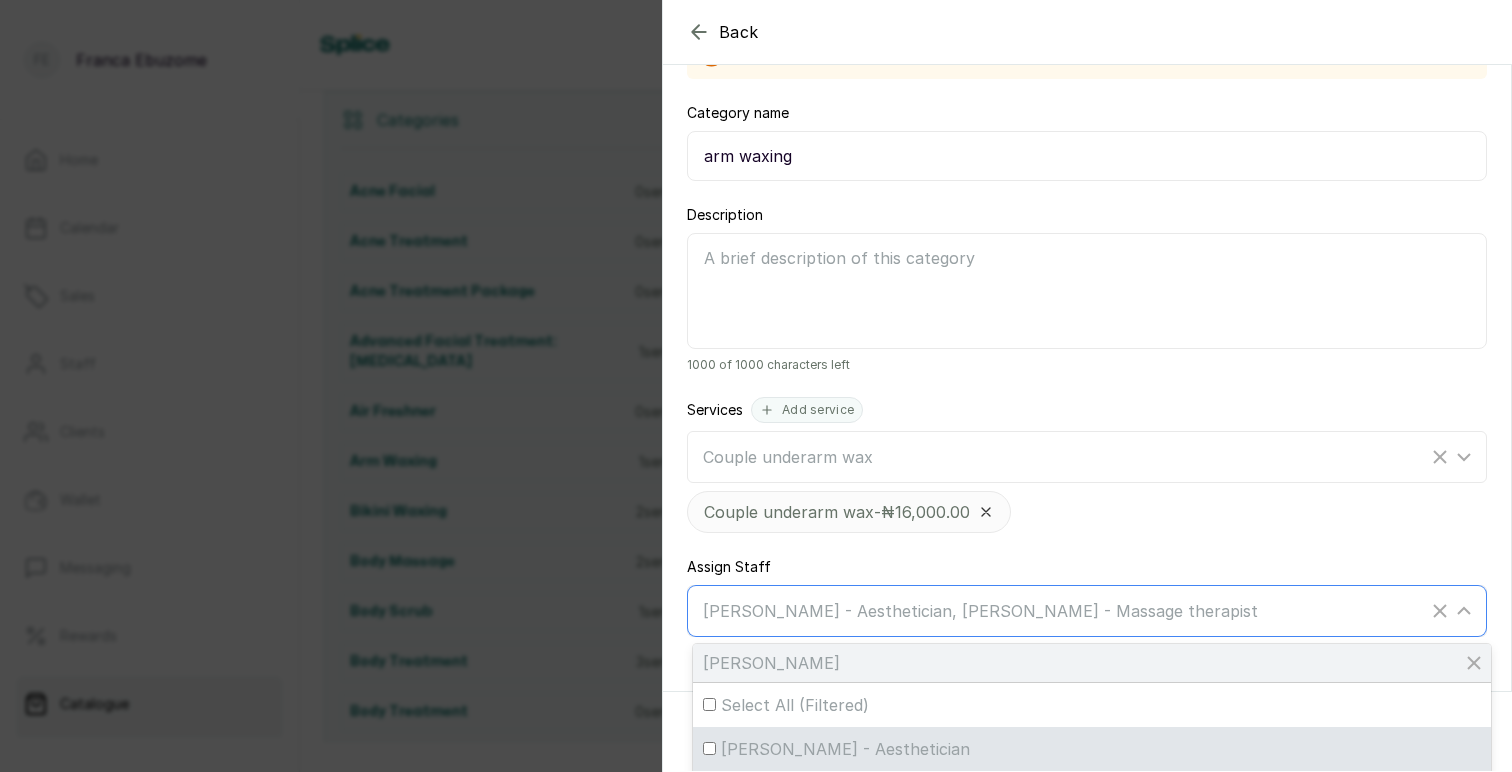 checkbox on "false" 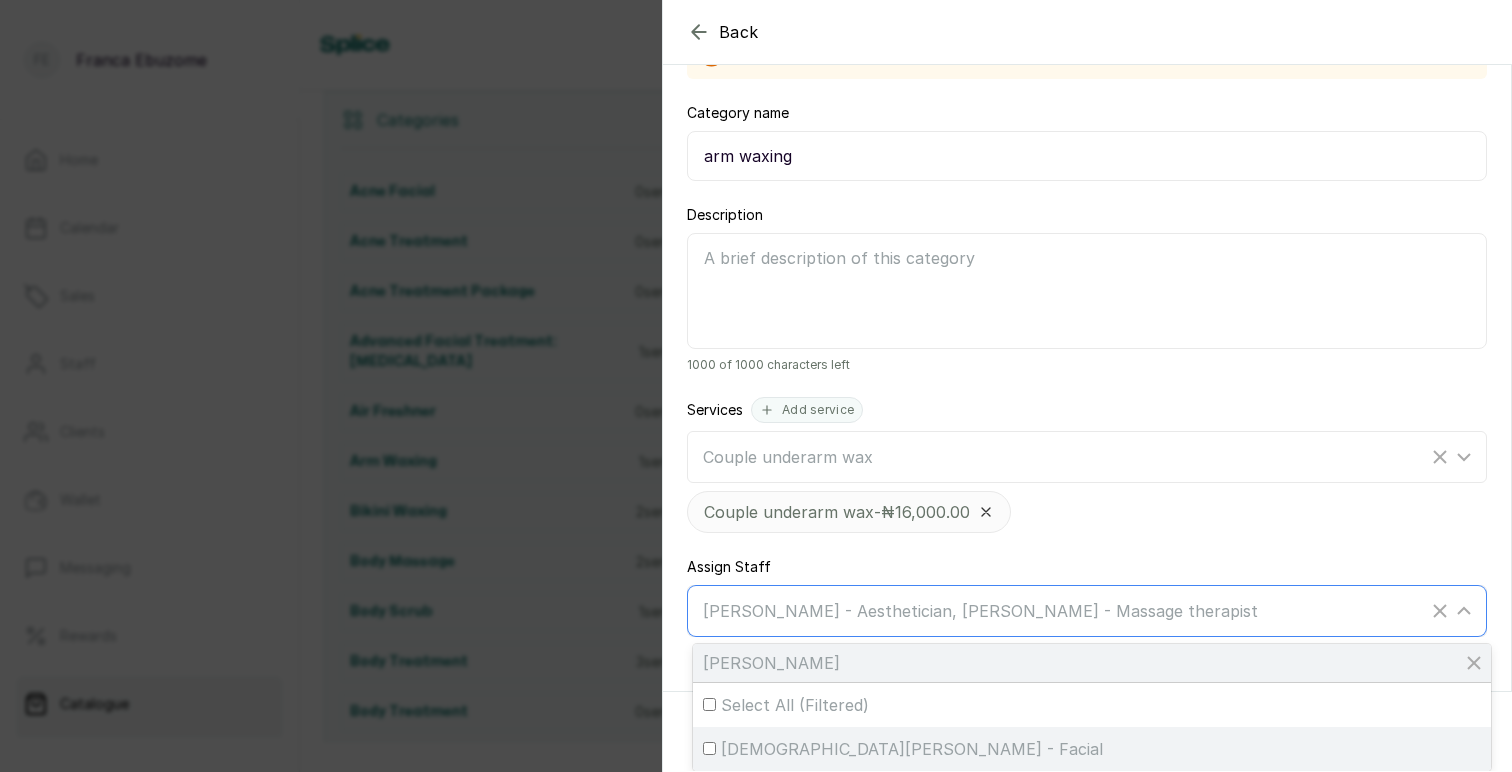 type on "[PERSON_NAME]" 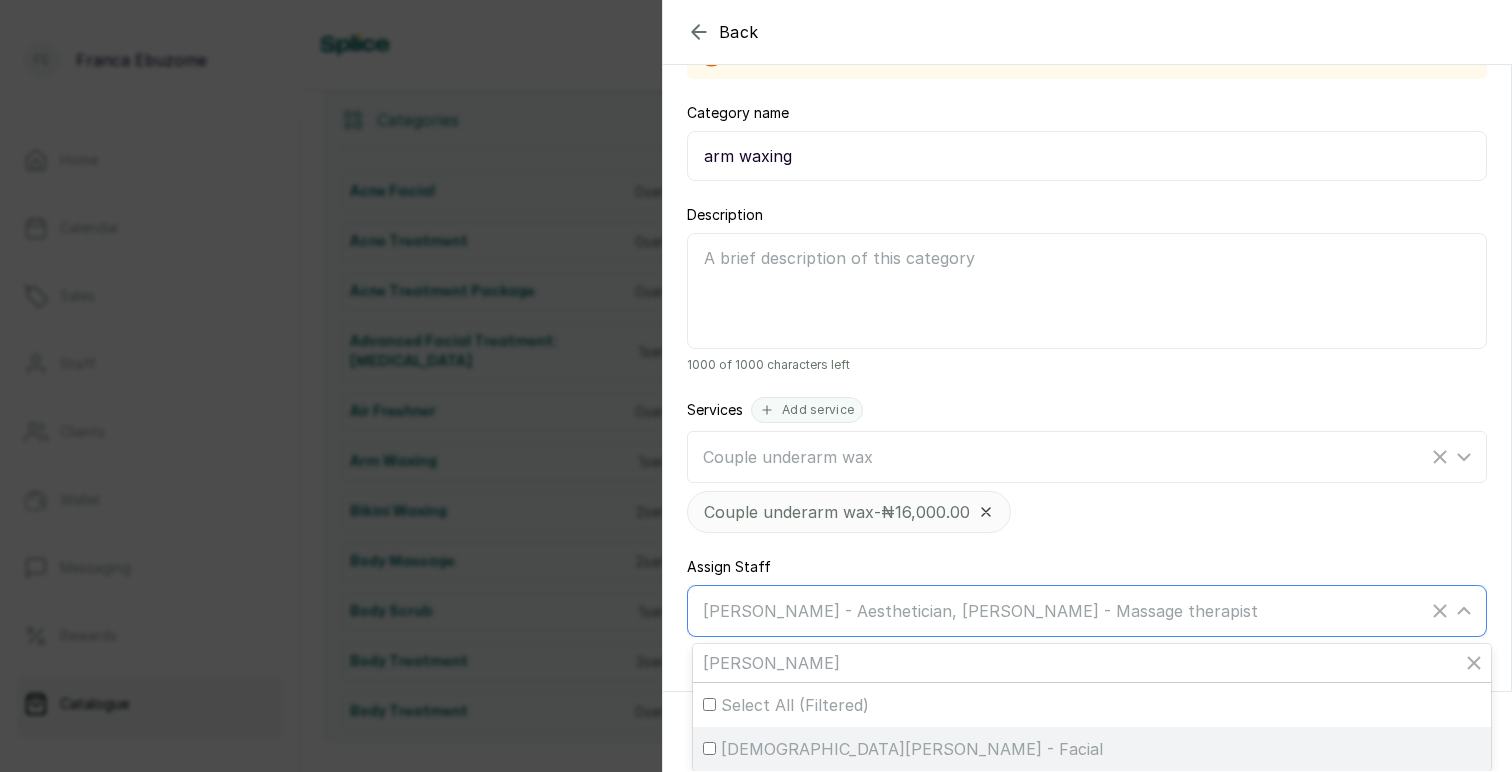 click on "[DEMOGRAPHIC_DATA][PERSON_NAME] - Facial" at bounding box center (912, 749) 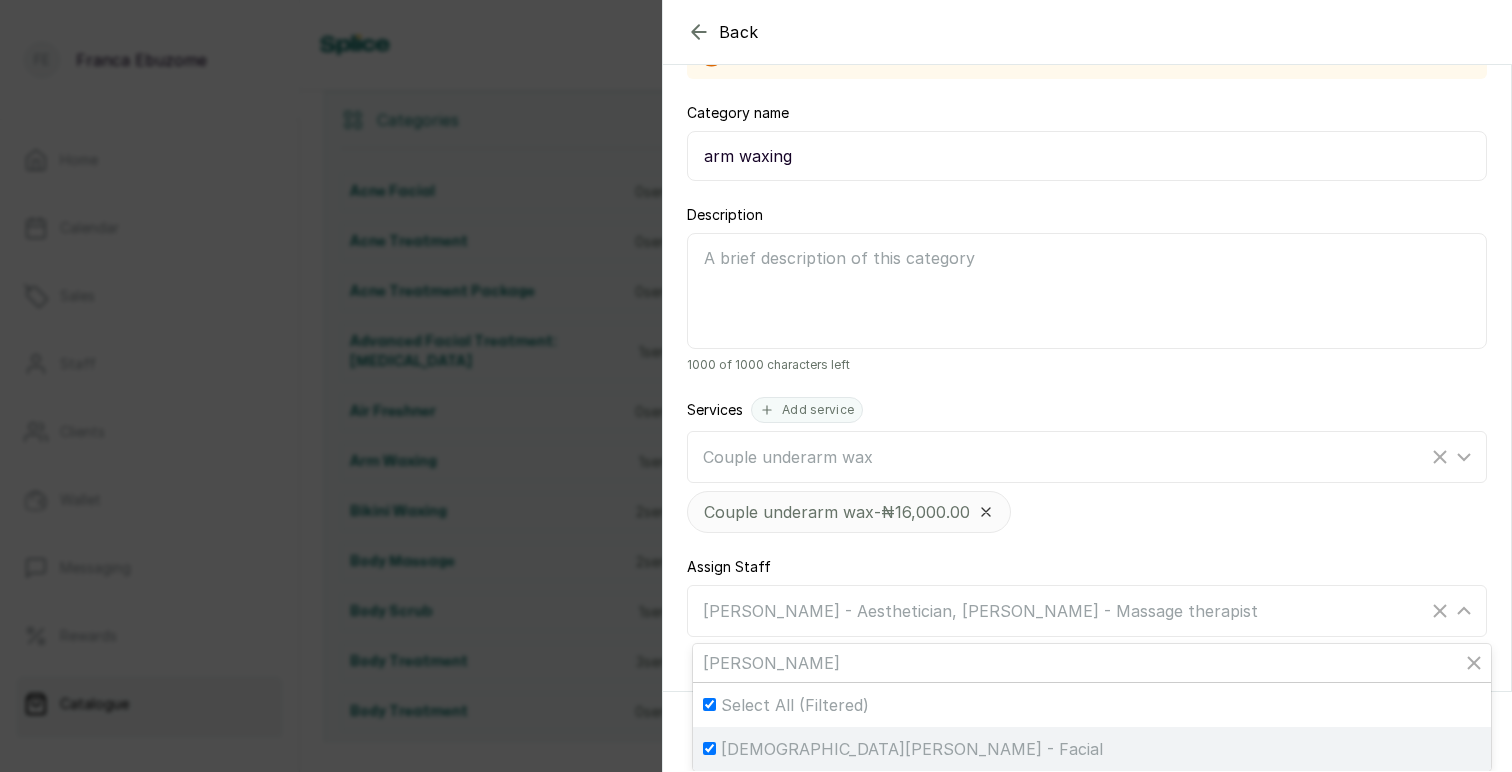 checkbox on "true" 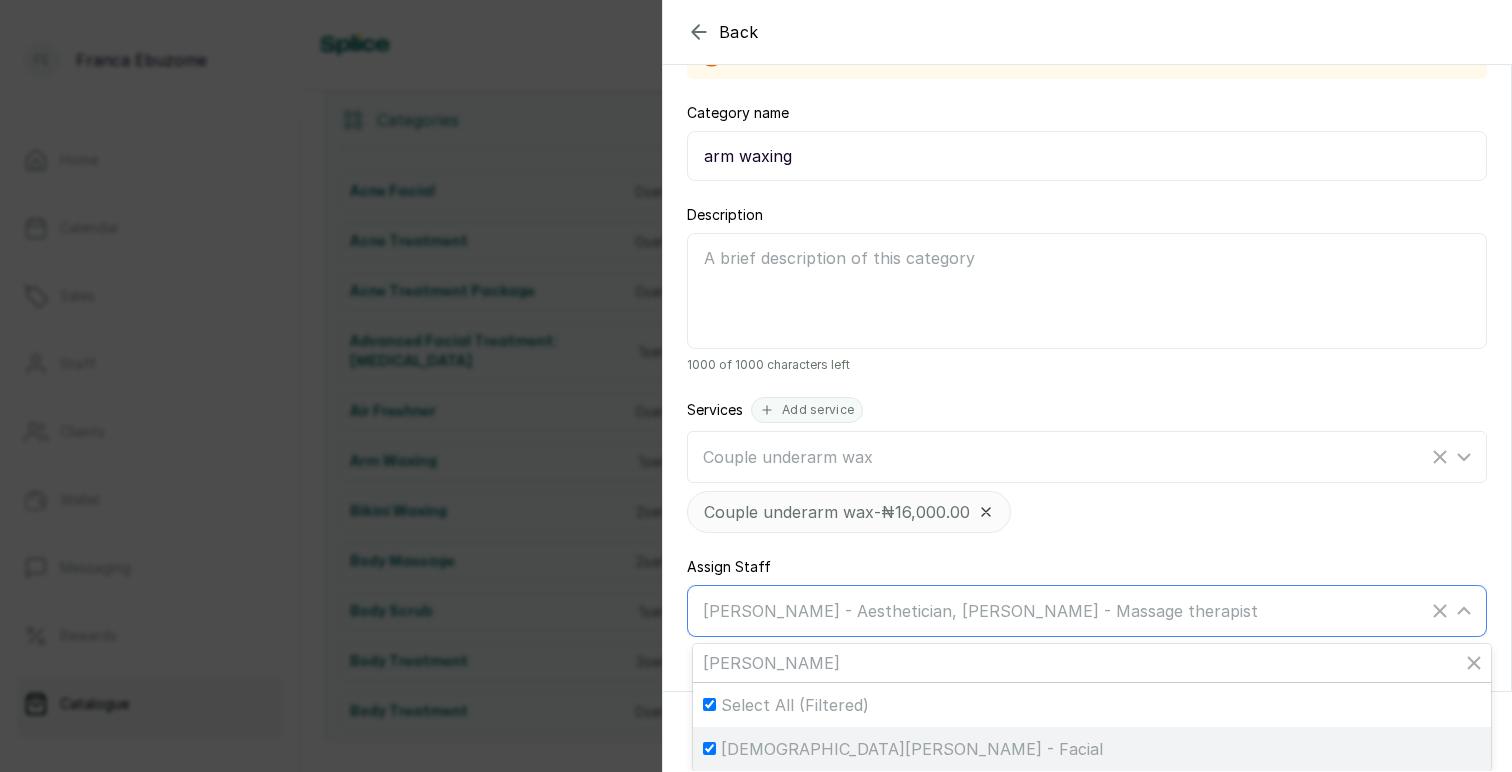 checkbox on "true" 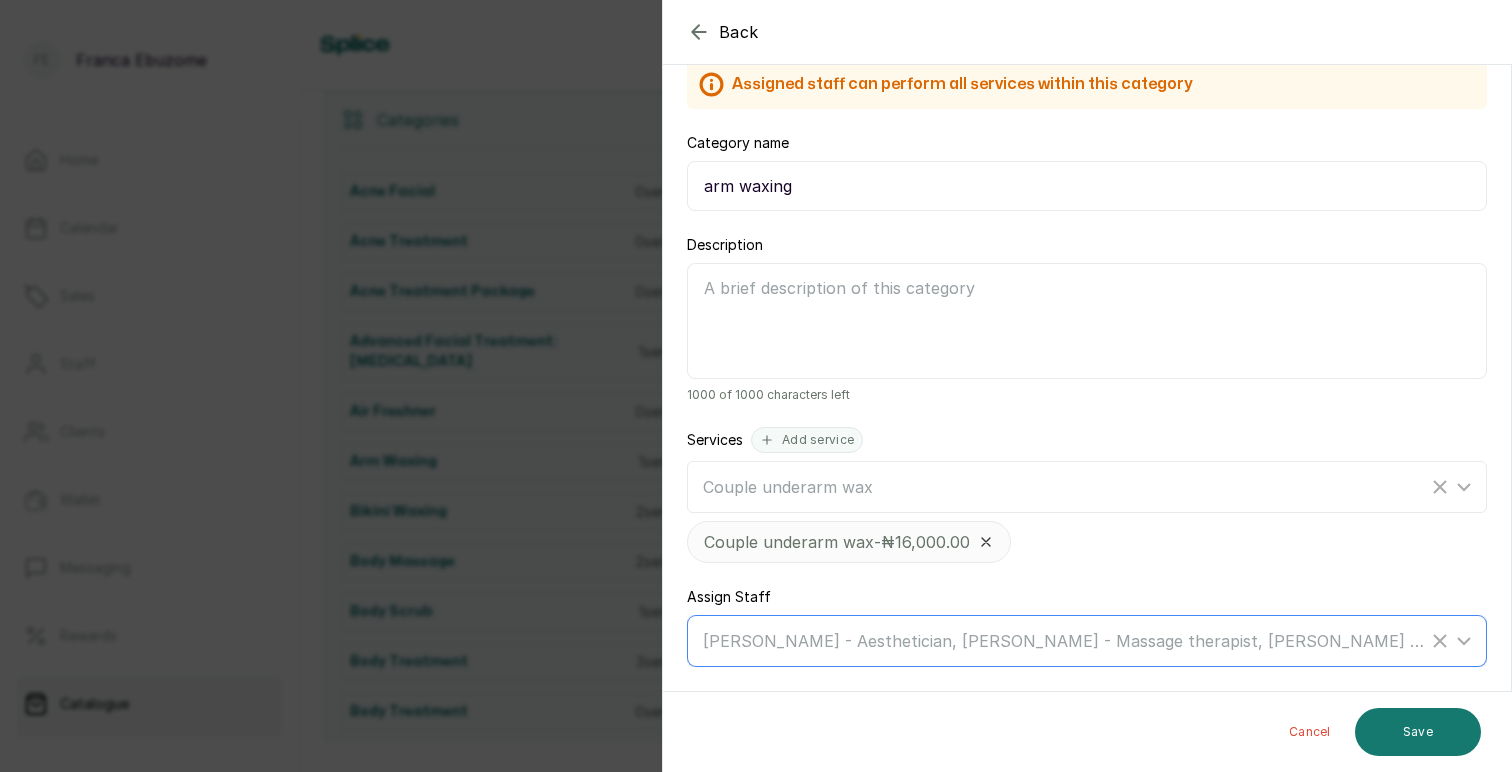 click on "Couple underarm wax   -  ₦16,000.00" at bounding box center (1087, 542) 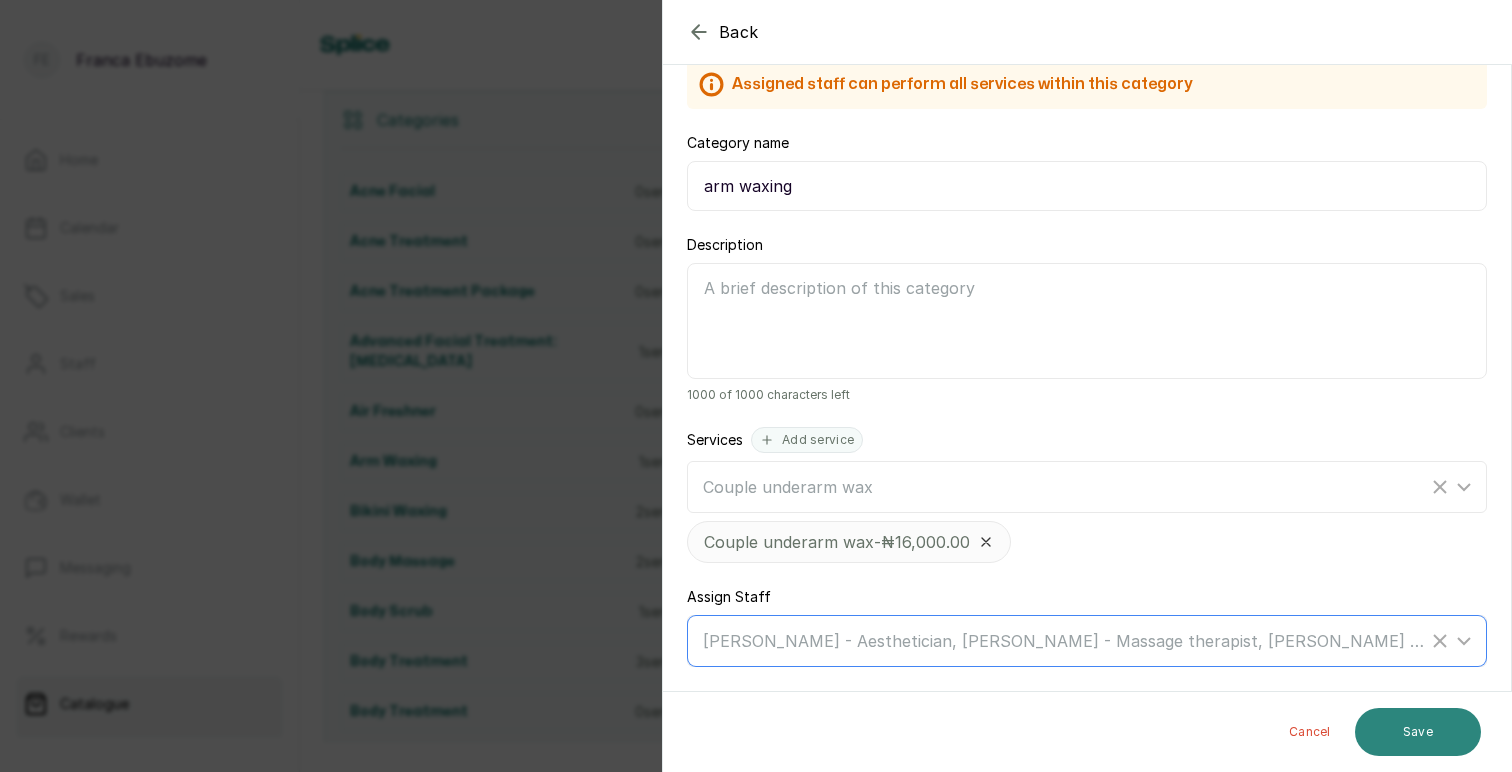 click on "Save" at bounding box center (1418, 732) 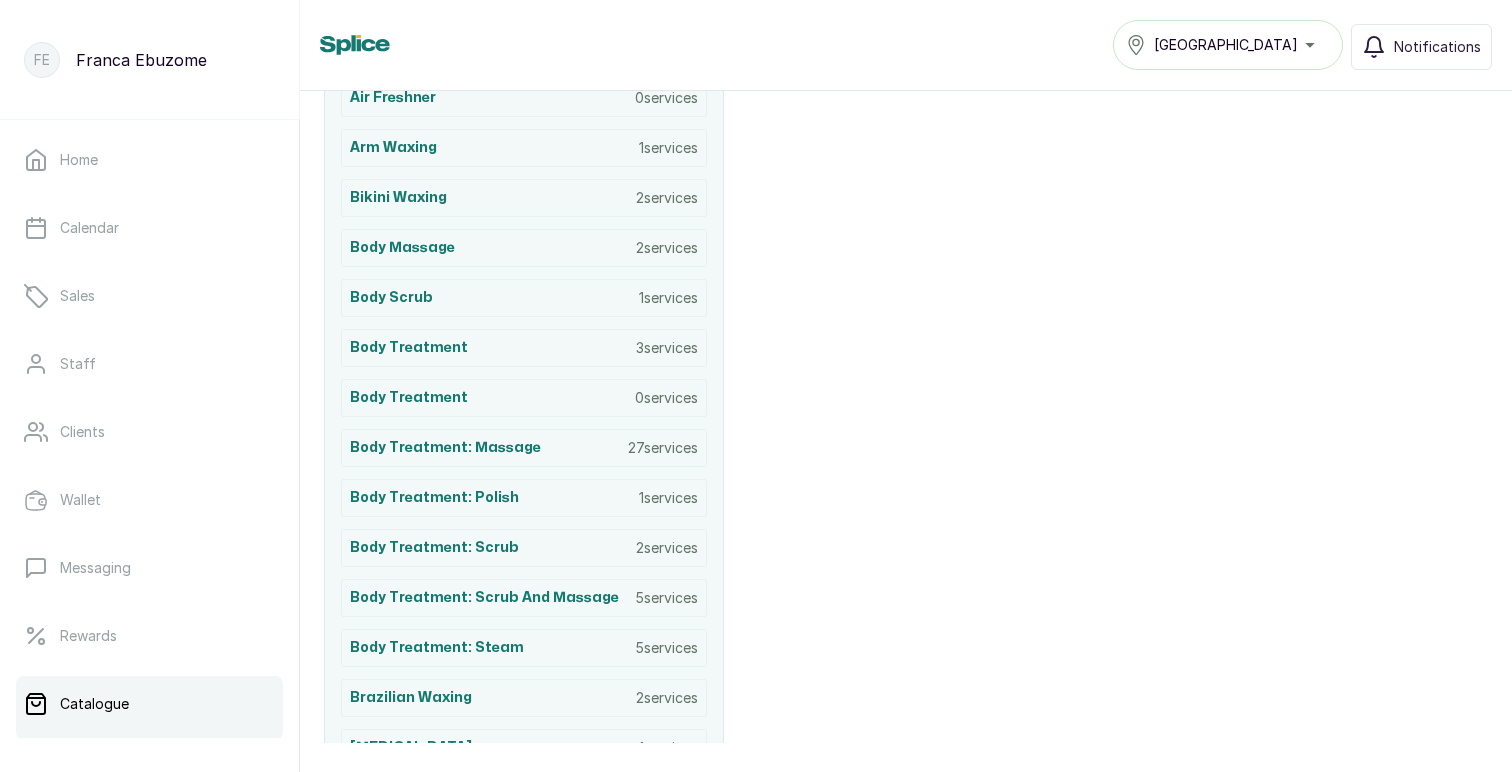 scroll, scrollTop: 739, scrollLeft: 0, axis: vertical 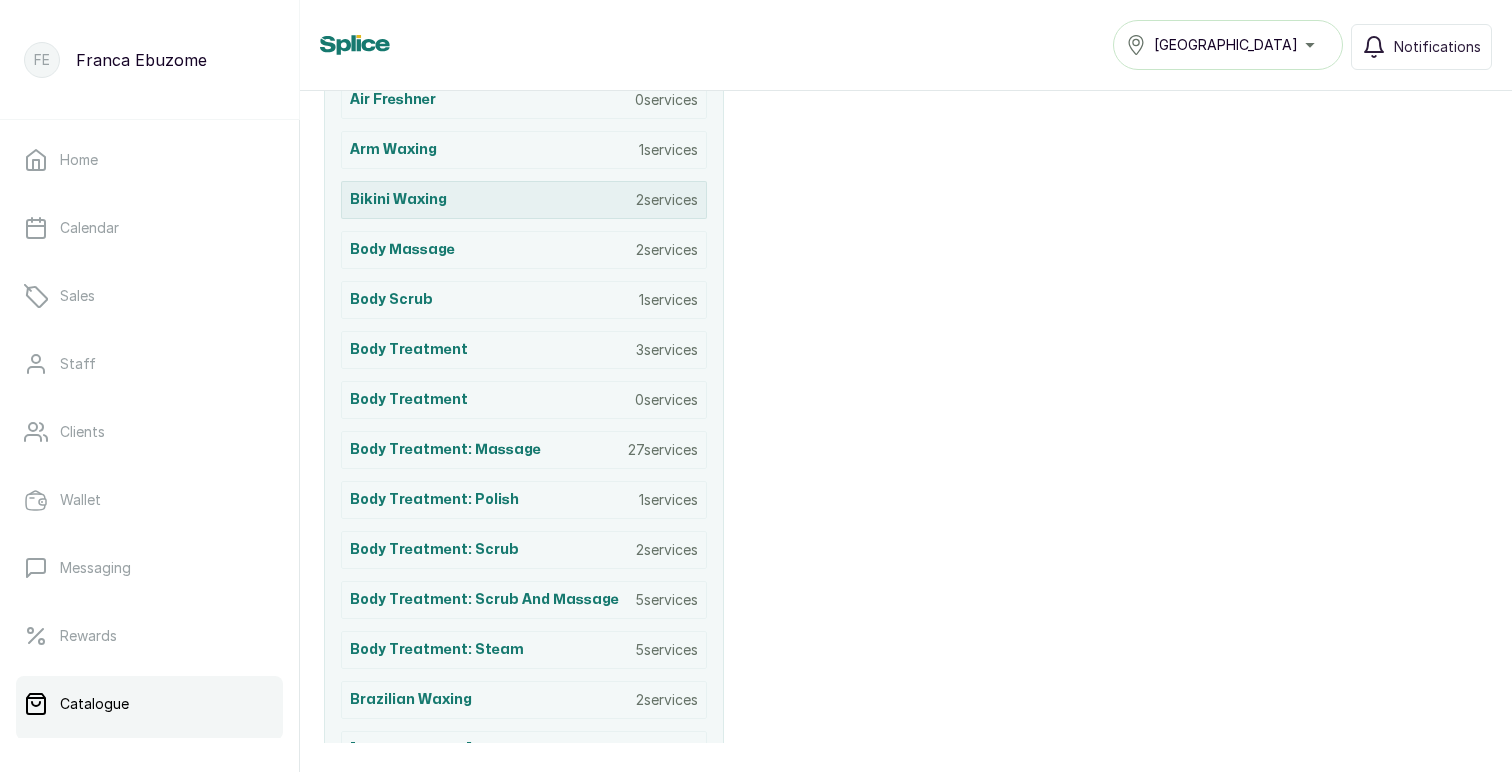 click on "bikini waxing 2  services" at bounding box center [524, 200] 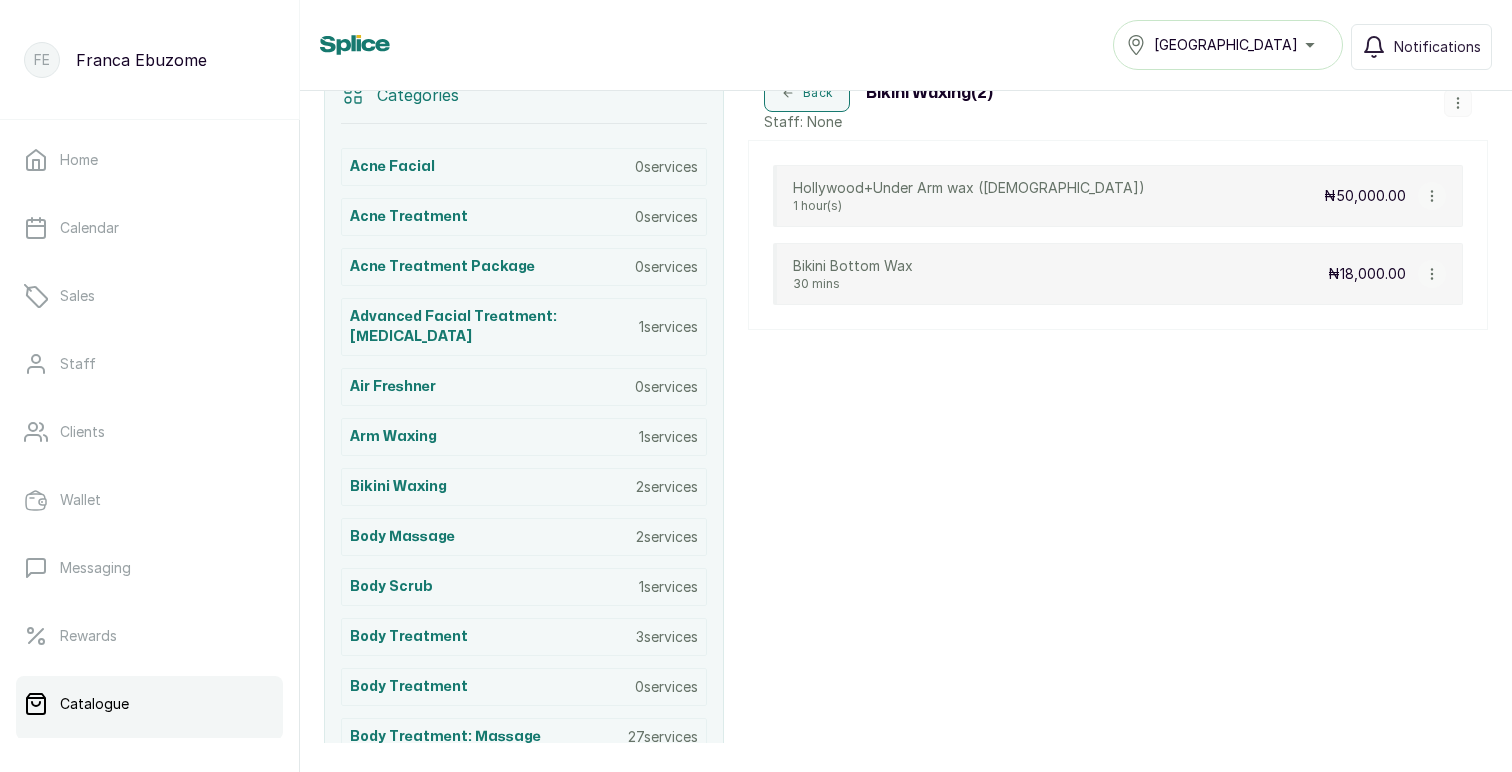 scroll, scrollTop: 427, scrollLeft: 0, axis: vertical 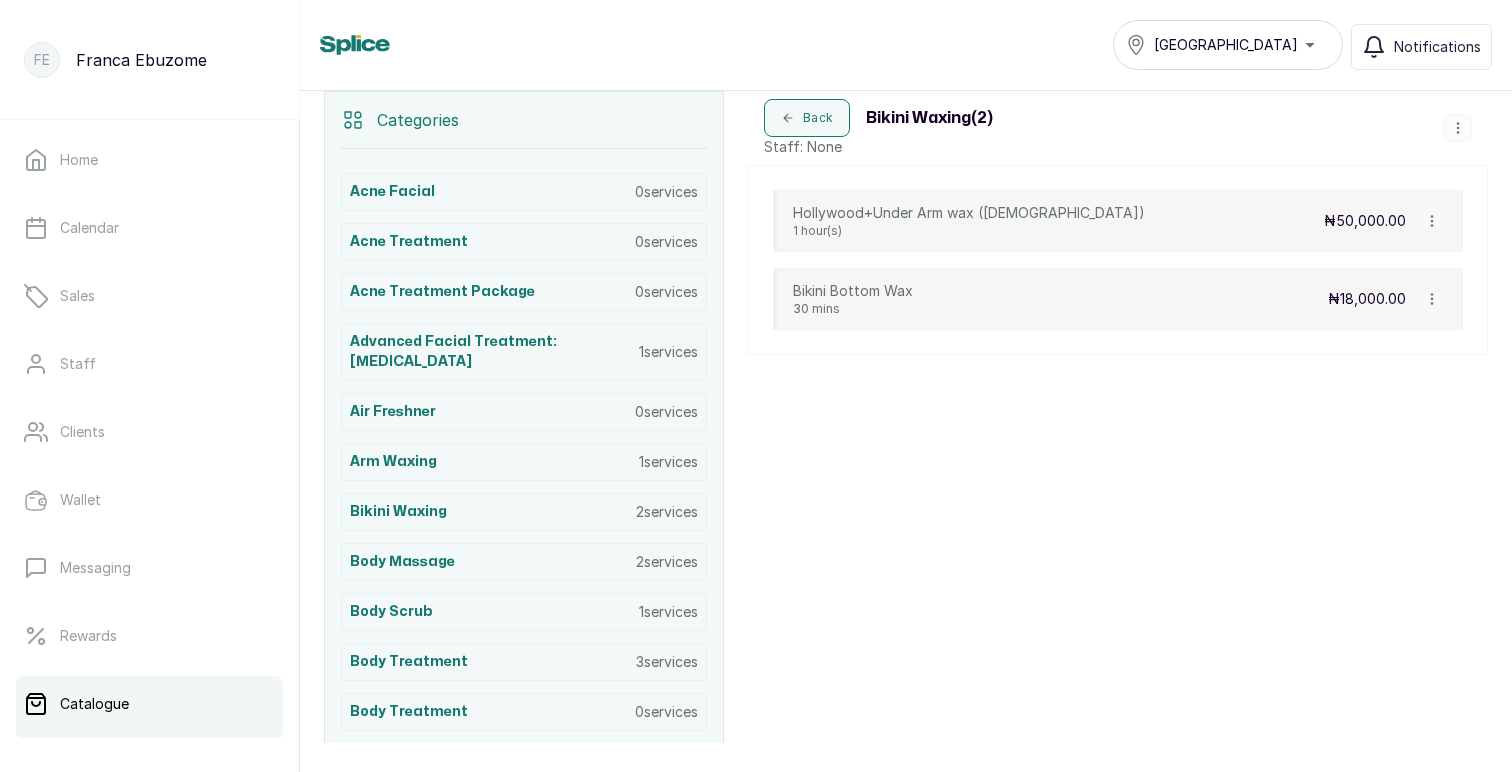click at bounding box center (1458, 128) 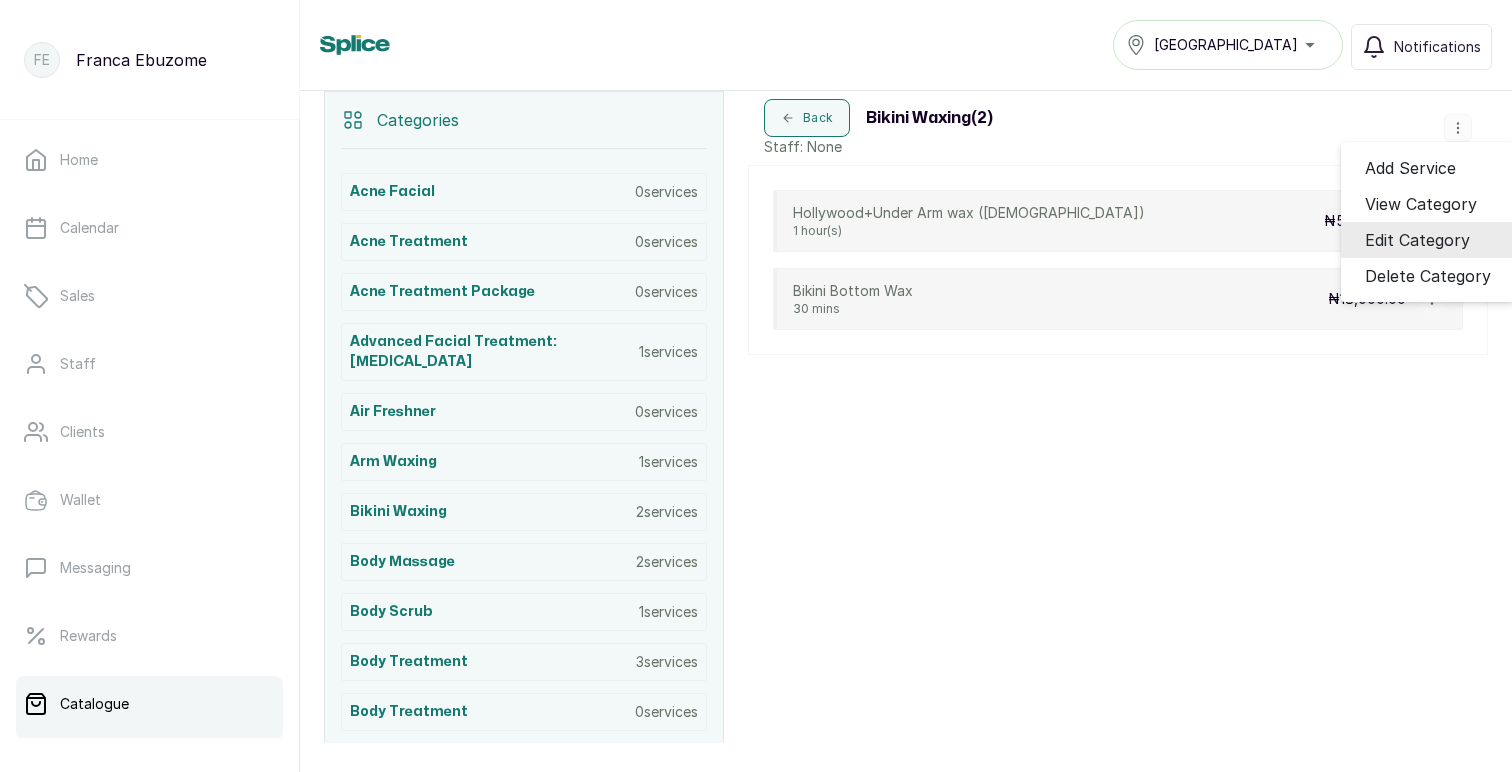 click on "Edit Category" at bounding box center (1417, 240) 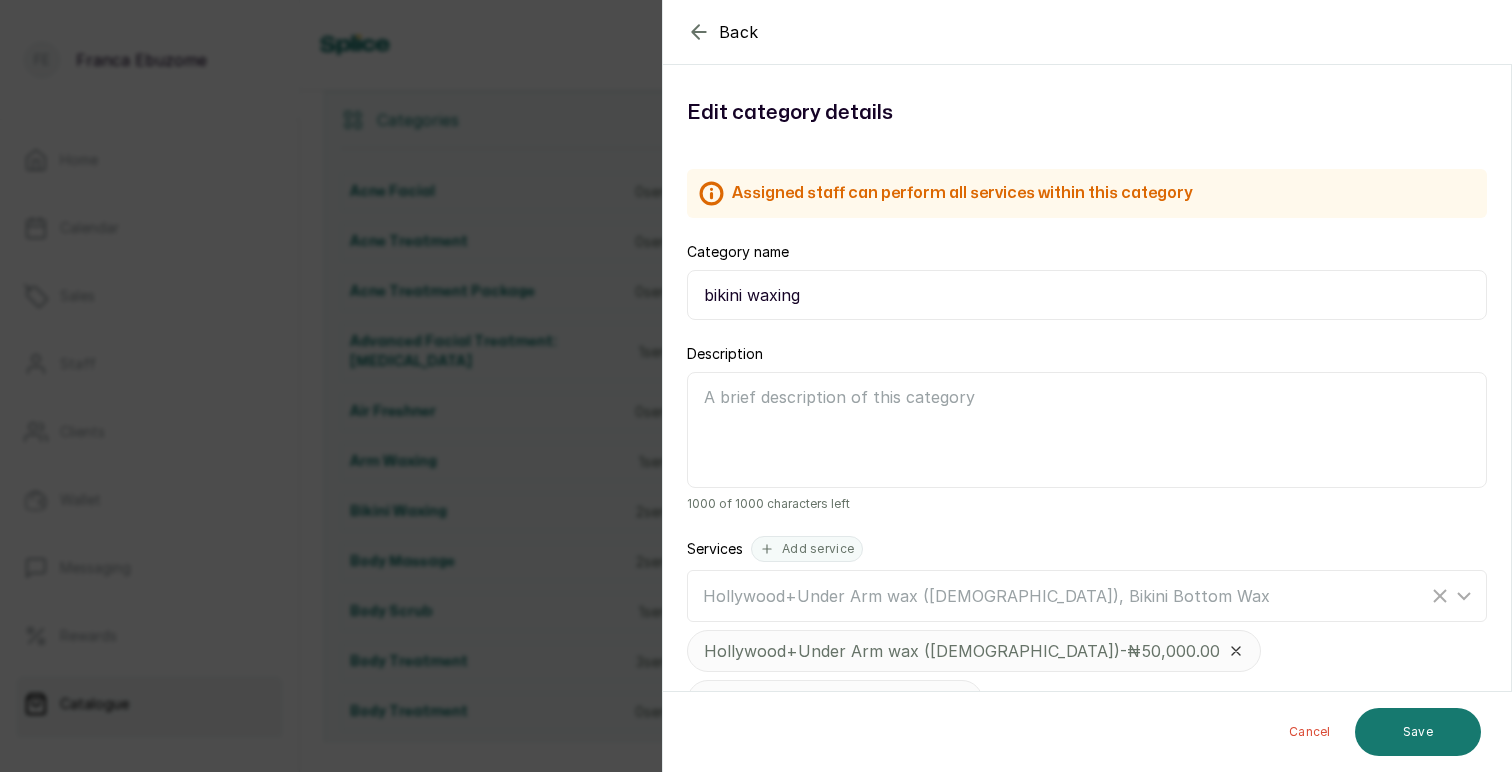 scroll, scrollTop: 109, scrollLeft: 0, axis: vertical 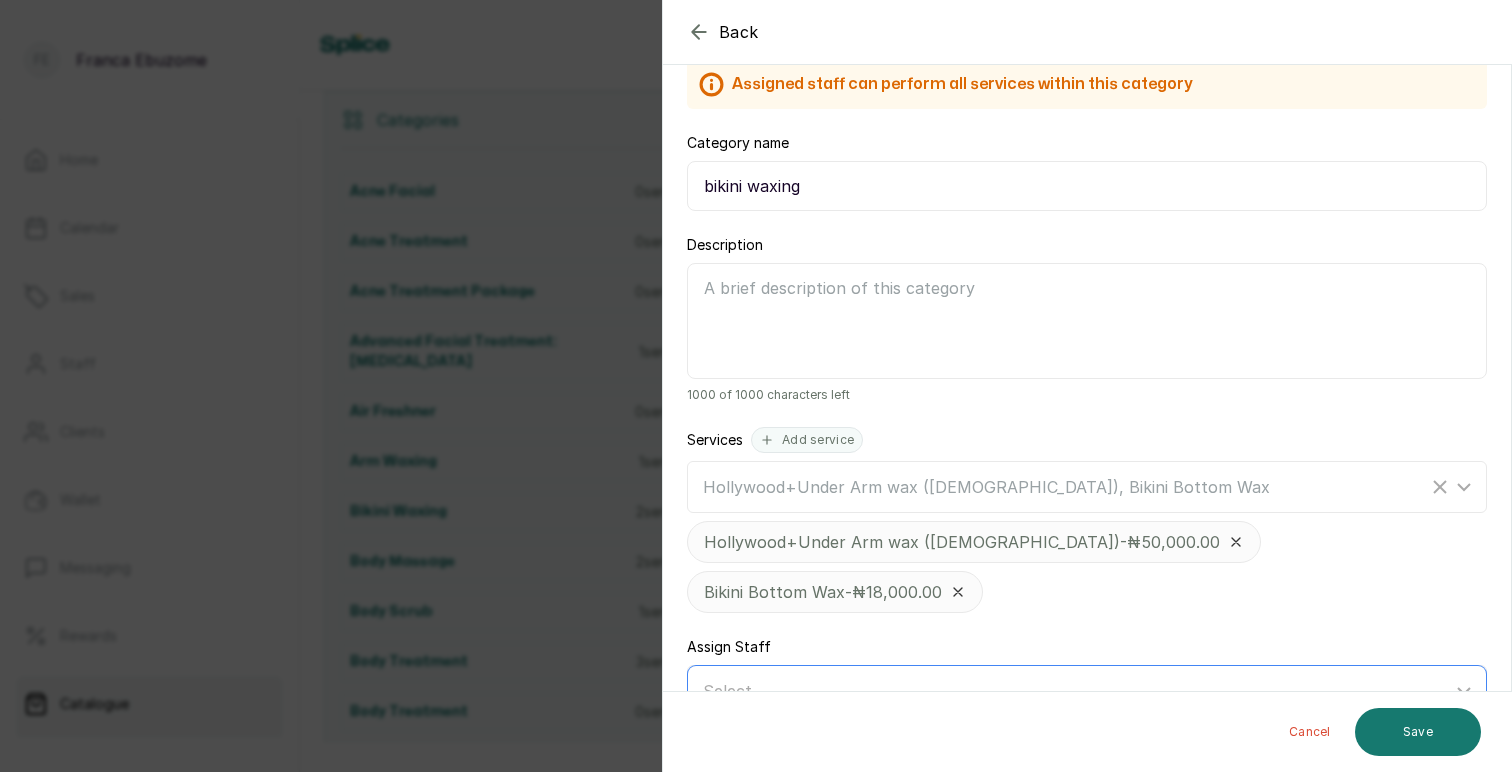 click on "Select..." at bounding box center (1077, 691) 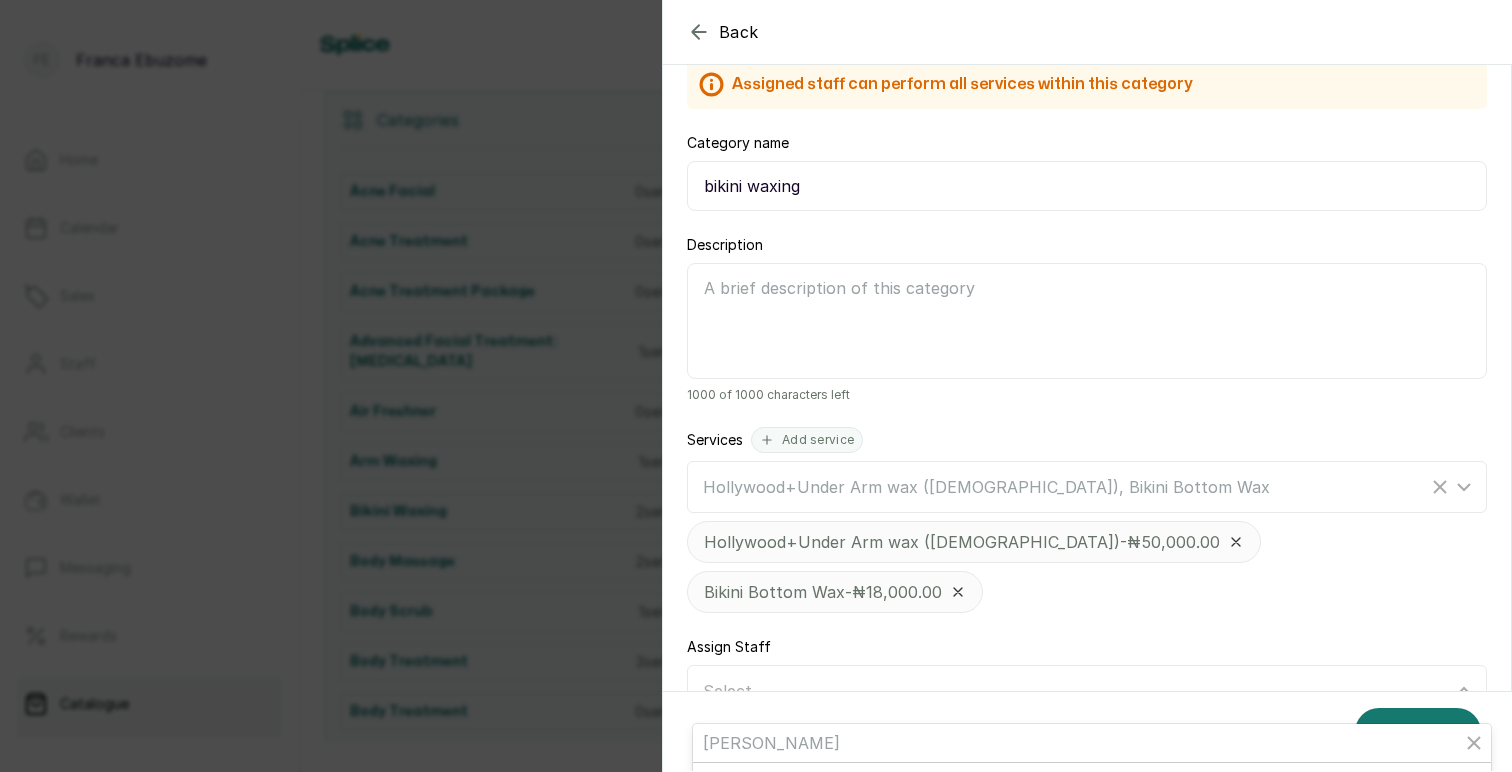 scroll, scrollTop: 139, scrollLeft: 0, axis: vertical 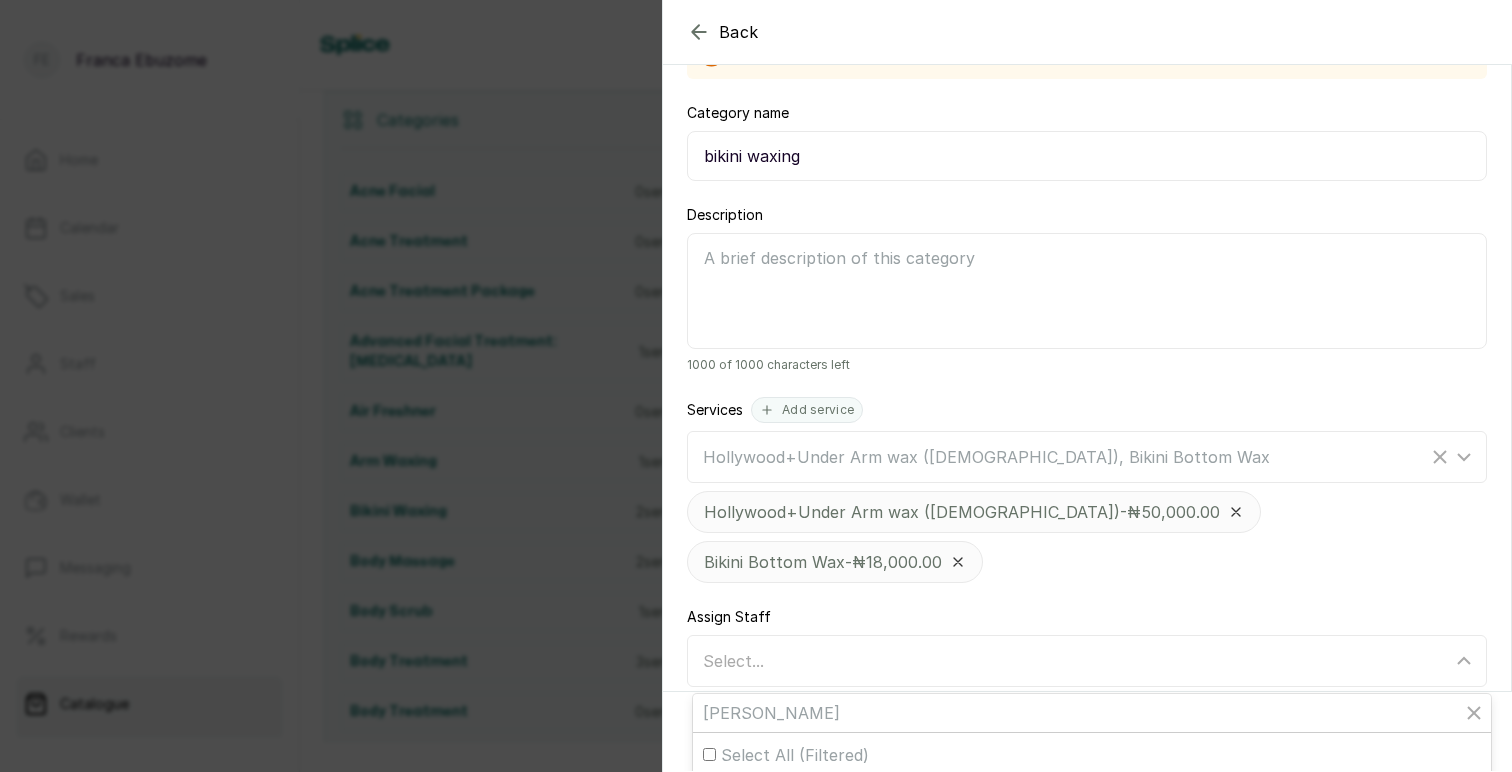 type on "[PERSON_NAME]" 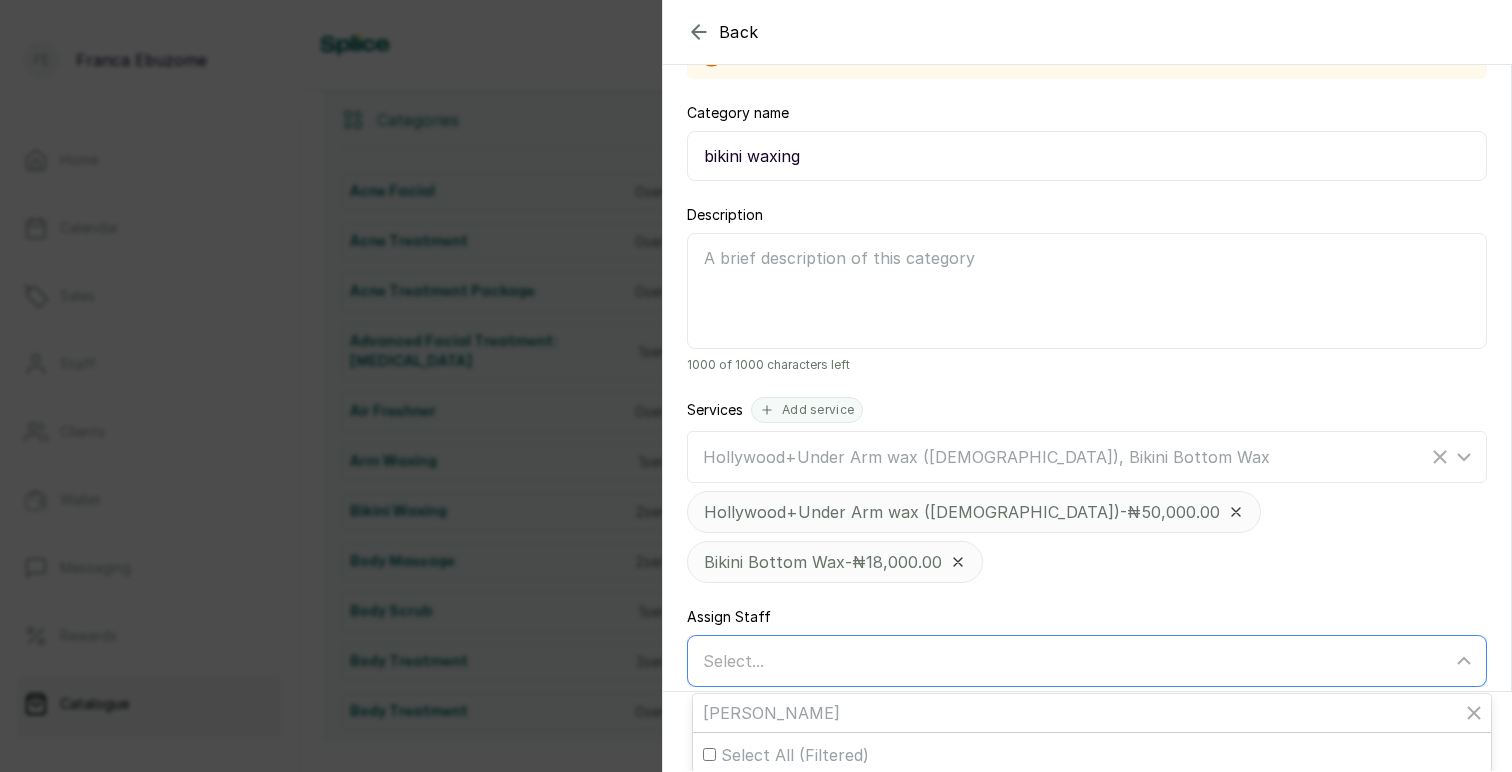 click on "[DEMOGRAPHIC_DATA][PERSON_NAME] - Facial" at bounding box center (912, 799) 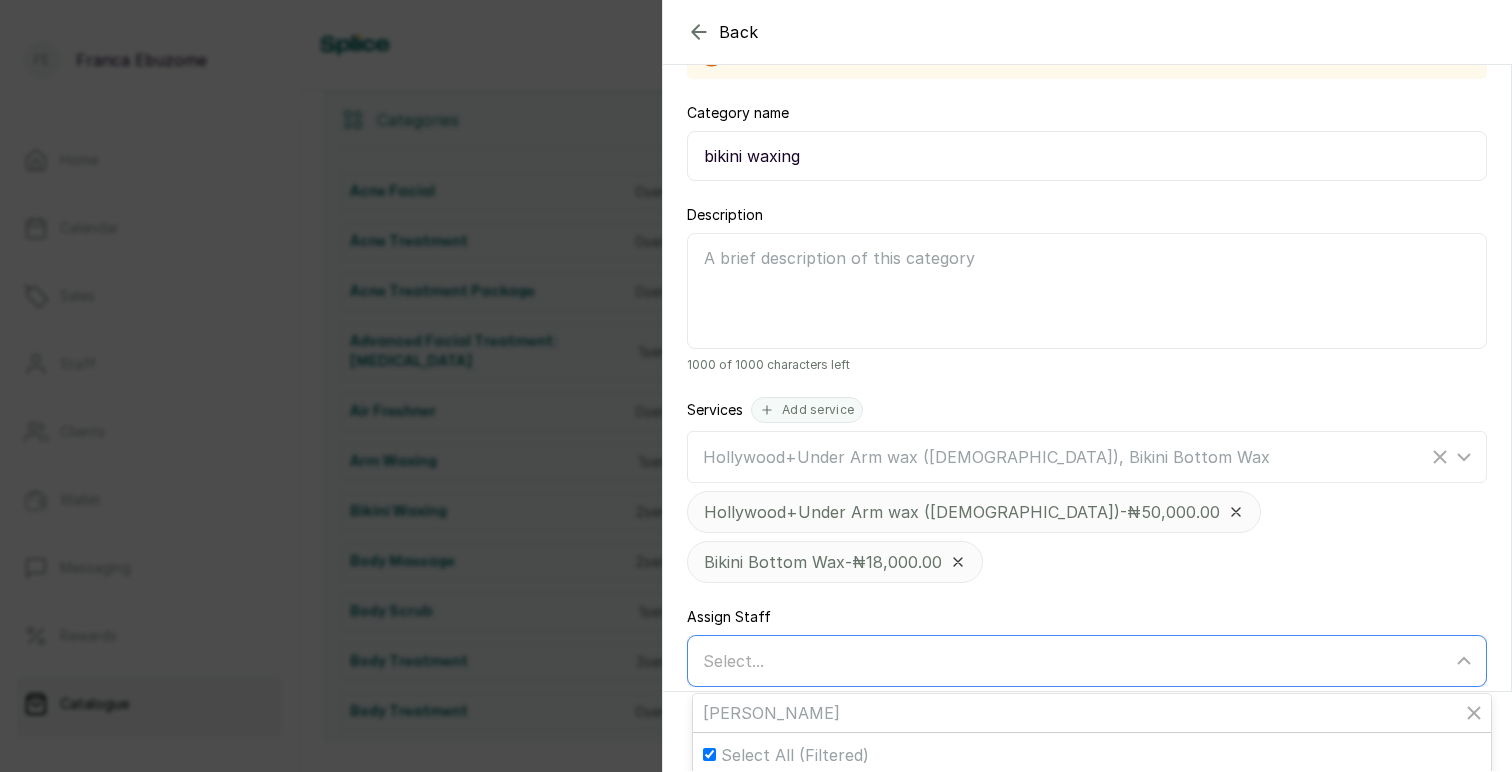 checkbox on "true" 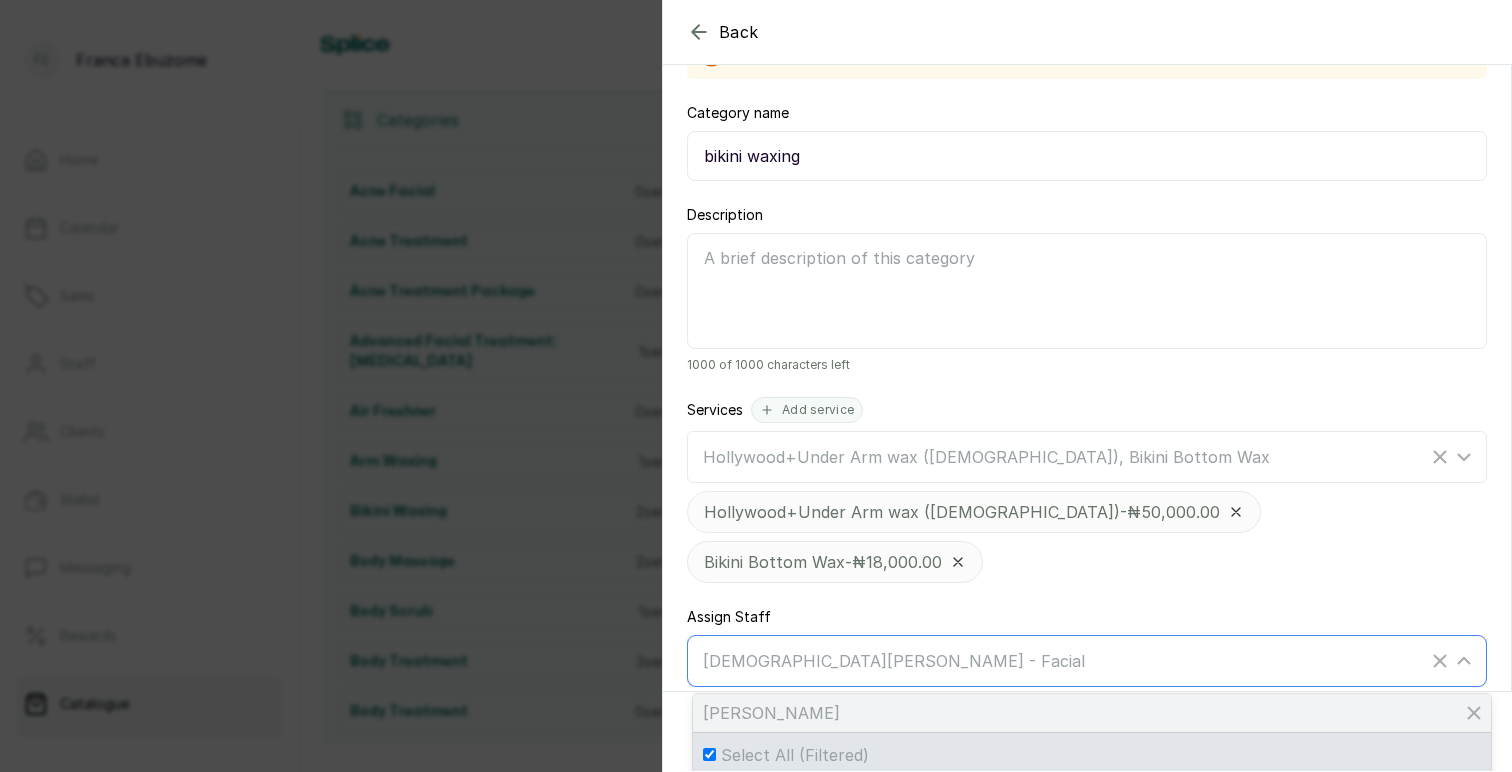 click on "[PERSON_NAME]" at bounding box center (1092, 713) 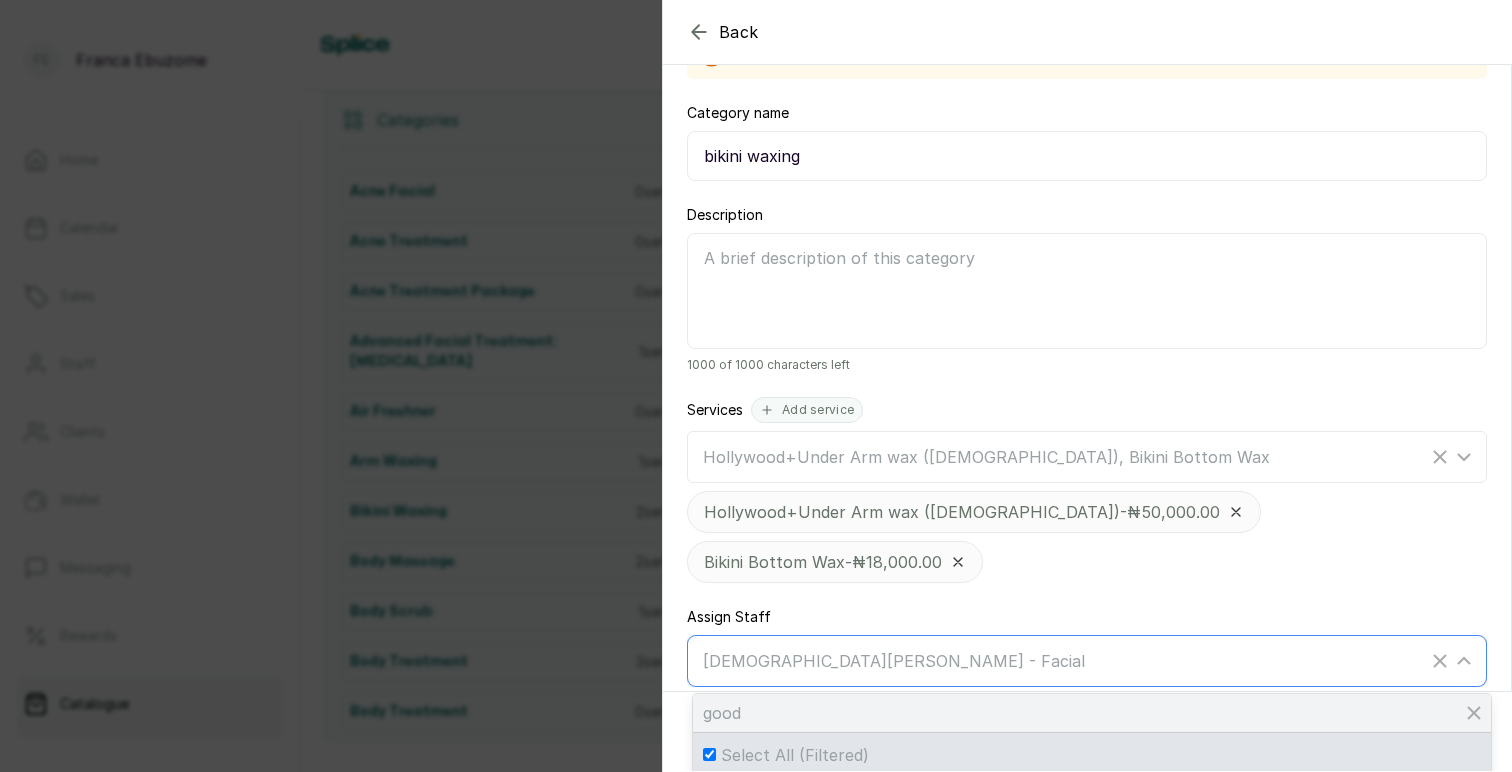 type on "goodl" 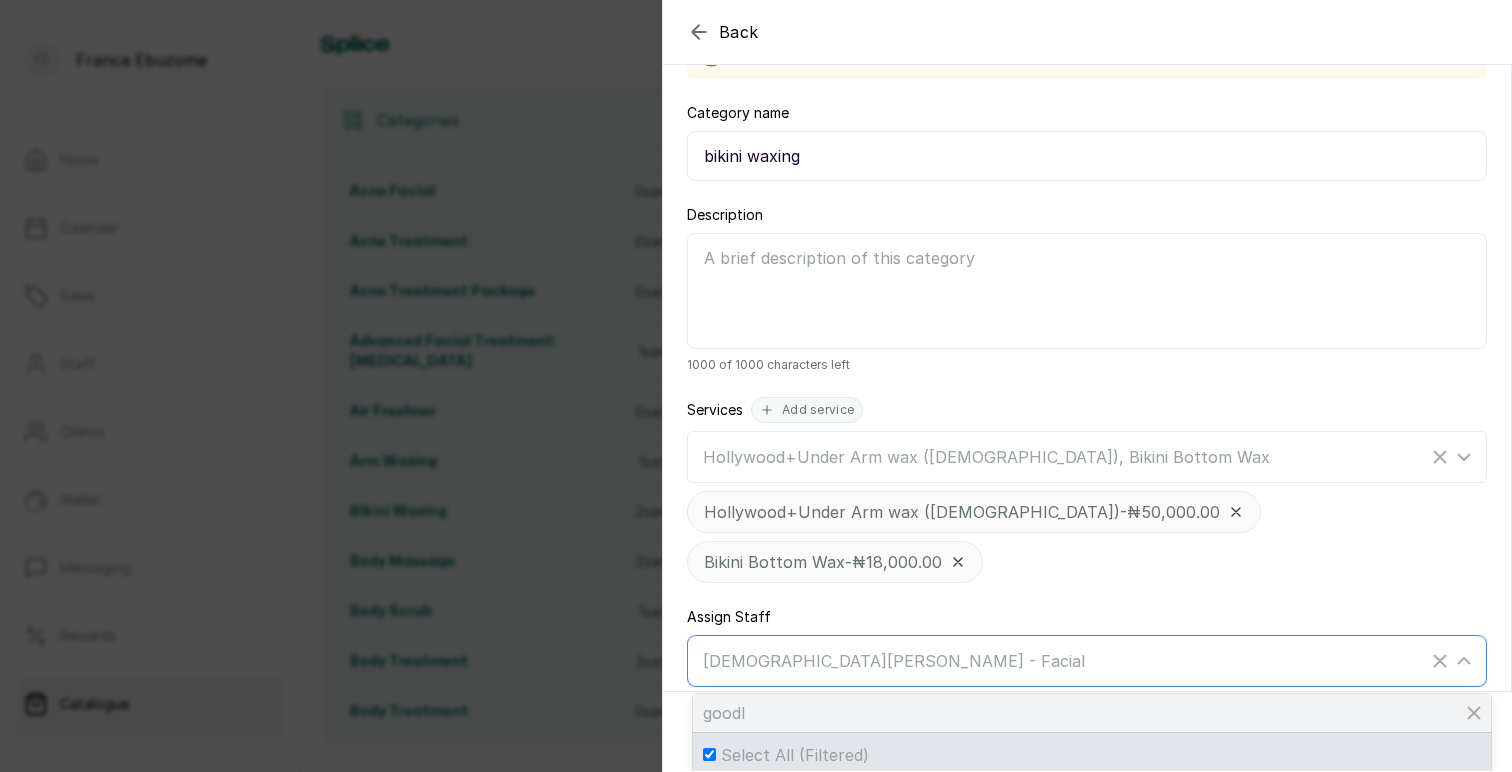checkbox on "false" 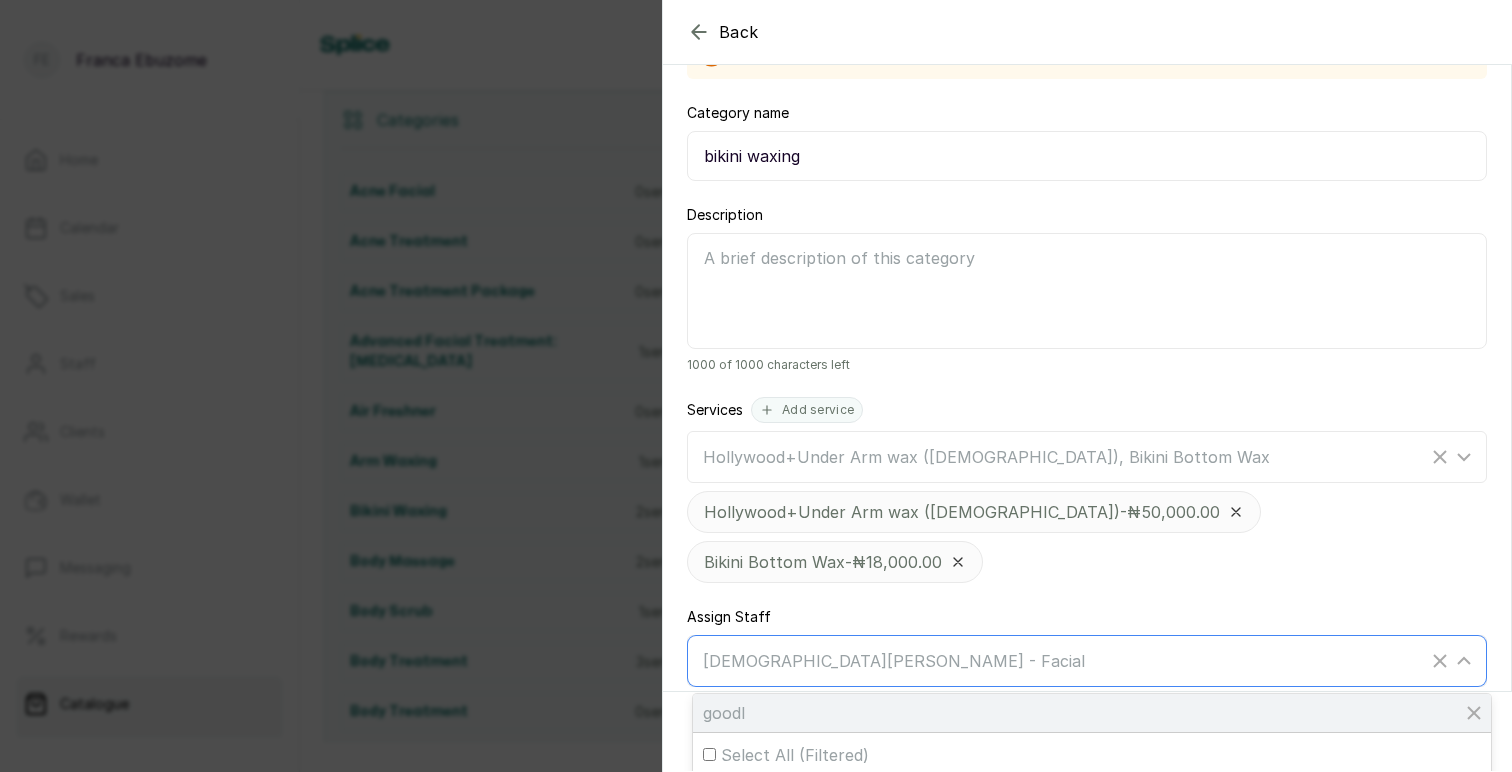 type on "goodl" 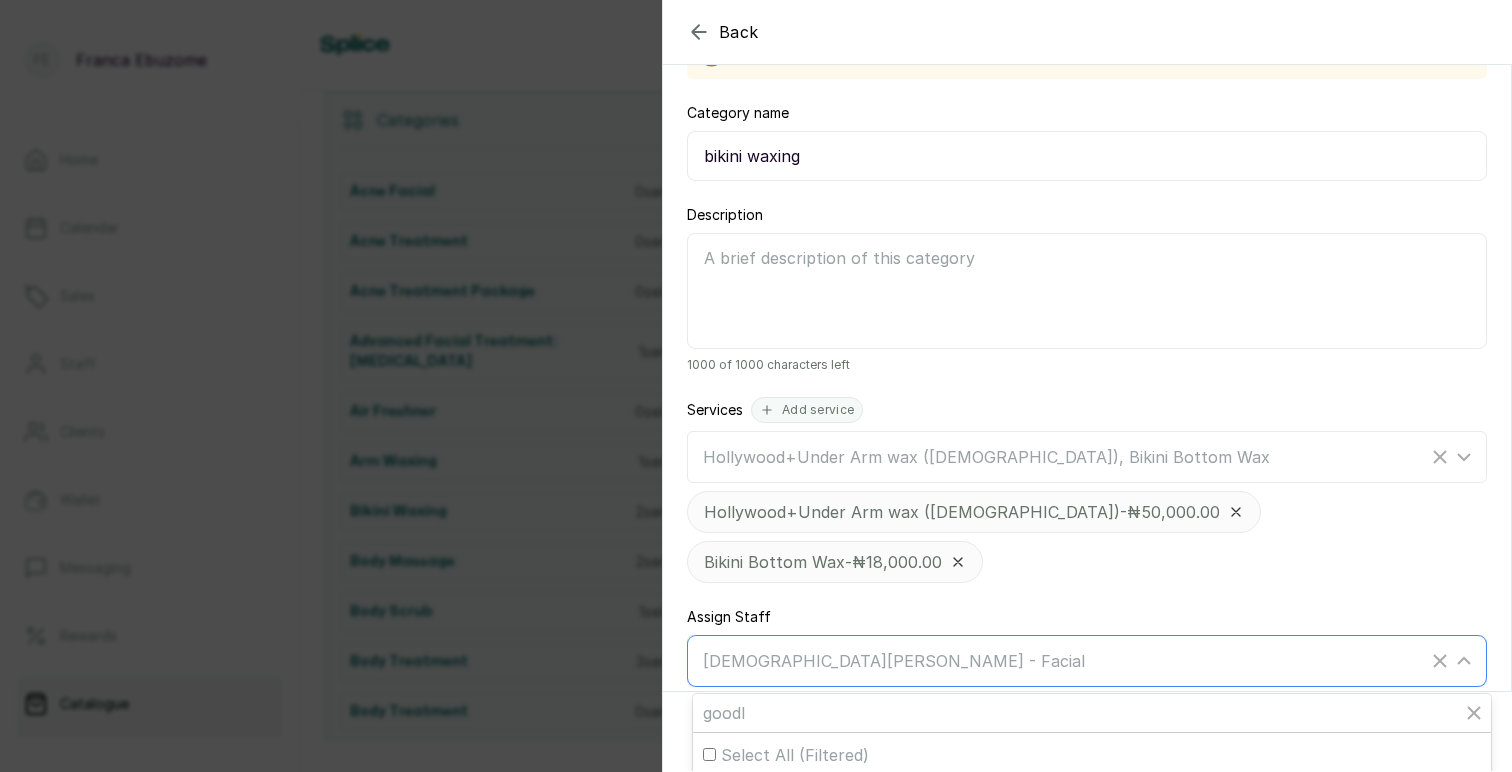 click on "Goodluck Chukwundu  - Massage therapist" at bounding box center (709, 798) 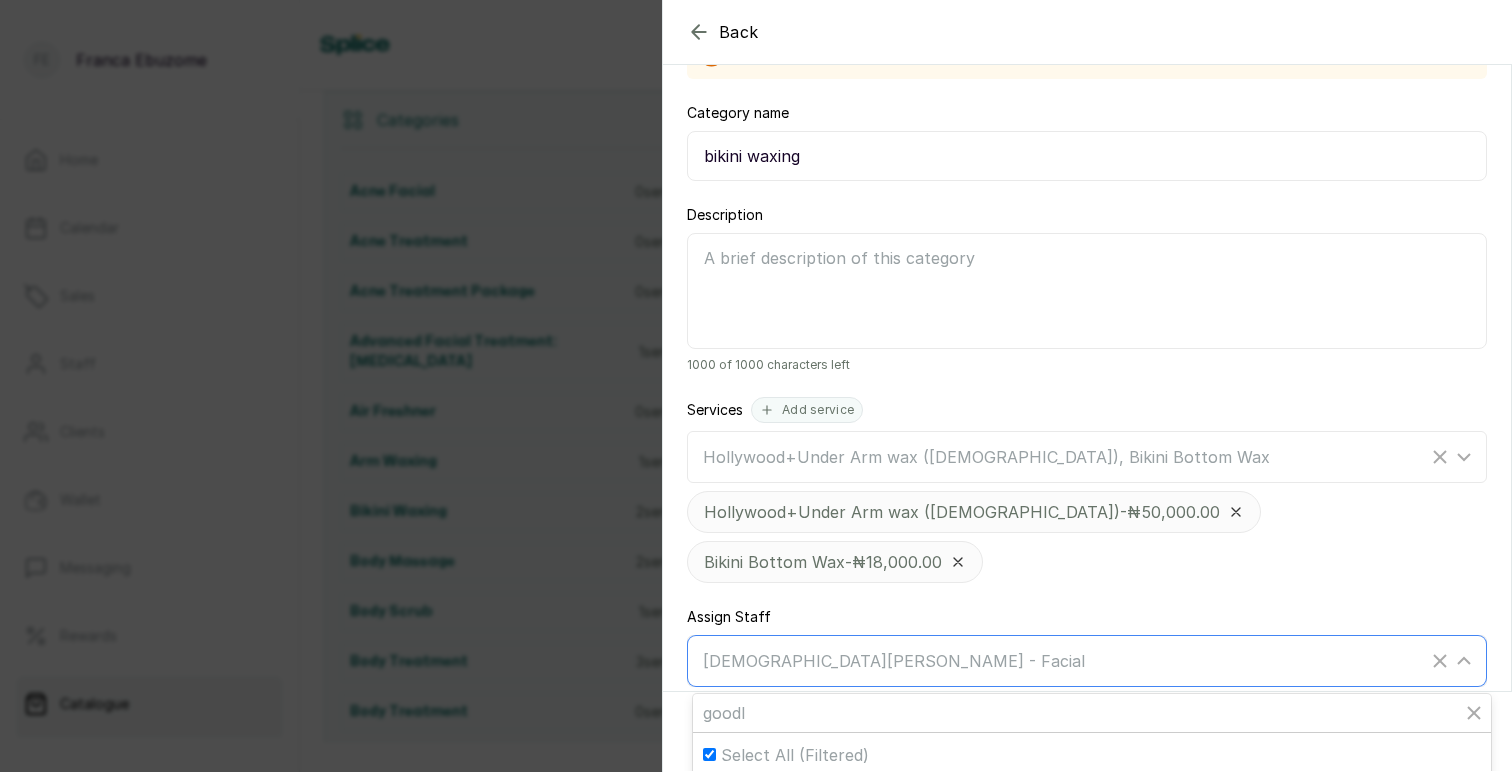 checkbox on "true" 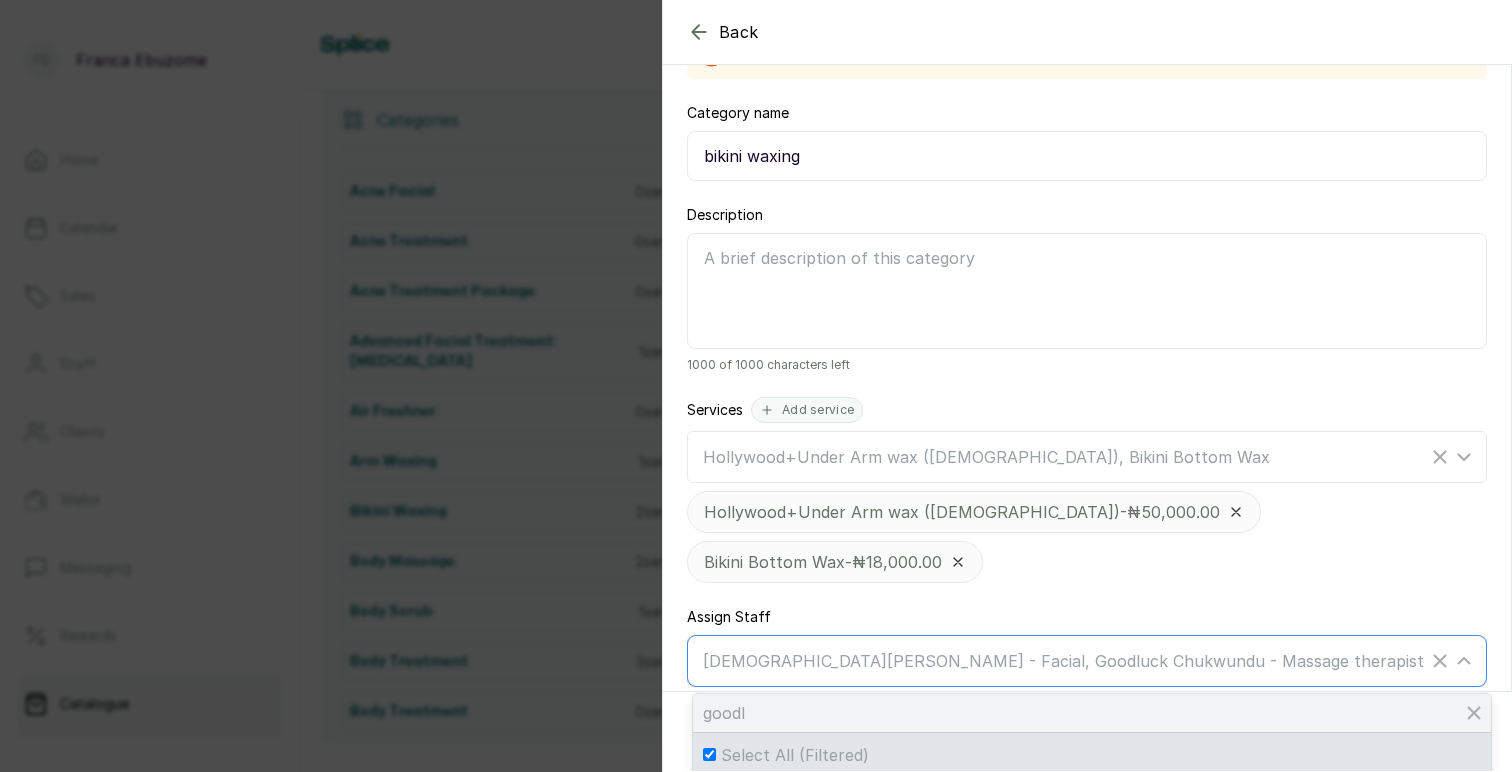 click on "goodl" at bounding box center (1092, 713) 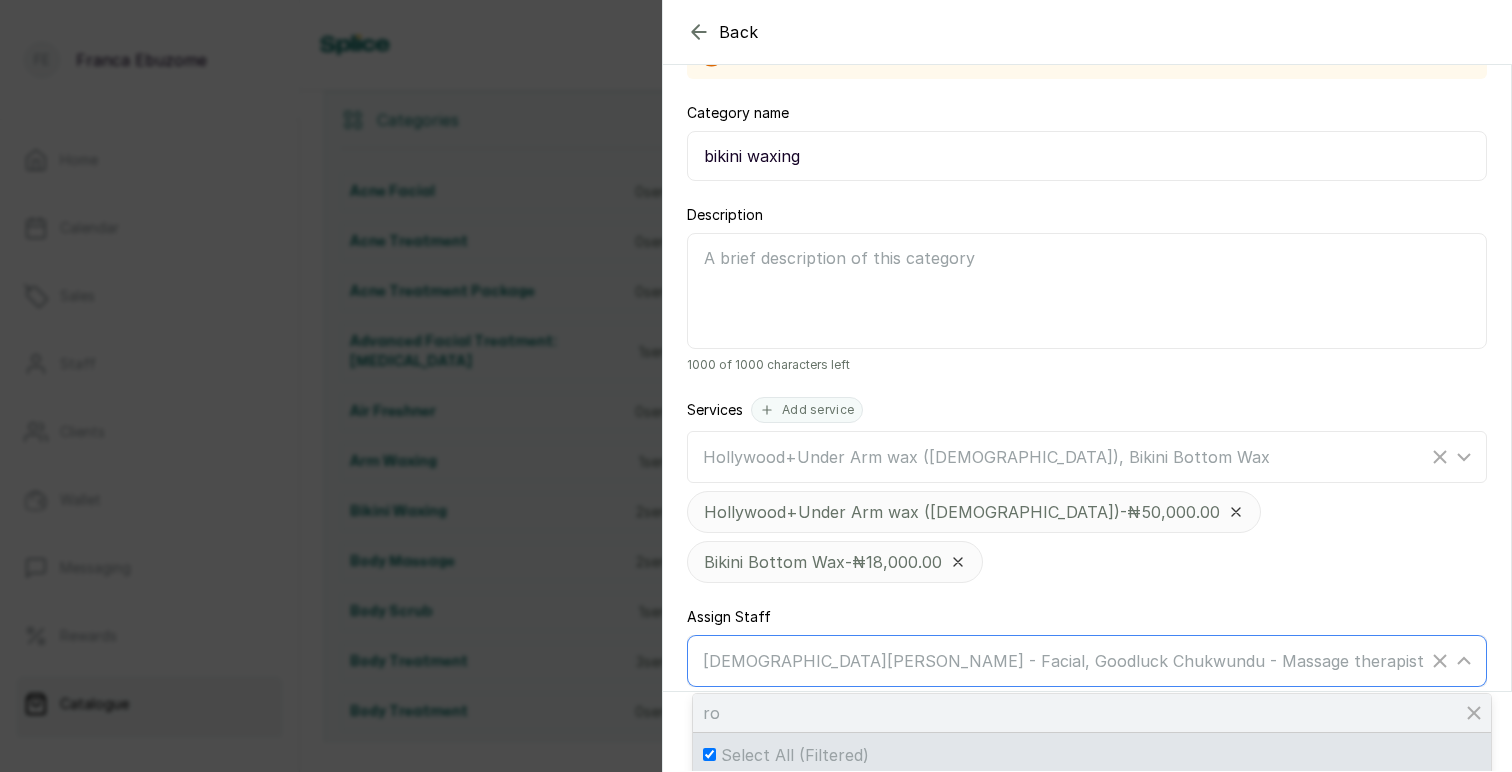 type on "ros" 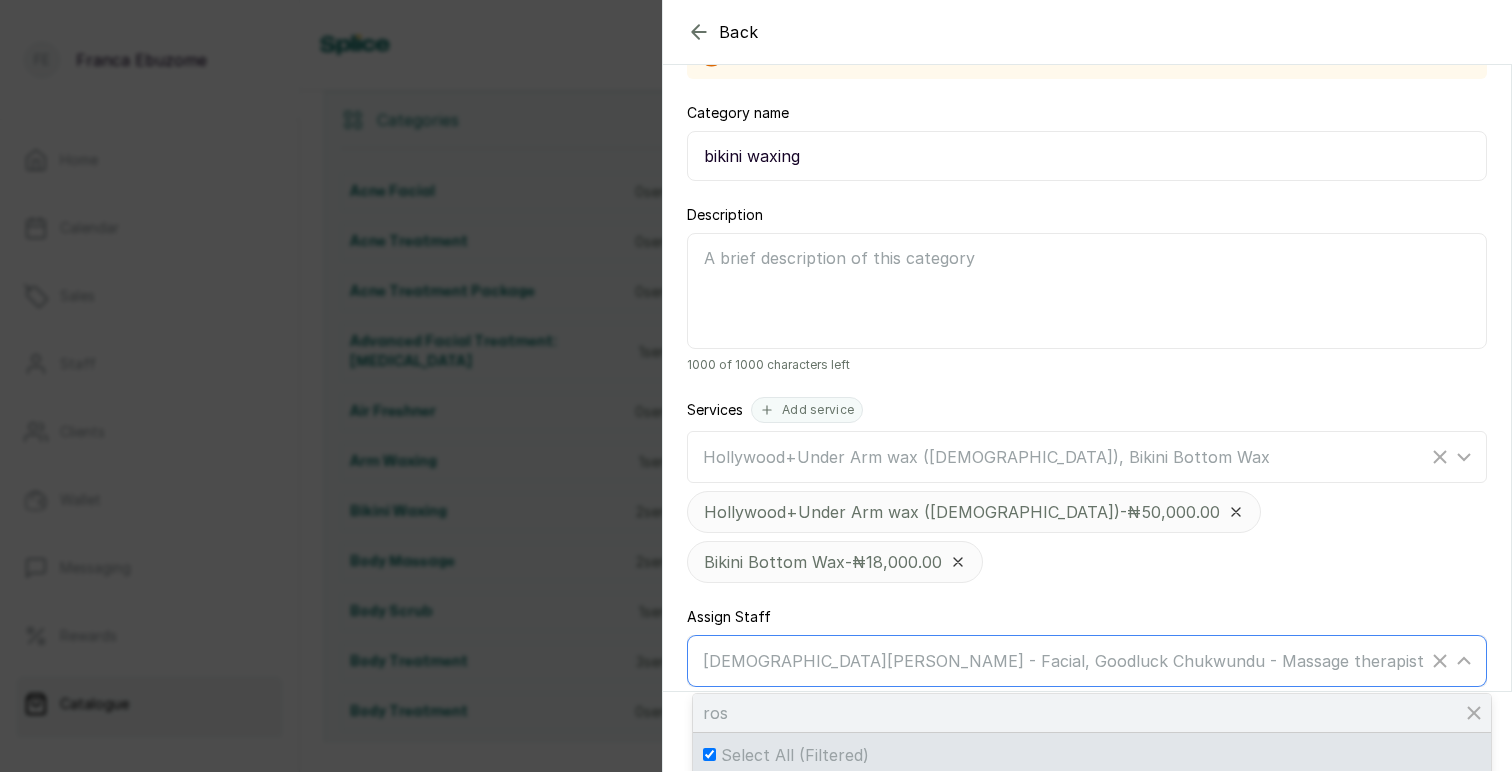 checkbox on "false" 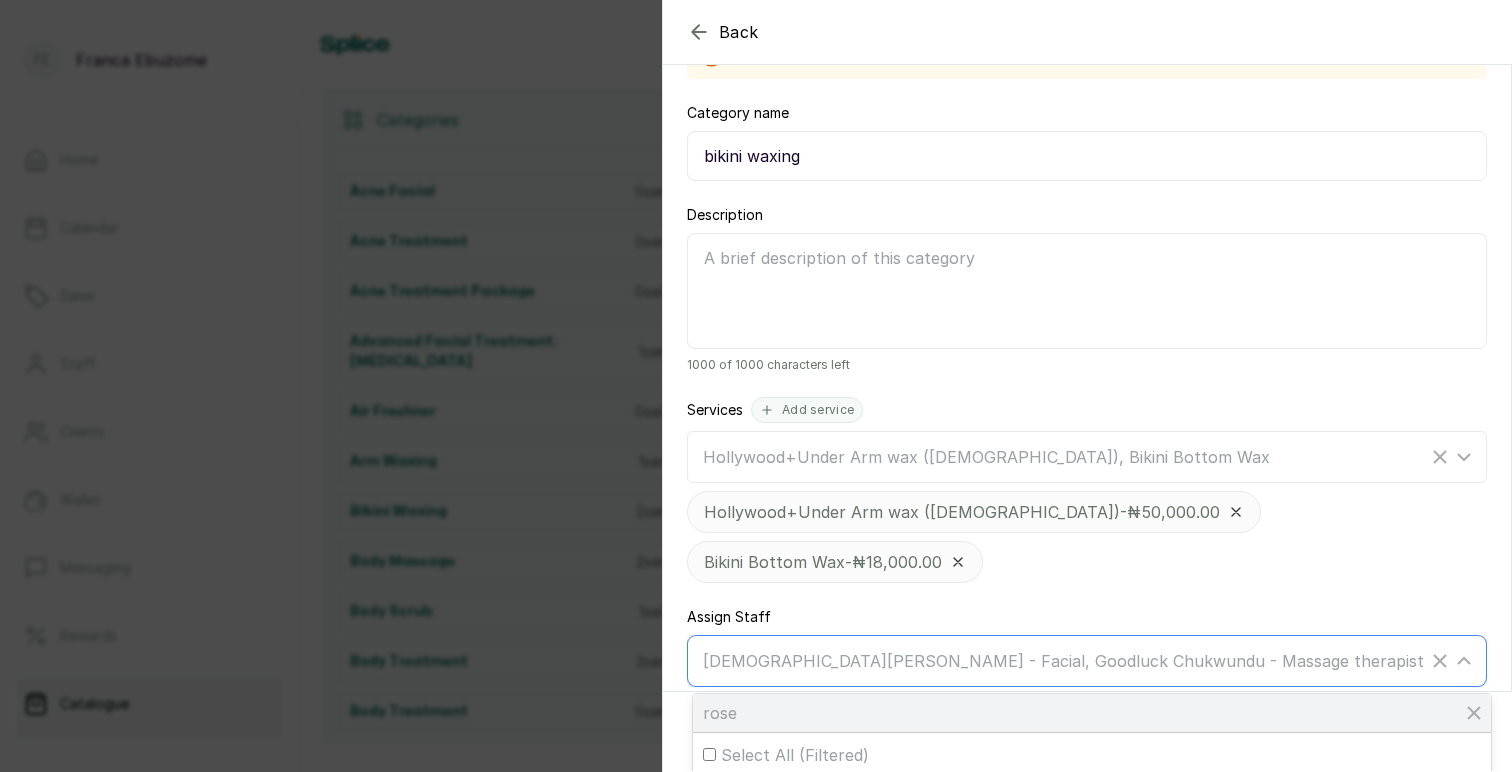 type on "rose" 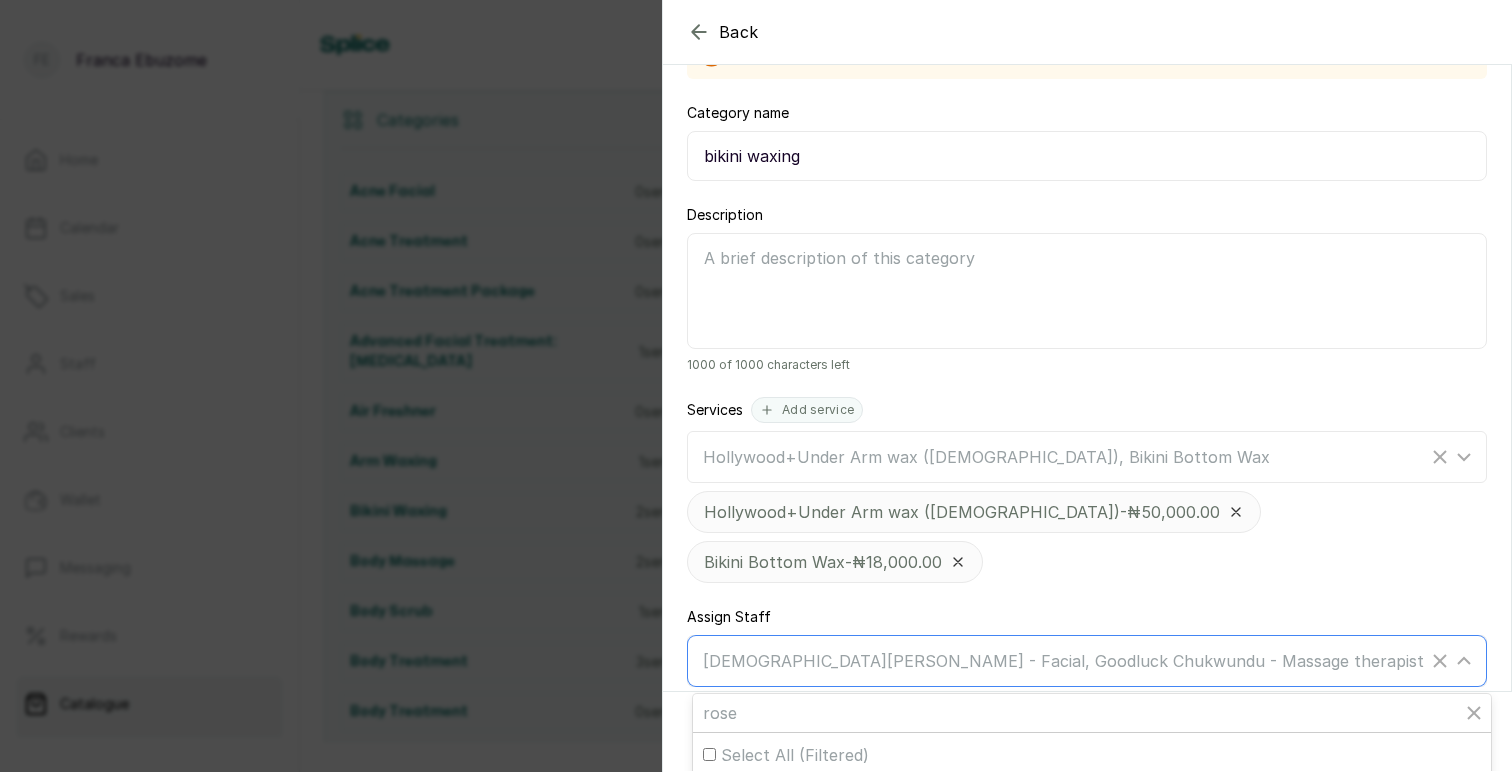 click on "[PERSON_NAME] - Aesthetician" at bounding box center (845, 799) 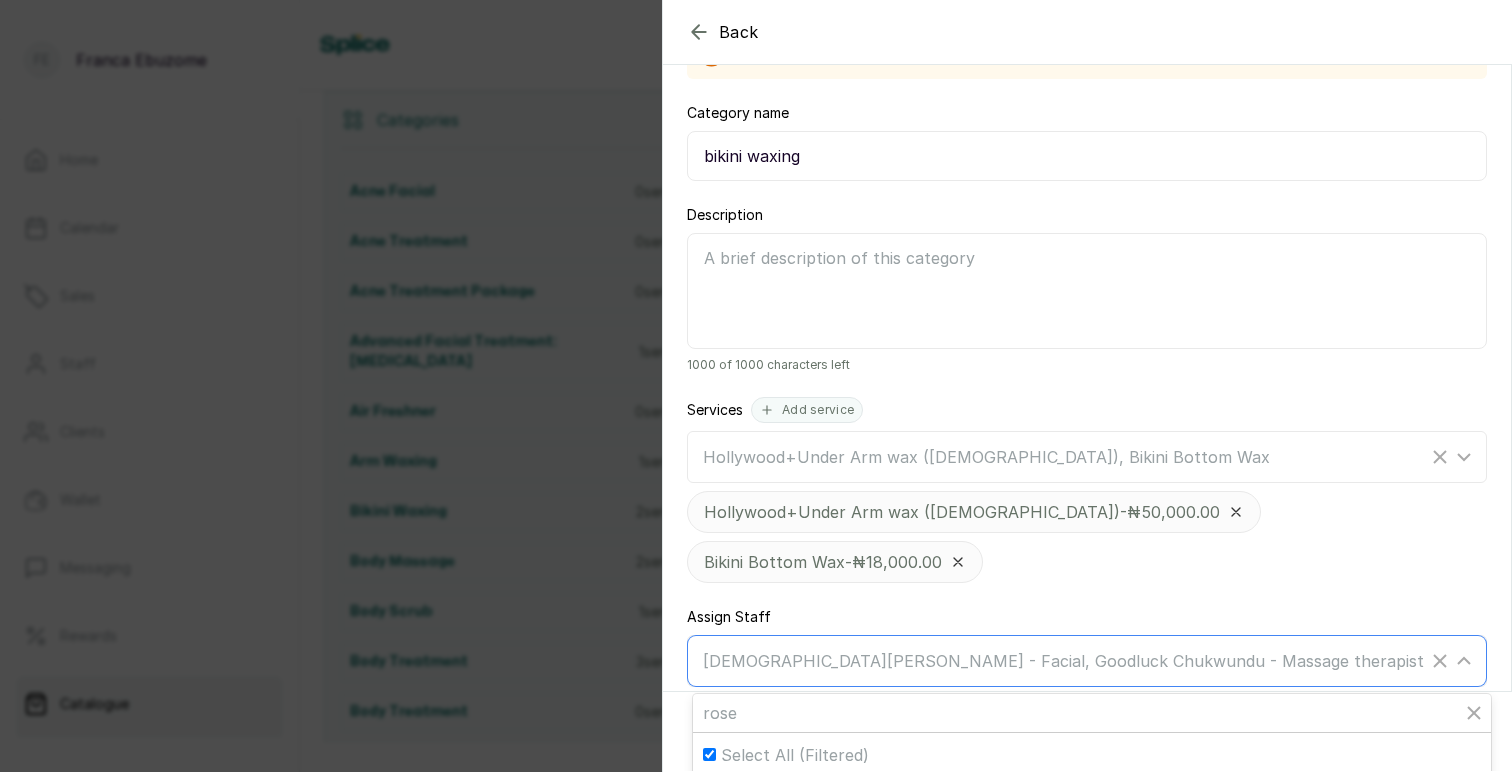 checkbox on "true" 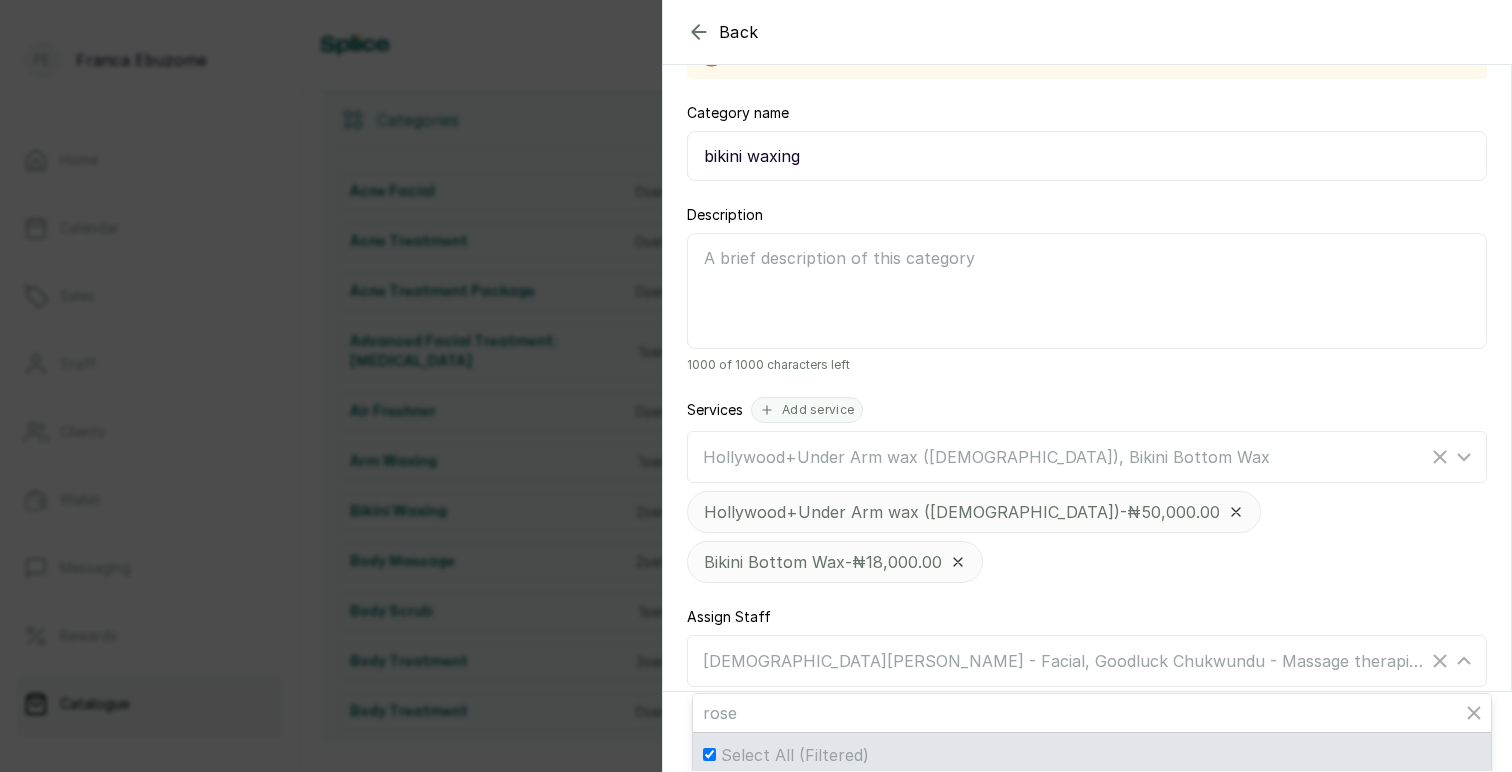 scroll, scrollTop: 109, scrollLeft: 0, axis: vertical 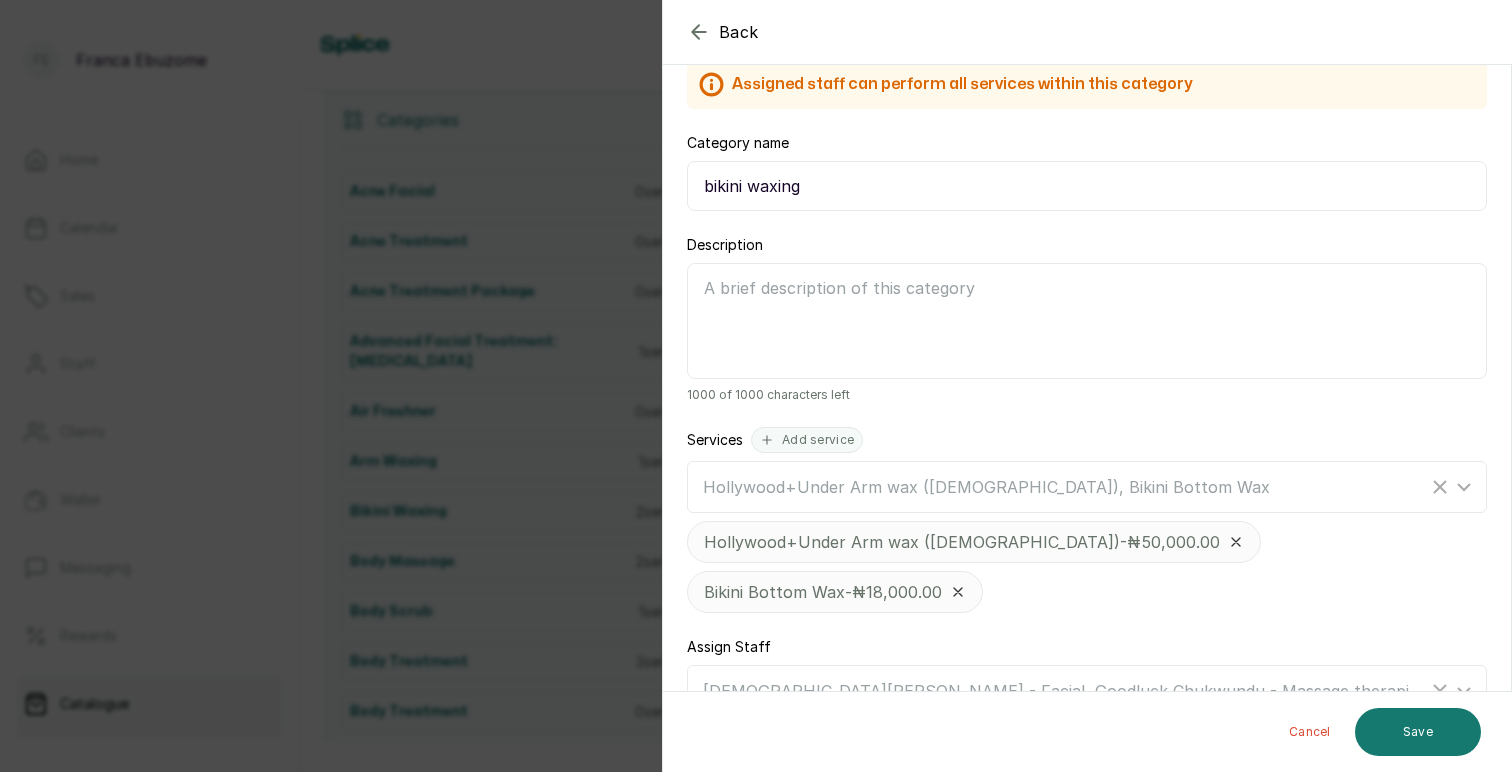 click on "Description" at bounding box center (1087, 321) 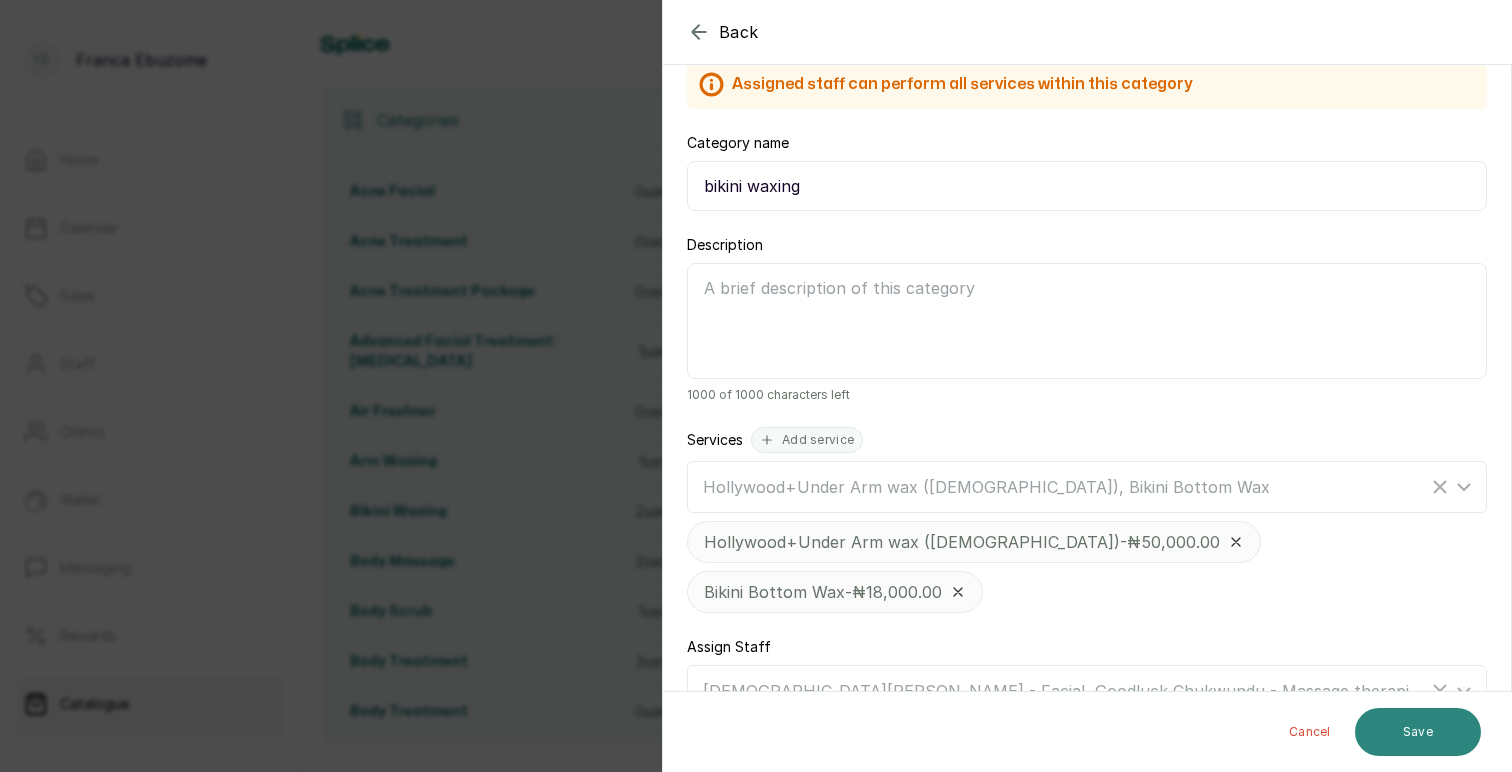 click on "Save" at bounding box center (1418, 732) 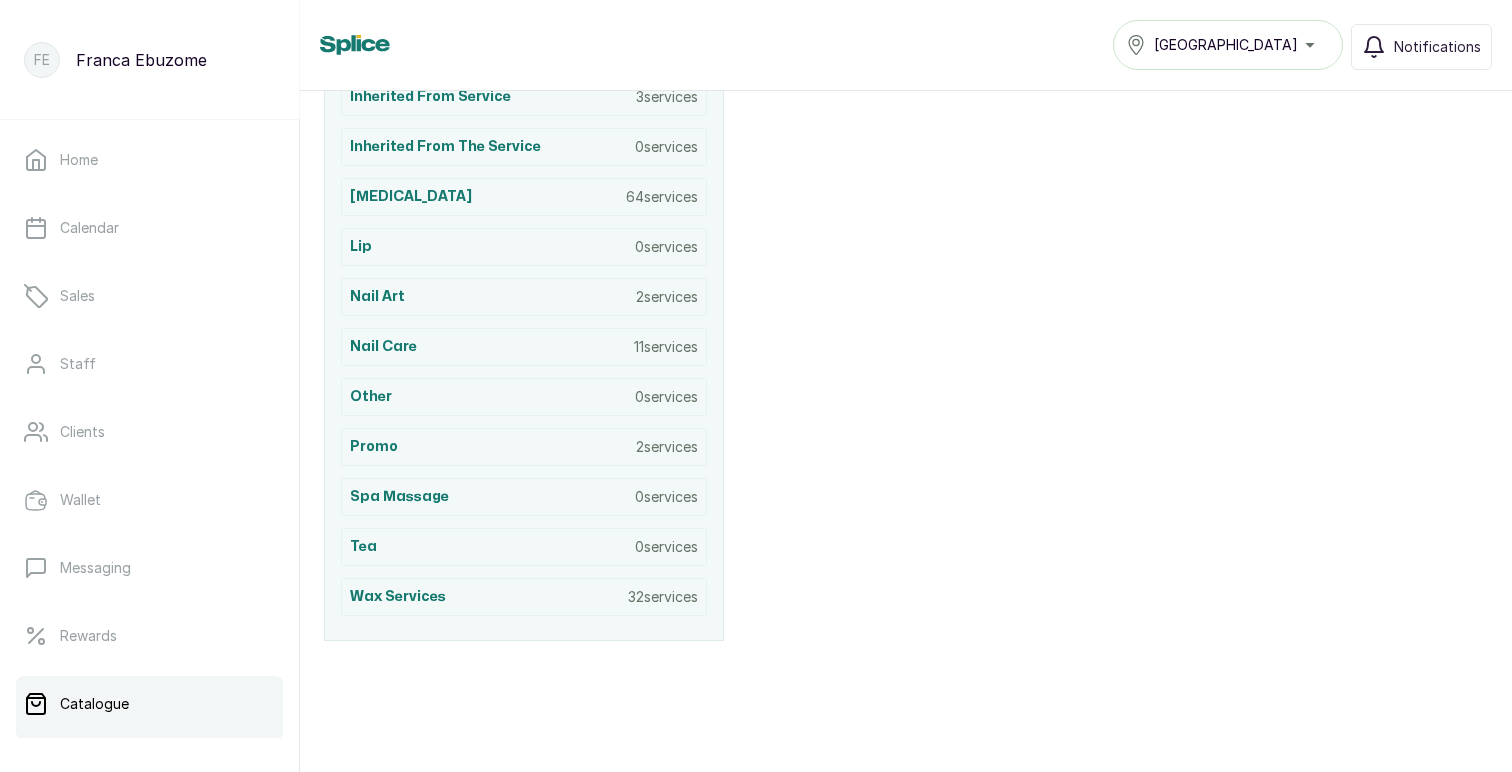 scroll, scrollTop: 2094, scrollLeft: 0, axis: vertical 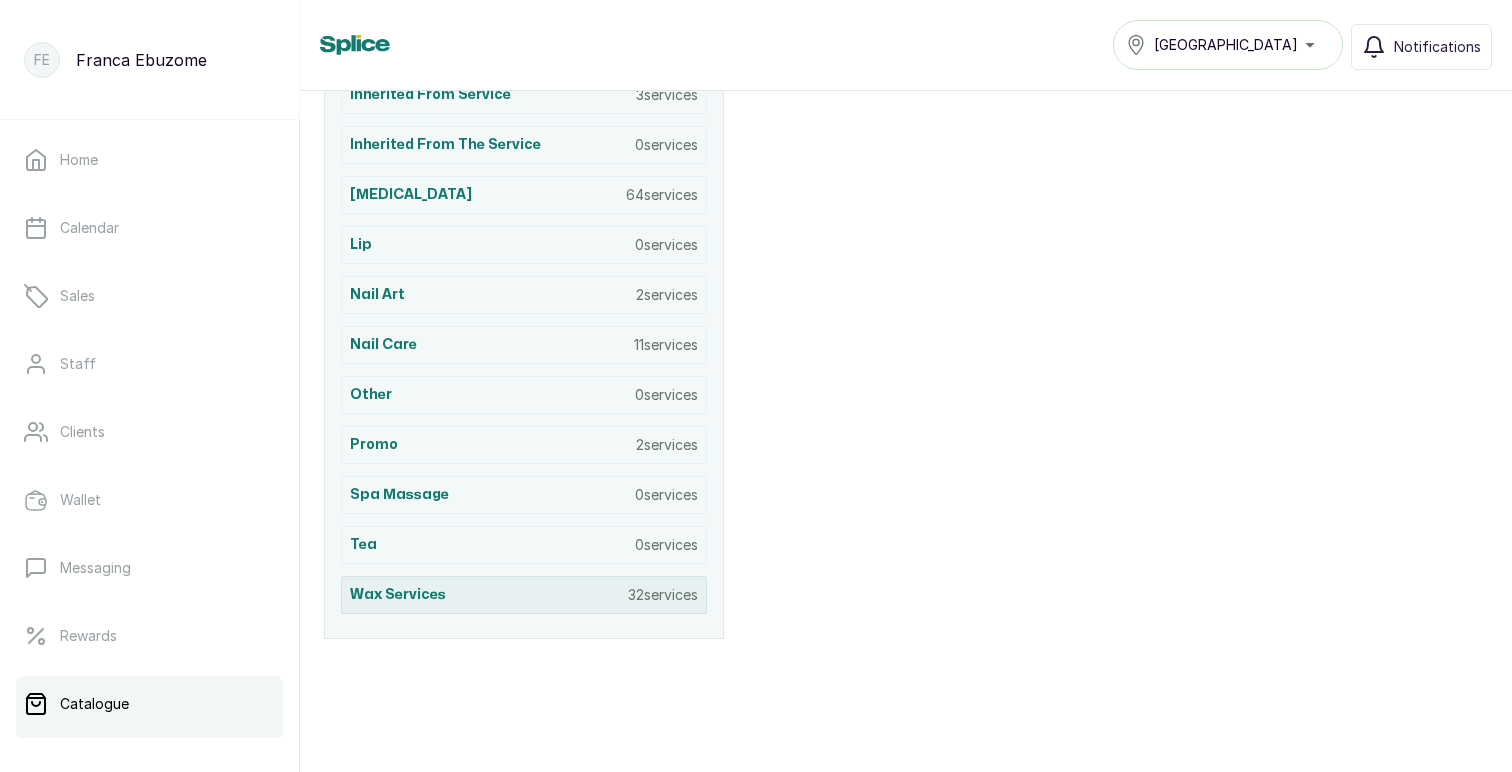 click on "wax services 32  services" at bounding box center (524, 595) 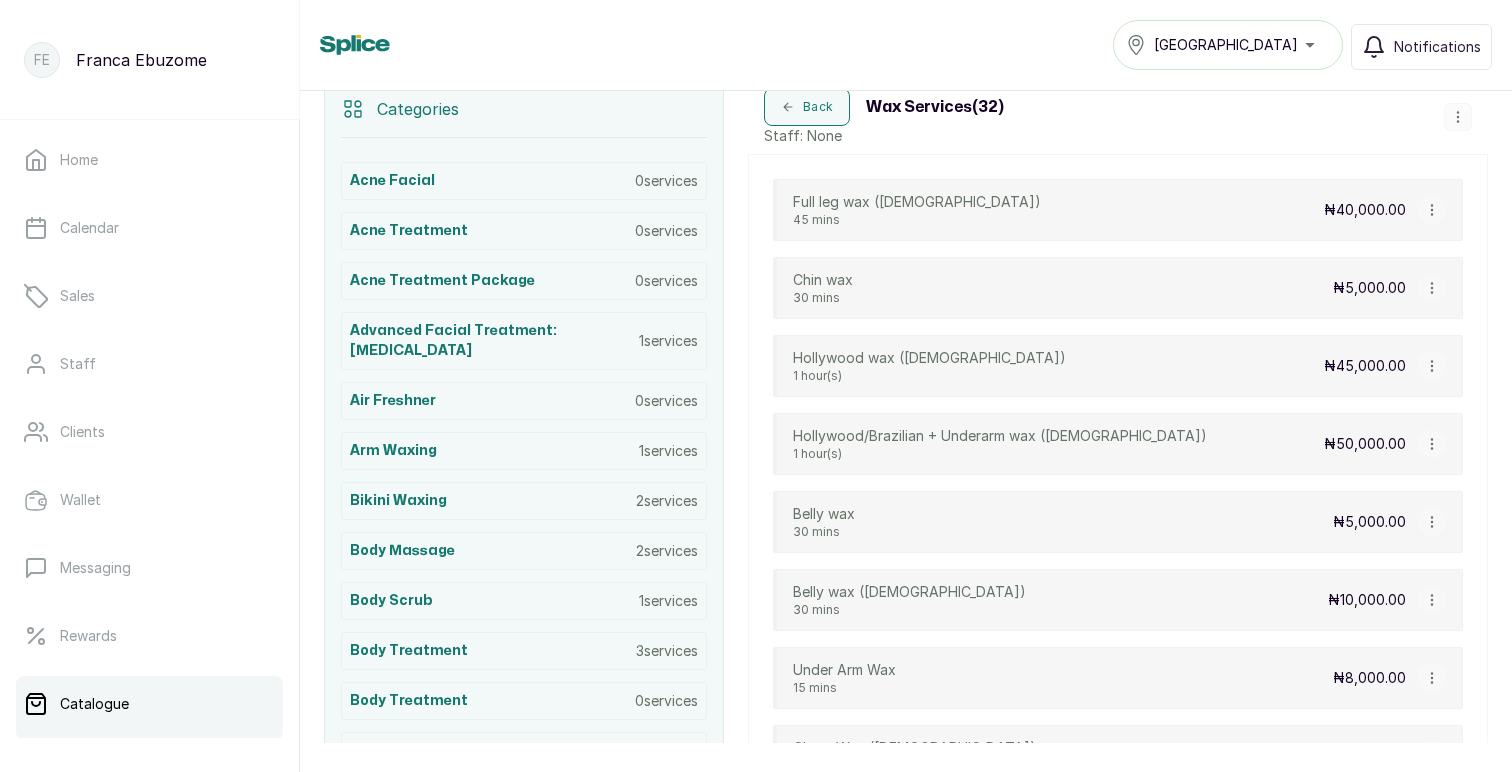 scroll, scrollTop: 427, scrollLeft: 0, axis: vertical 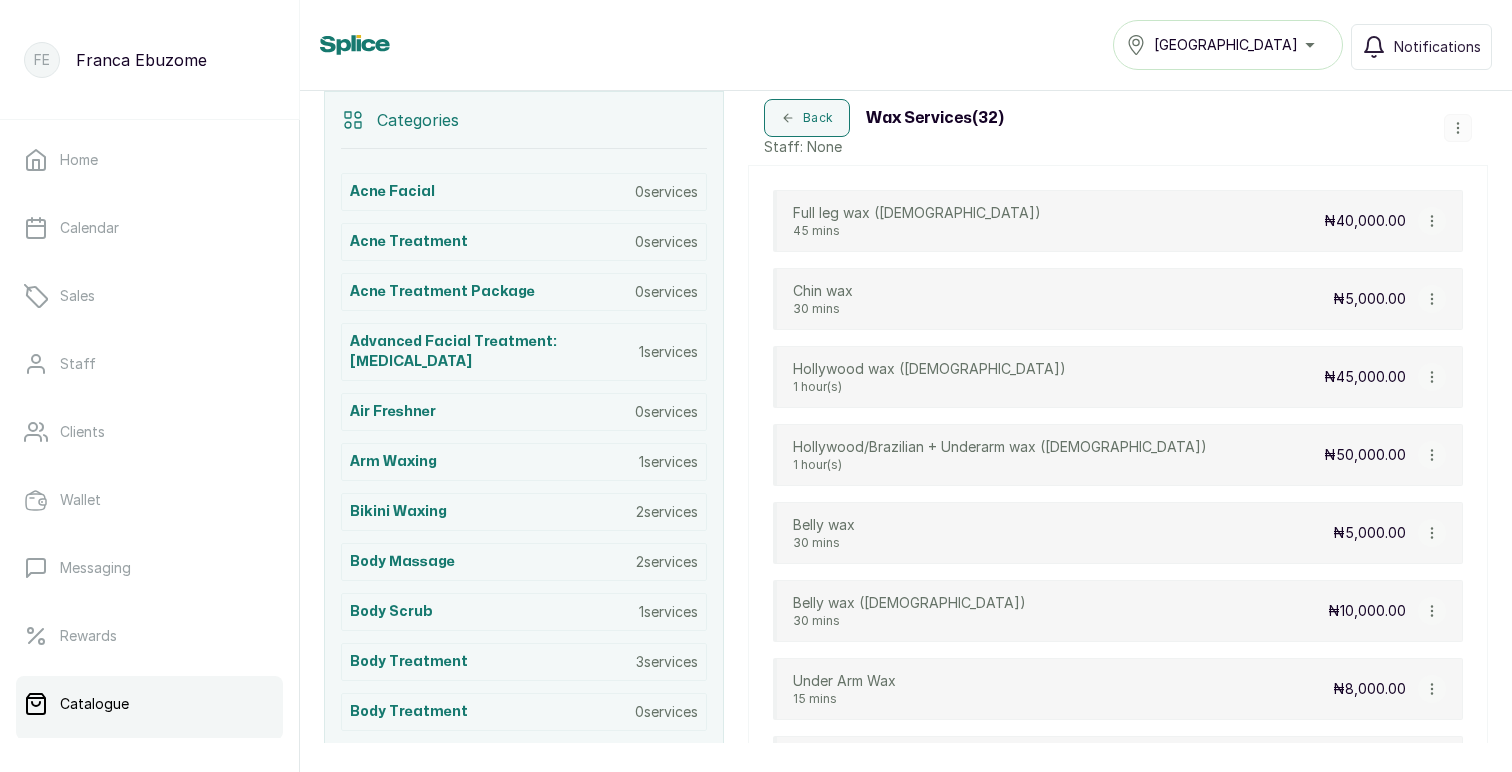 click 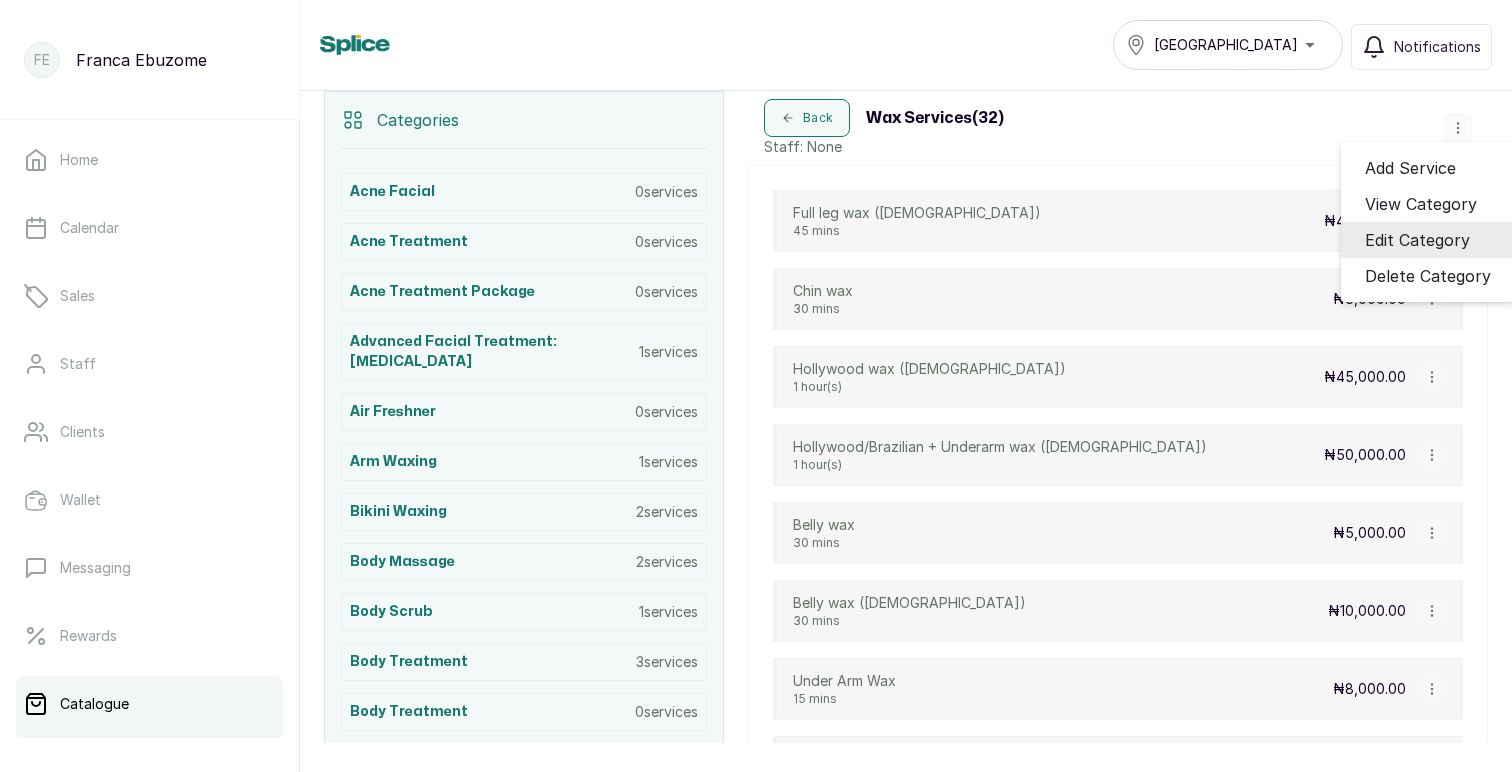 click on "Edit Category" at bounding box center (1417, 240) 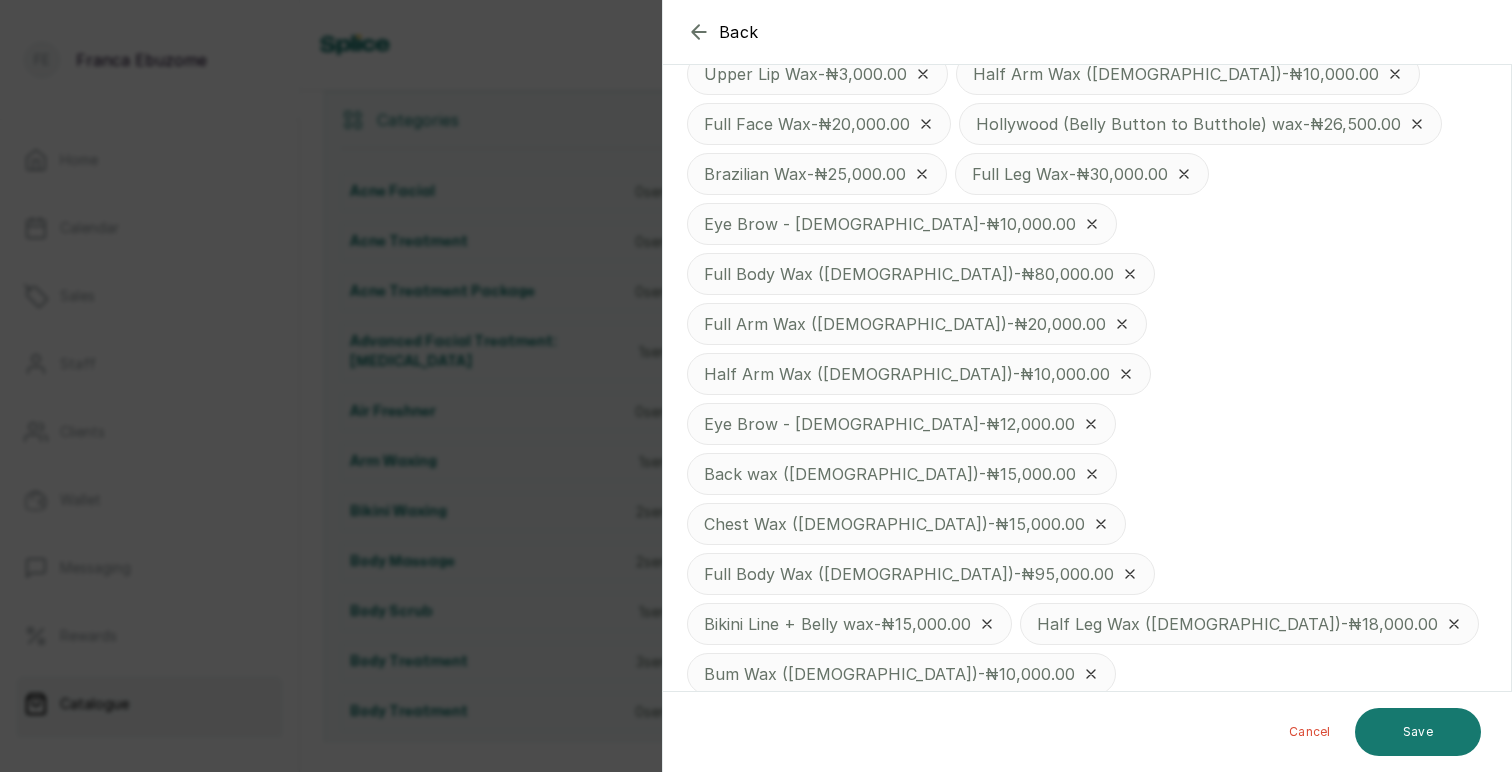 scroll, scrollTop: 909, scrollLeft: 0, axis: vertical 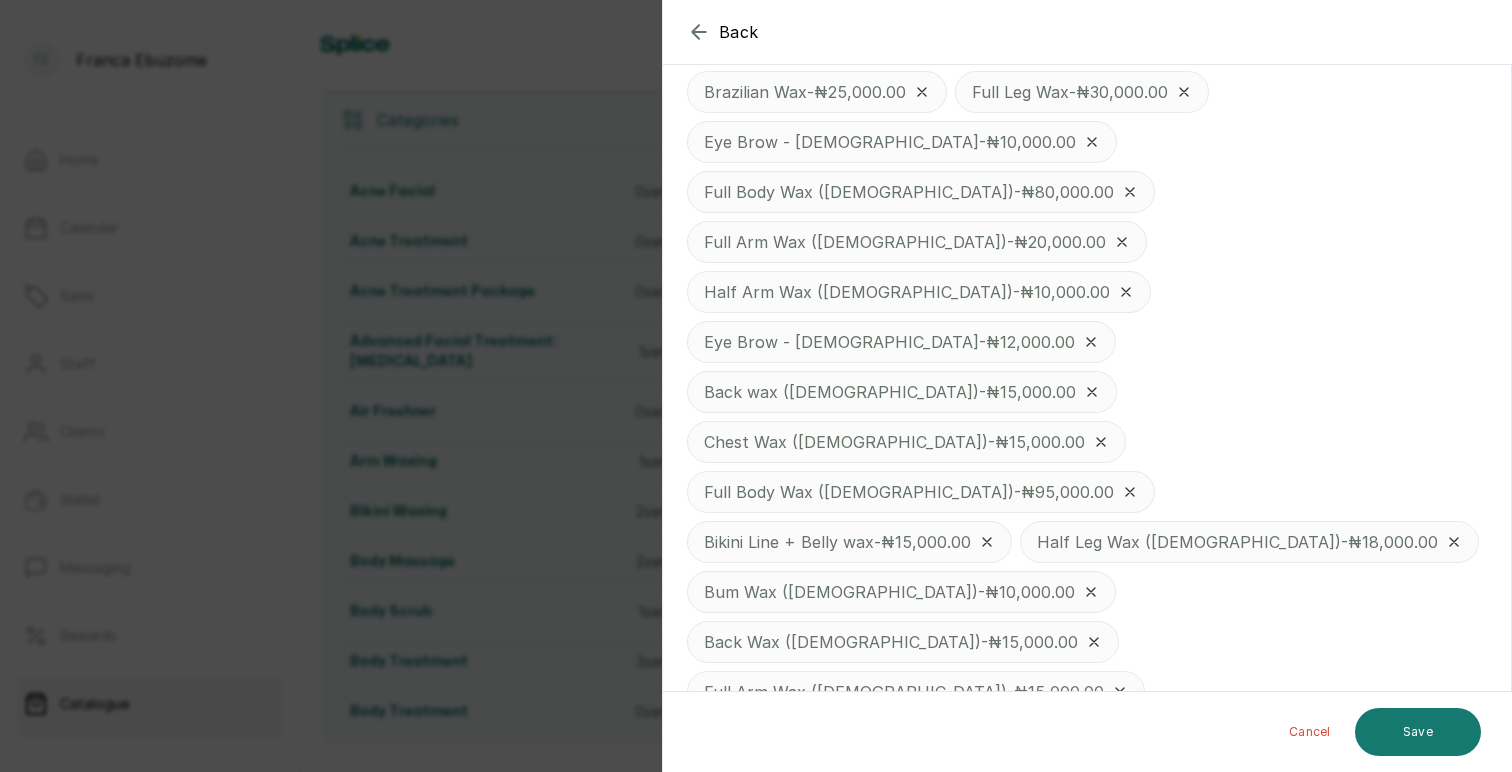 click on "Select..." at bounding box center (1077, 1041) 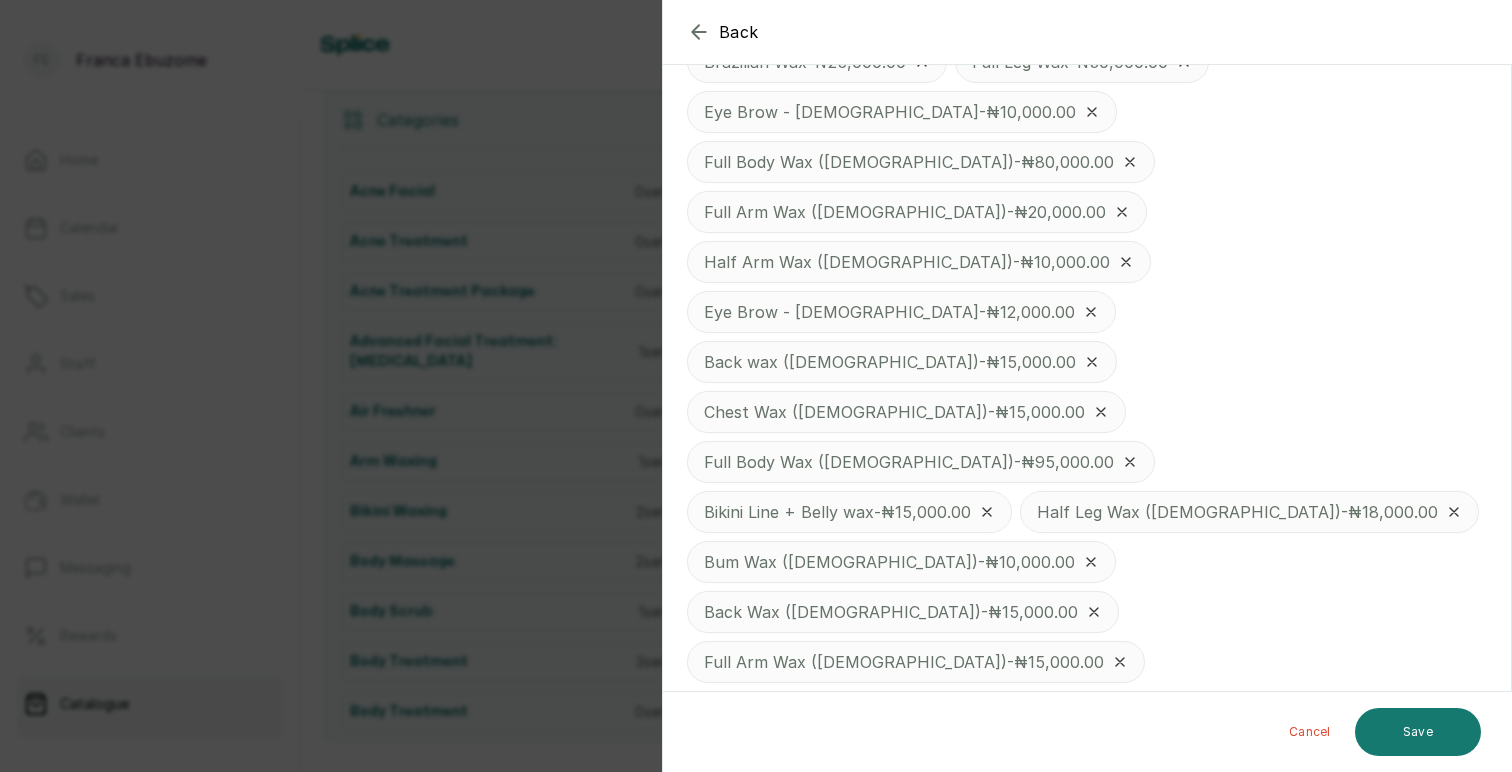 type on "[PERSON_NAME]" 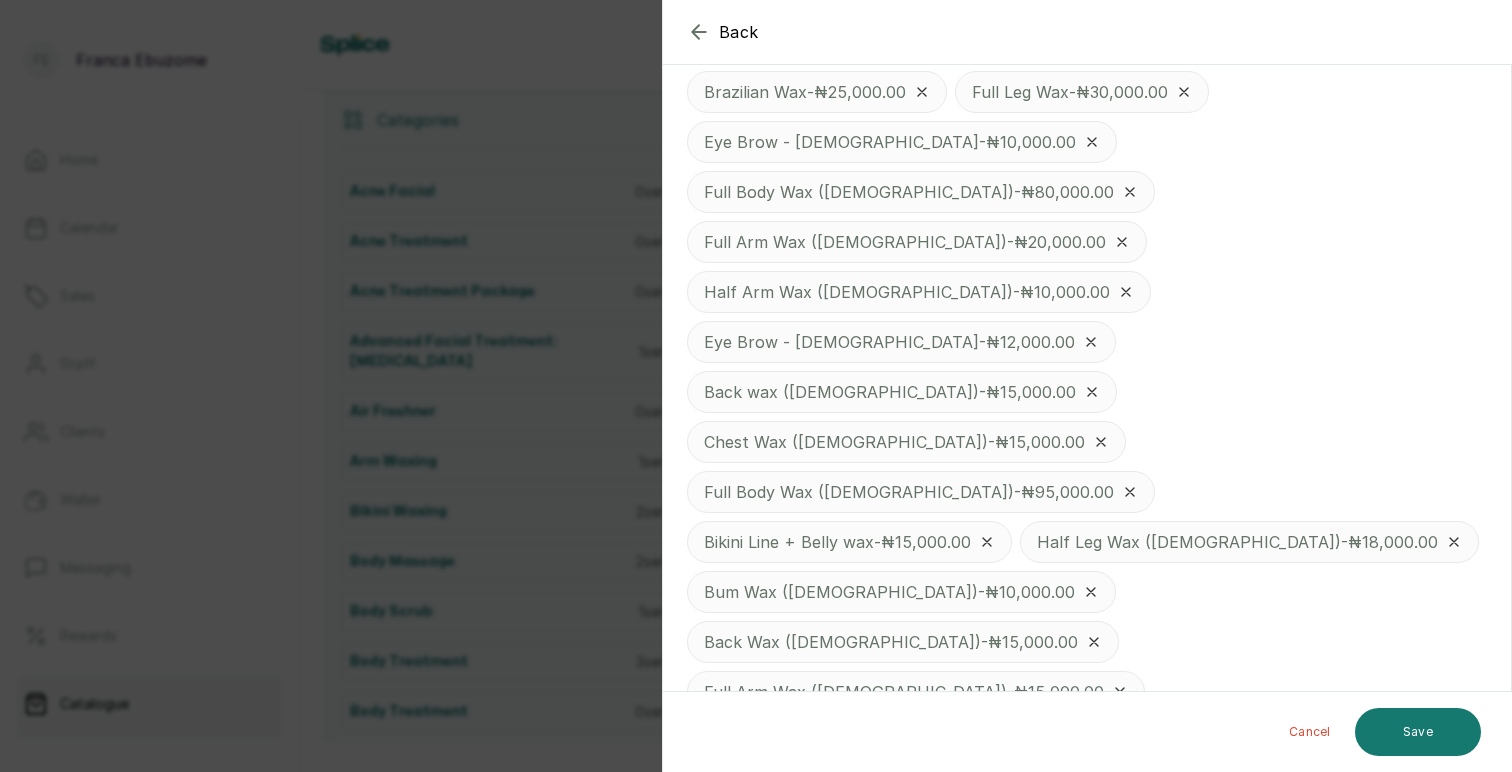 scroll, scrollTop: 939, scrollLeft: 0, axis: vertical 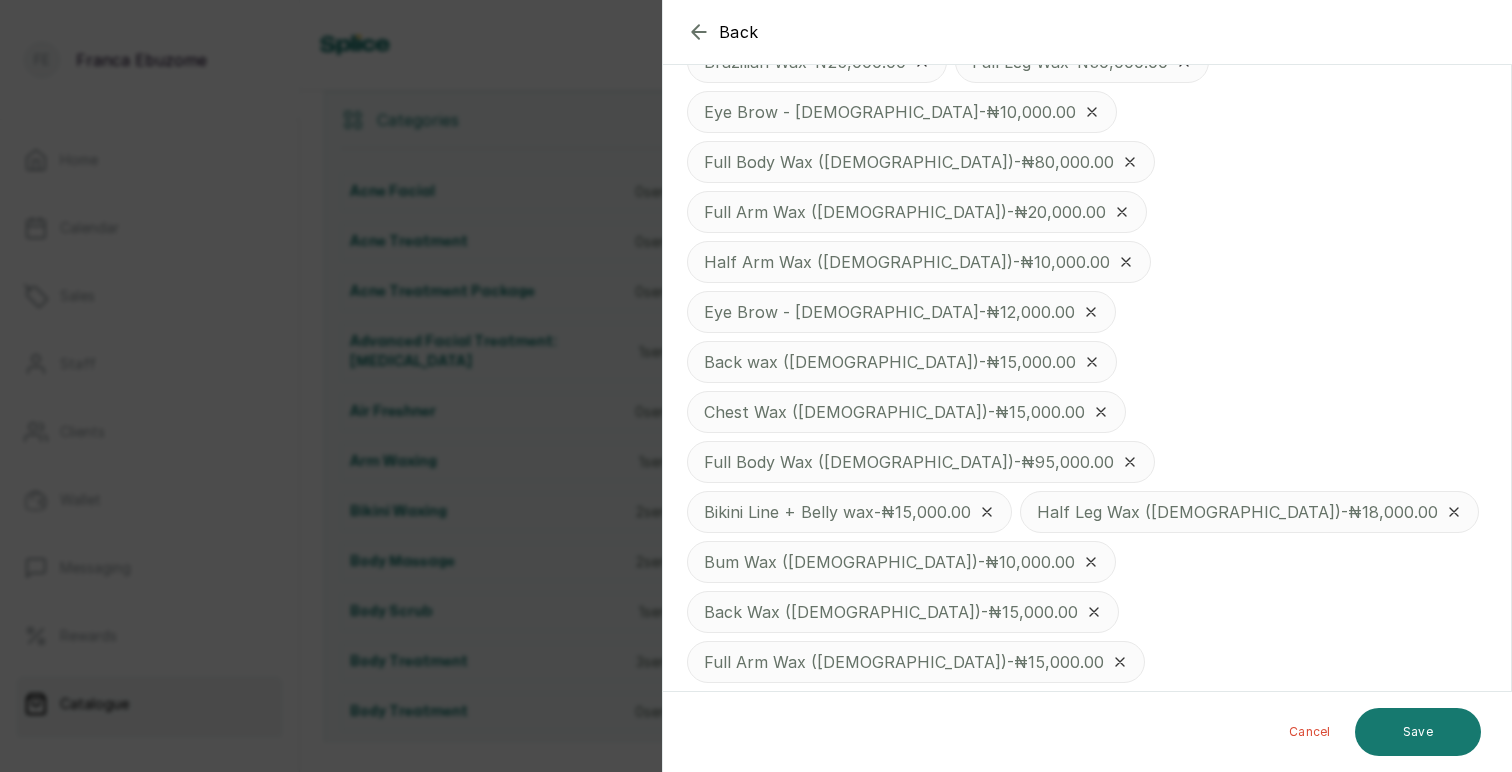type on "rosem" 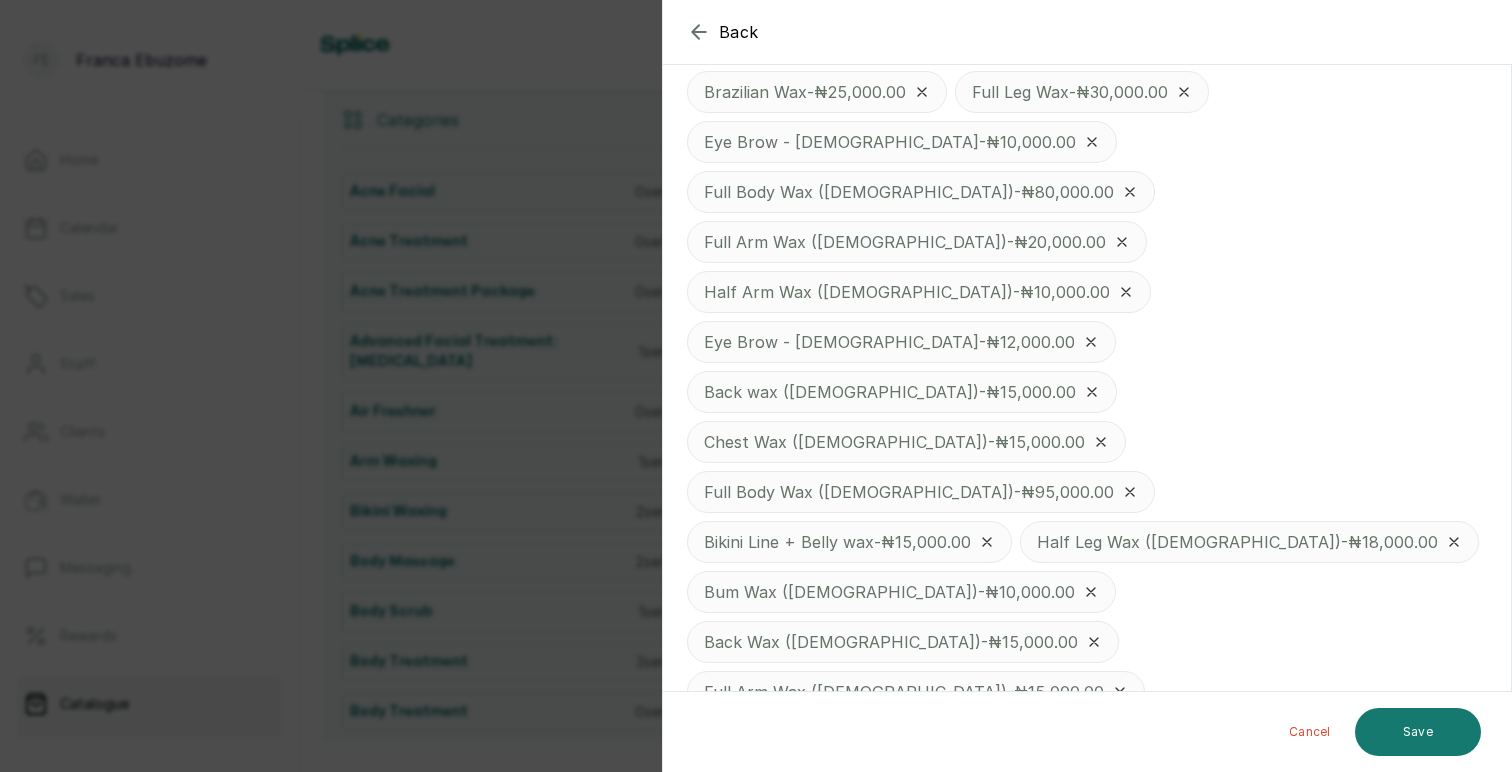 click on "Full leg wax ([DEMOGRAPHIC_DATA])  -  ₦40,000.00 Chin wax  -  ₦5,000.00 Hollywood wax ([DEMOGRAPHIC_DATA])  -  ₦45,000.00 [GEOGRAPHIC_DATA]/[DEMOGRAPHIC_DATA] + Underarm wax ([DEMOGRAPHIC_DATA])  -  ₦50,000.00 Belly wax   -  ₦5,000.00 Belly wax ([DEMOGRAPHIC_DATA])  -  ₦10,000.00 Under Arm Wax  -  ₦8,000.00 Chest Wax ([DEMOGRAPHIC_DATA])  -  ₦10,000.00 Upper Lip Wax  -  ₦3,000.00 Half Arm Wax ([DEMOGRAPHIC_DATA])  -  ₦10,000.00 Full Face Wax  -  ₦20,000.00 Hollywood  (Belly Button to Butthole) wax  -  ₦26,500.00 Brazilian Wax   -  ₦25,000.00 Full Leg Wax  -  ₦30,000.00 Eye Brow - [DEMOGRAPHIC_DATA]   -  ₦10,000.00 Full Body Wax ([DEMOGRAPHIC_DATA])  -  ₦80,000.00 Full Arm Wax ([DEMOGRAPHIC_DATA])  -  ₦20,000.00 Half Arm Wax ([DEMOGRAPHIC_DATA])  -  ₦10,000.00 Eye Brow - [DEMOGRAPHIC_DATA]  -  ₦12,000.00 Back wax ([DEMOGRAPHIC_DATA])  -  ₦15,000.00 Chest Wax ([DEMOGRAPHIC_DATA])  -  ₦15,000.00 Full Body Wax ([DEMOGRAPHIC_DATA])  -  ₦95,000.00 Bikini Line  + Belly wax  -  ₦15,000.00 Half Leg Wax ([DEMOGRAPHIC_DATA])  -  ₦18,000.00 Bum Wax ([DEMOGRAPHIC_DATA])  -  ₦10,000.00 Back Wax ([DEMOGRAPHIC_DATA])  -  ₦15,000.00 Full Arm Wax ([DEMOGRAPHIC_DATA])  -  ₦15,000.00 Half Leg Wax ([DEMOGRAPHIC_DATA])  -  ₦23,000.00  -" at bounding box center (1087, 342) 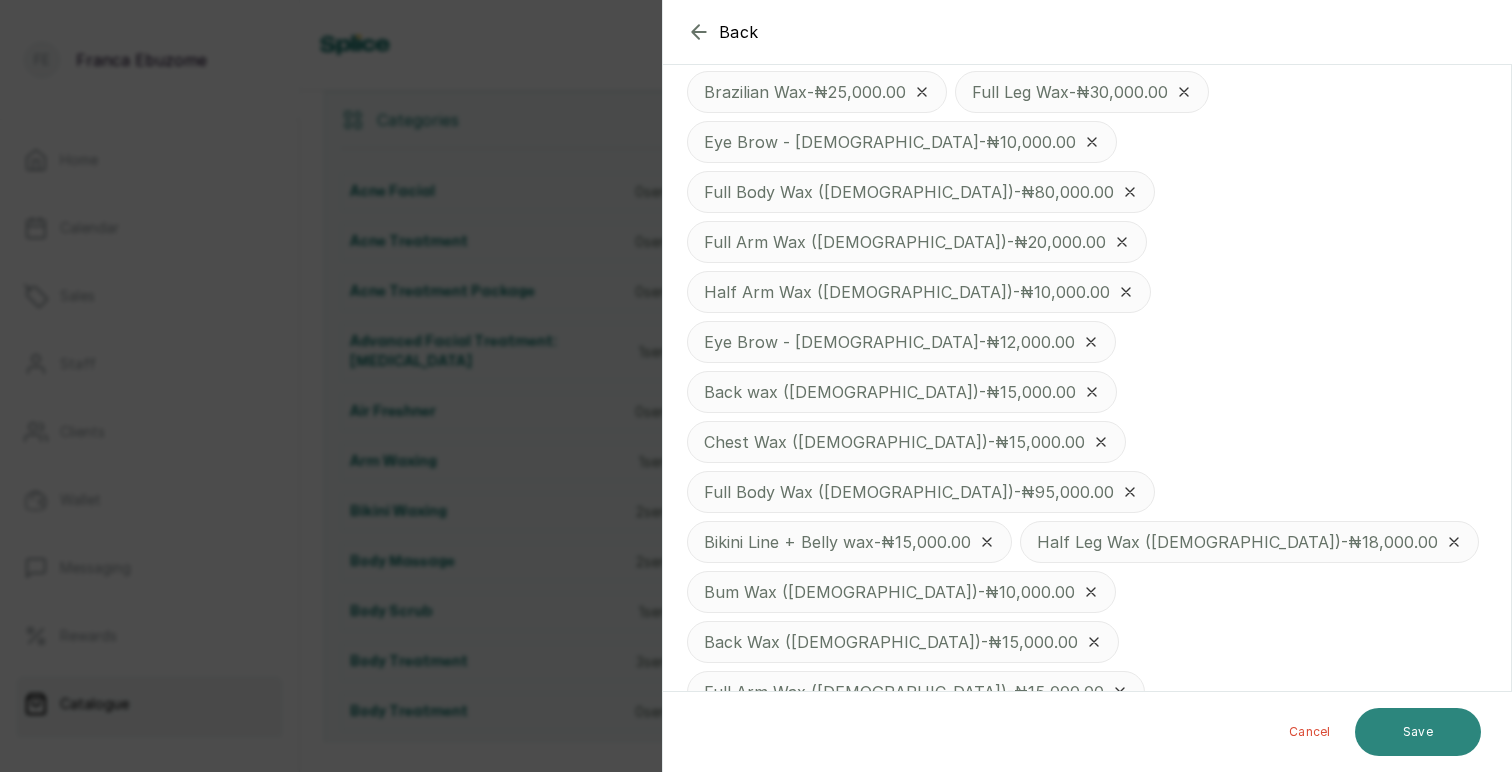 click on "Save" at bounding box center [1418, 732] 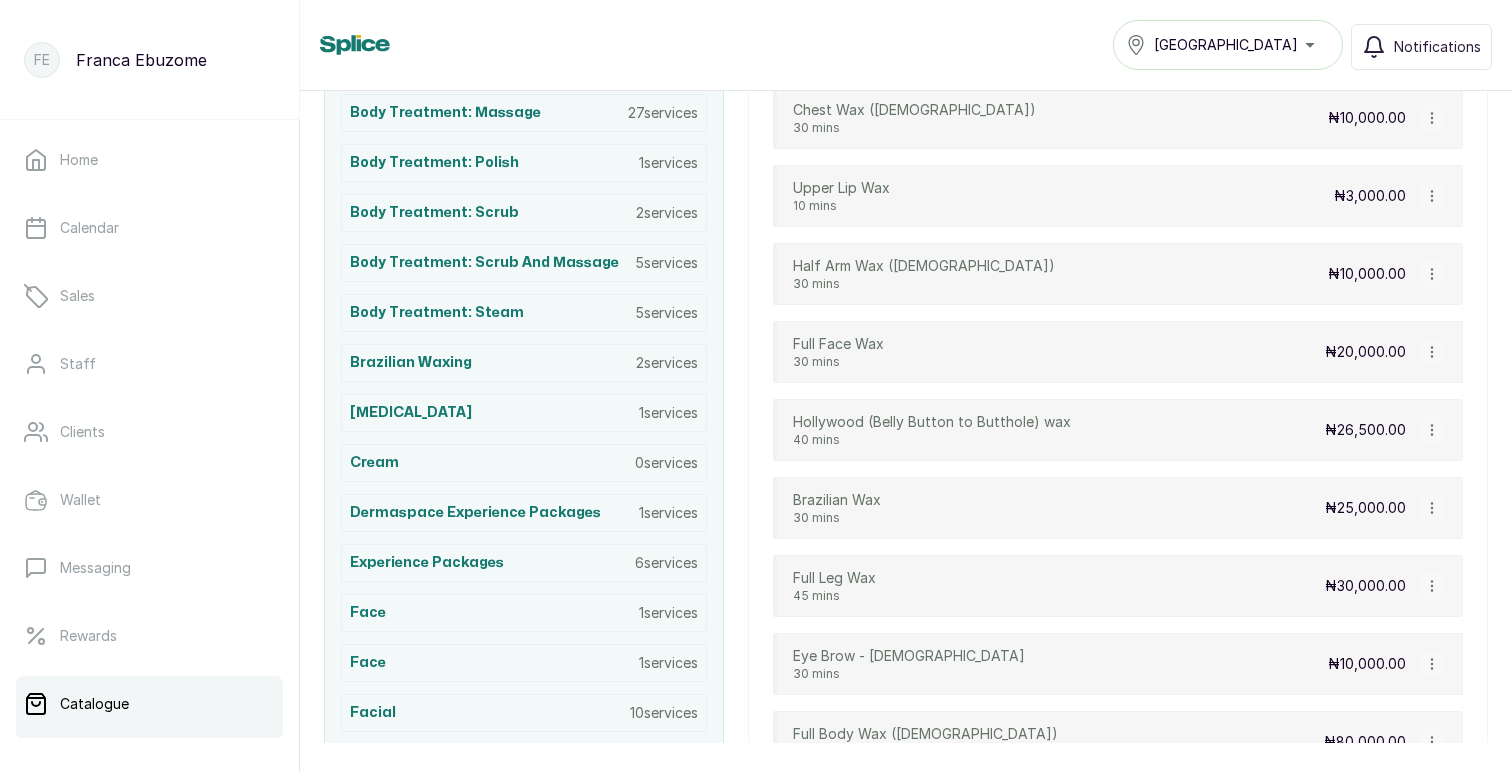 scroll, scrollTop: 1077, scrollLeft: 0, axis: vertical 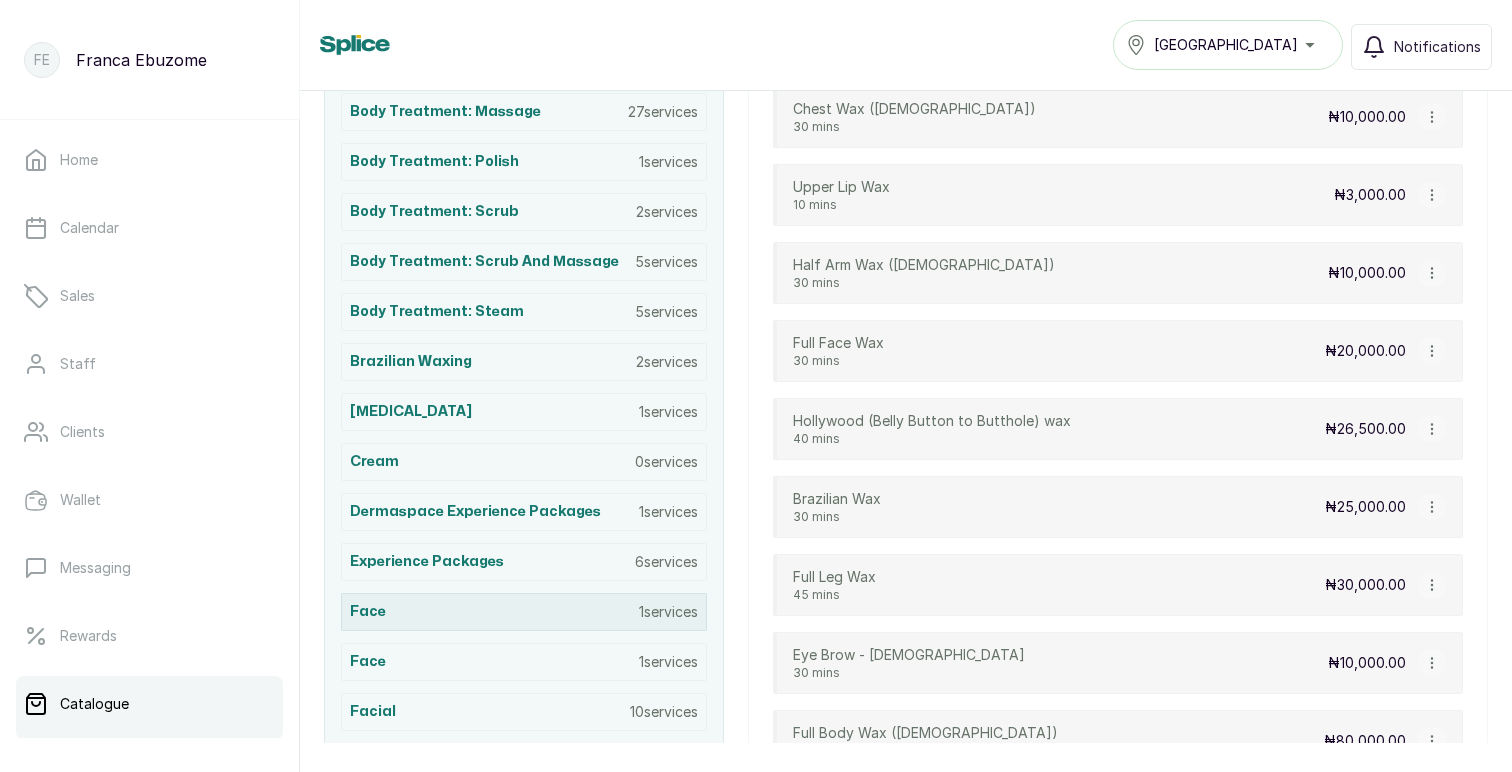 click on "face 1  services" at bounding box center (524, 612) 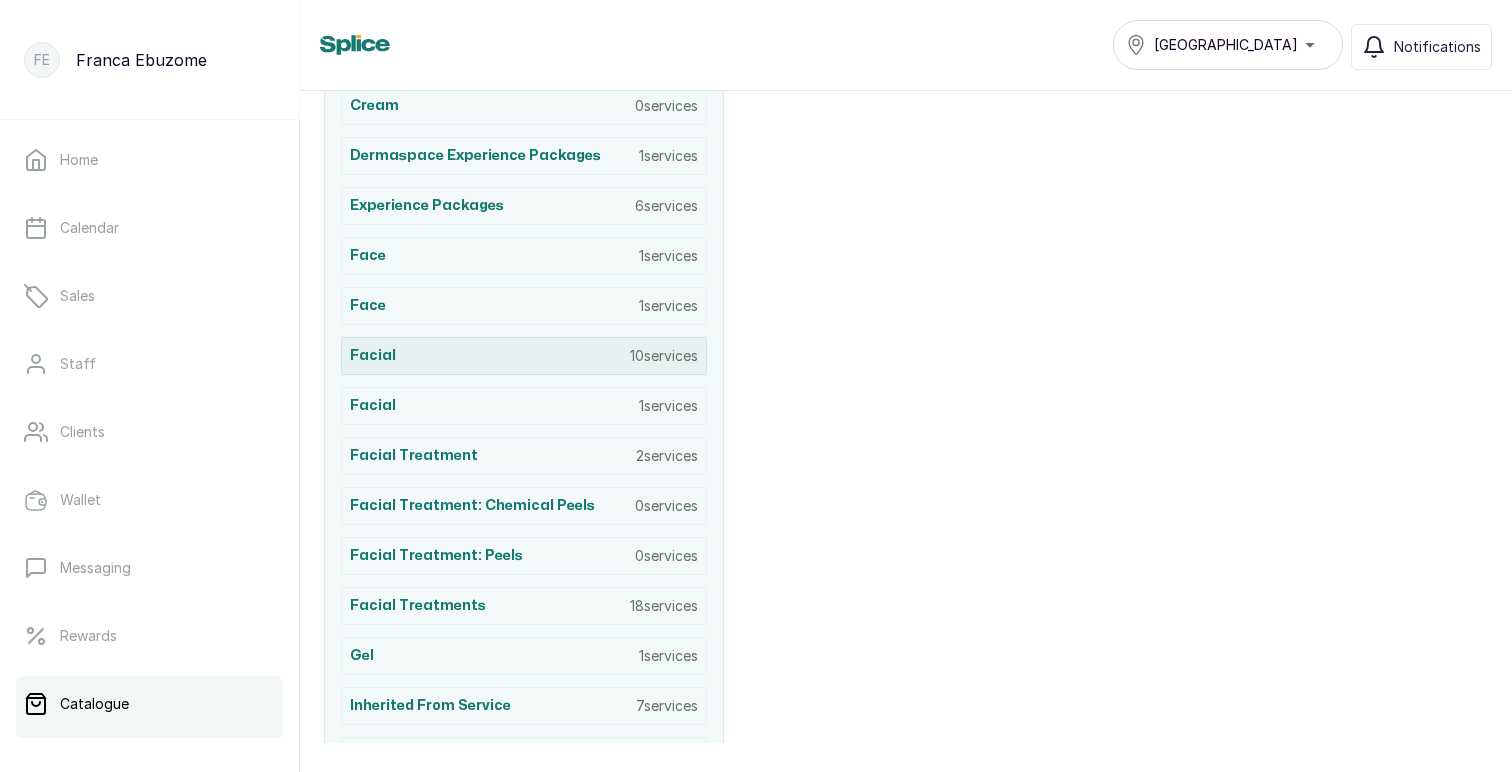 scroll, scrollTop: 1441, scrollLeft: 0, axis: vertical 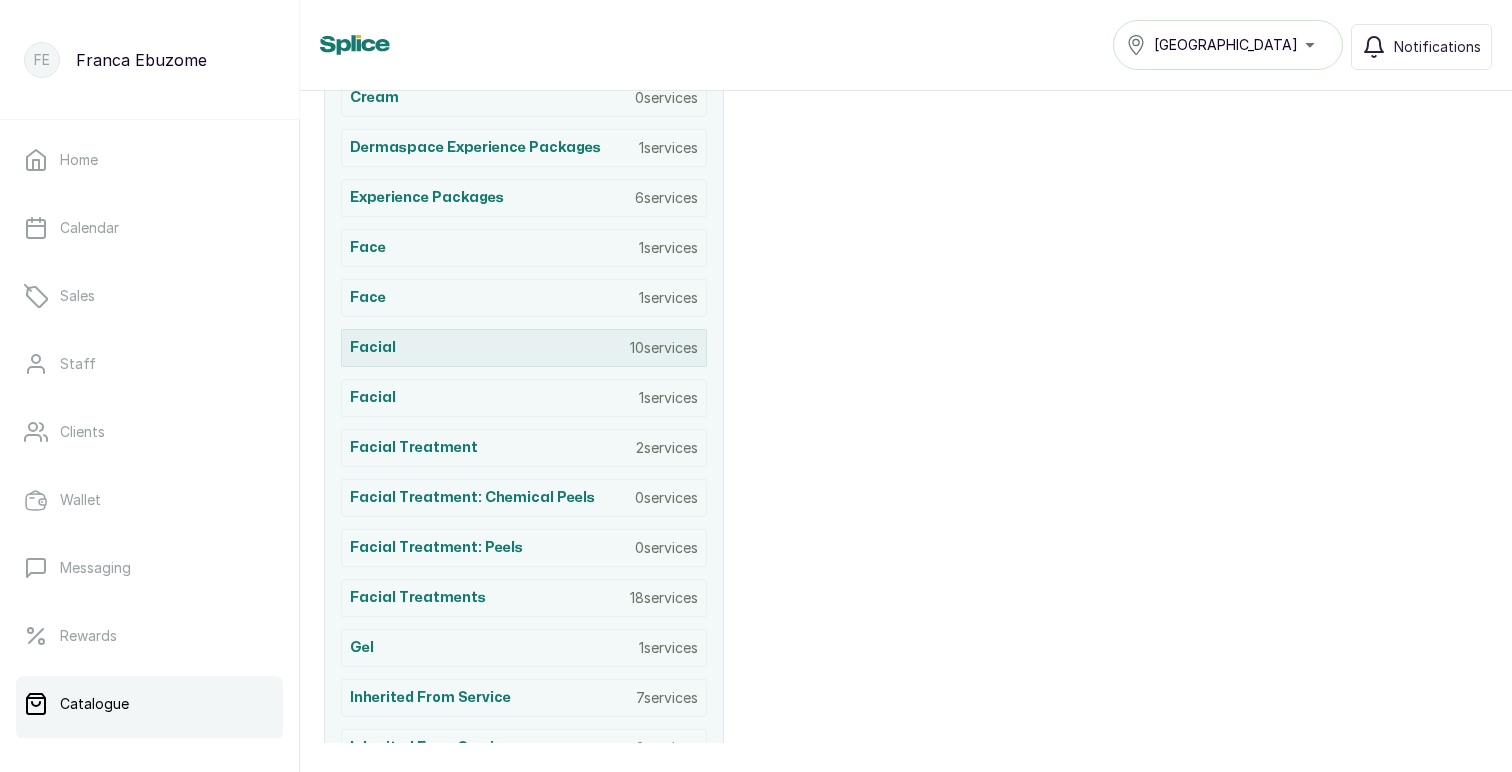 click on "facial" at bounding box center (373, 348) 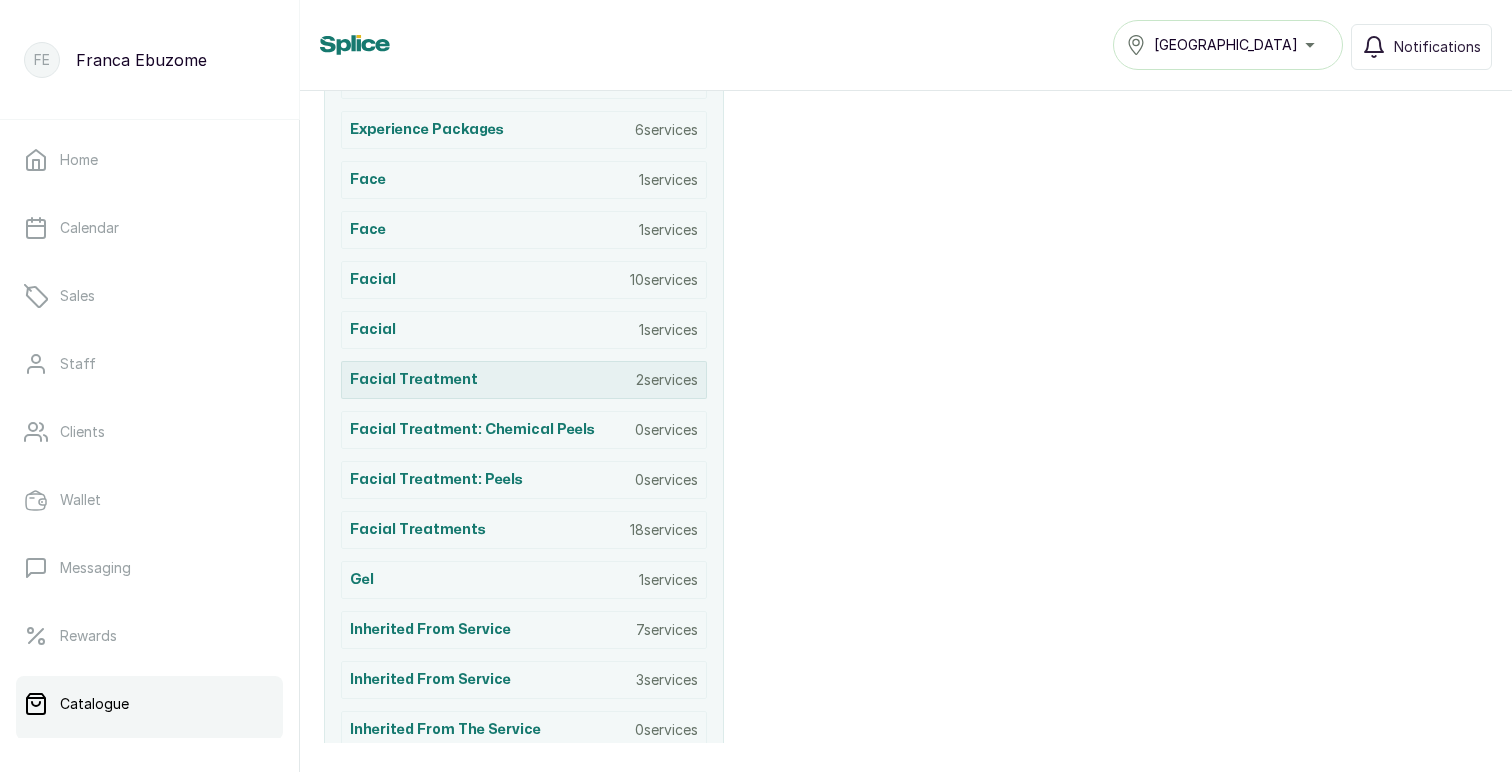 scroll, scrollTop: 1504, scrollLeft: 0, axis: vertical 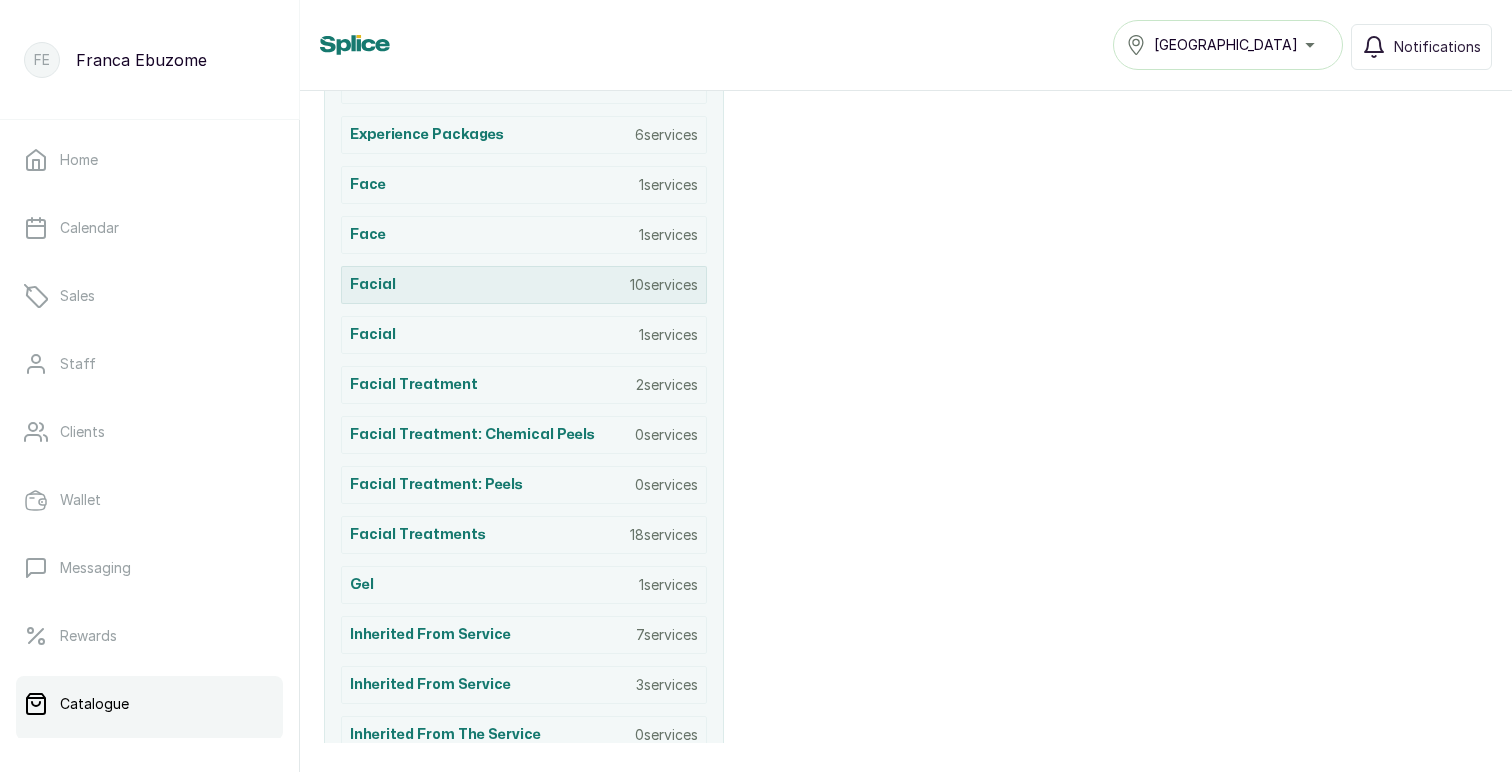 click on "facial 10  services" at bounding box center (524, 285) 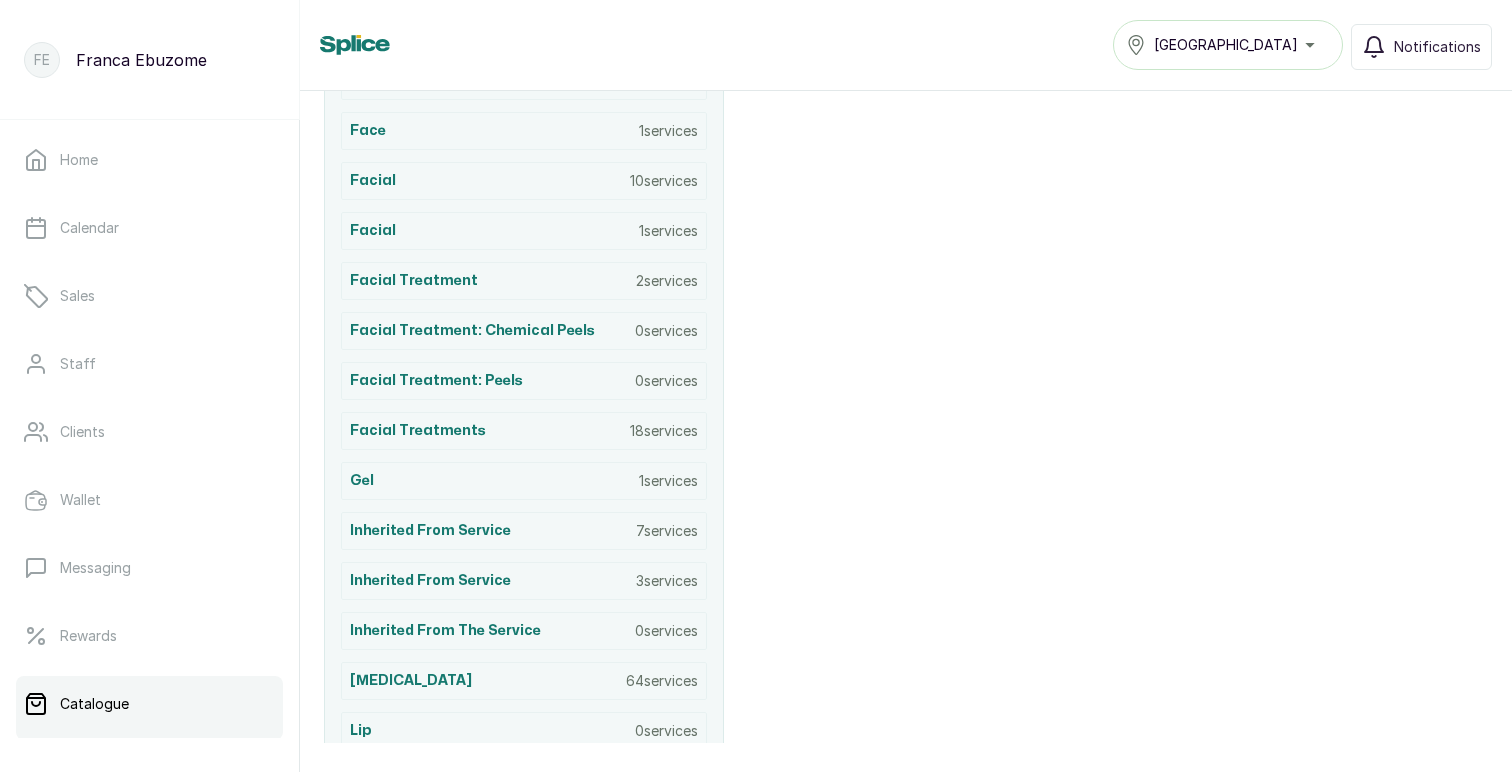 scroll, scrollTop: 1604, scrollLeft: 0, axis: vertical 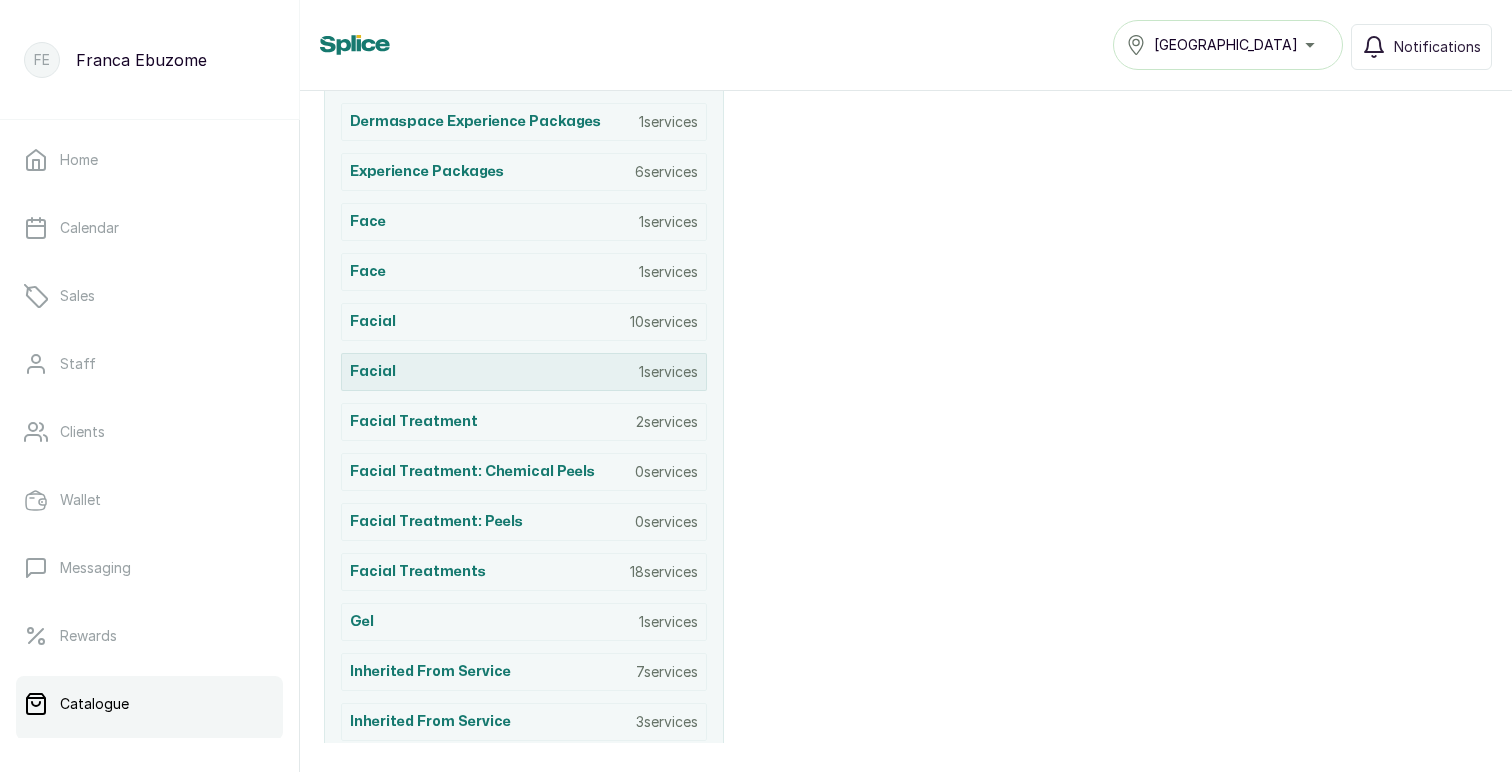 click on "Facial 1  services" at bounding box center (524, 372) 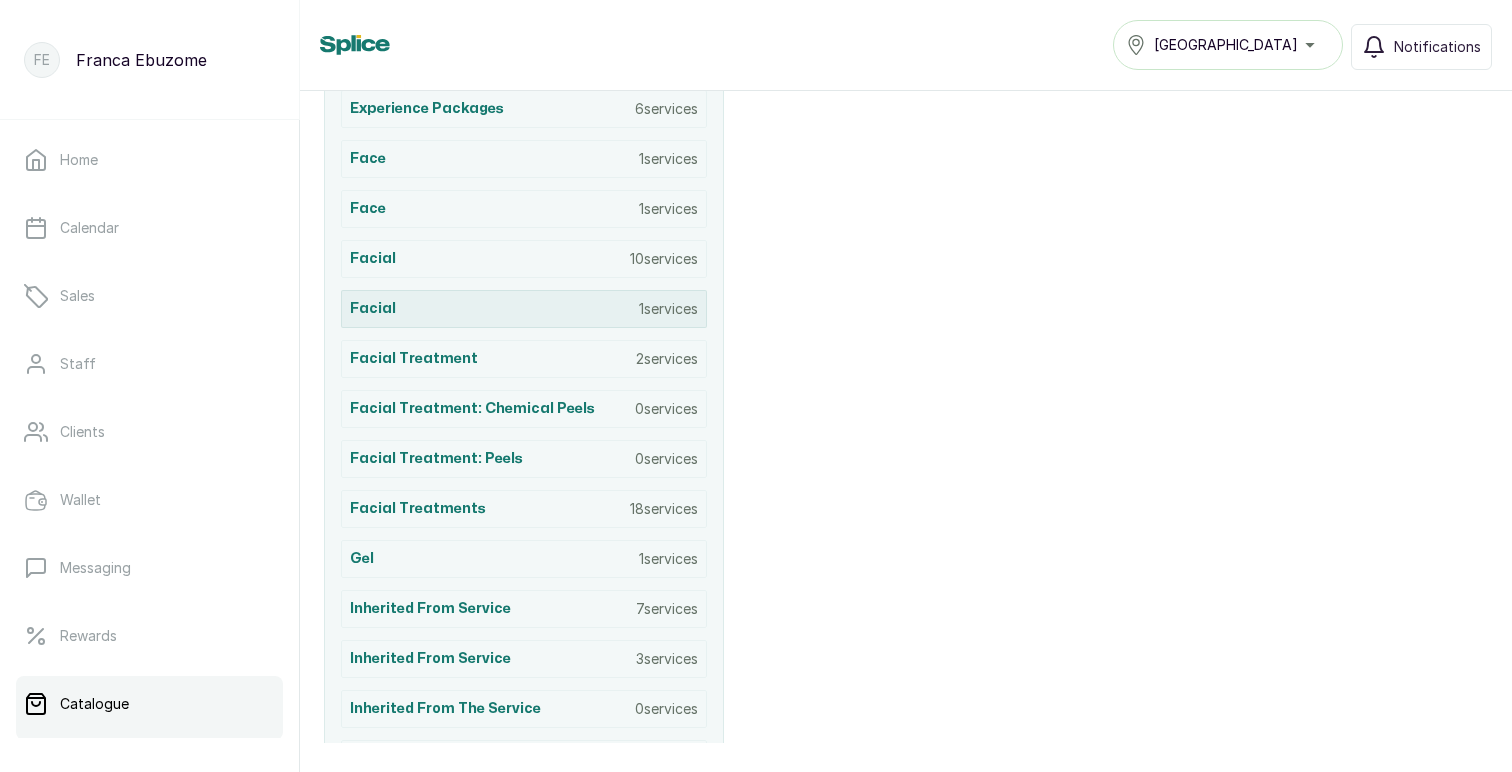 scroll, scrollTop: 1526, scrollLeft: 0, axis: vertical 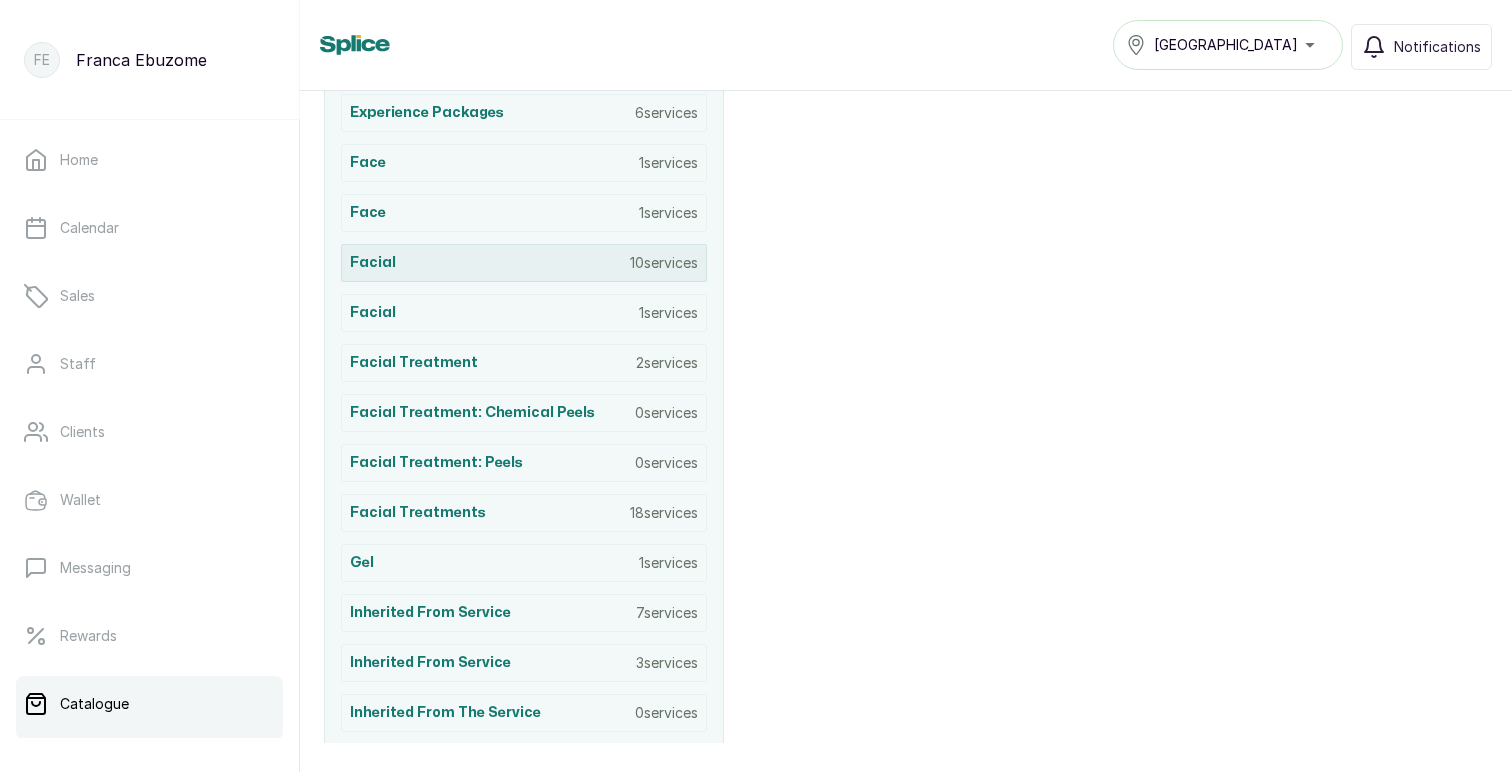 click on "facial 10  services" at bounding box center [524, 263] 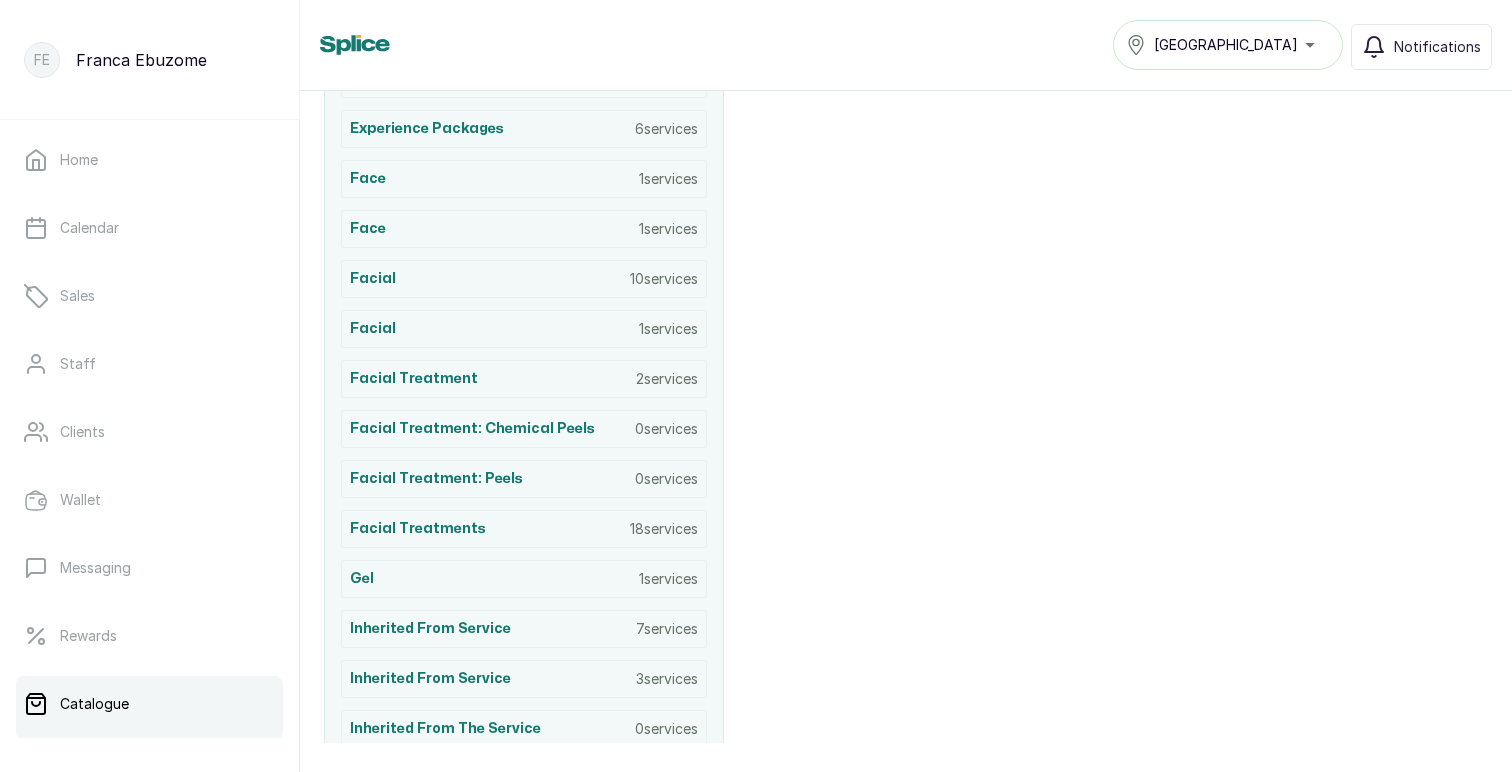 scroll, scrollTop: 1538, scrollLeft: 0, axis: vertical 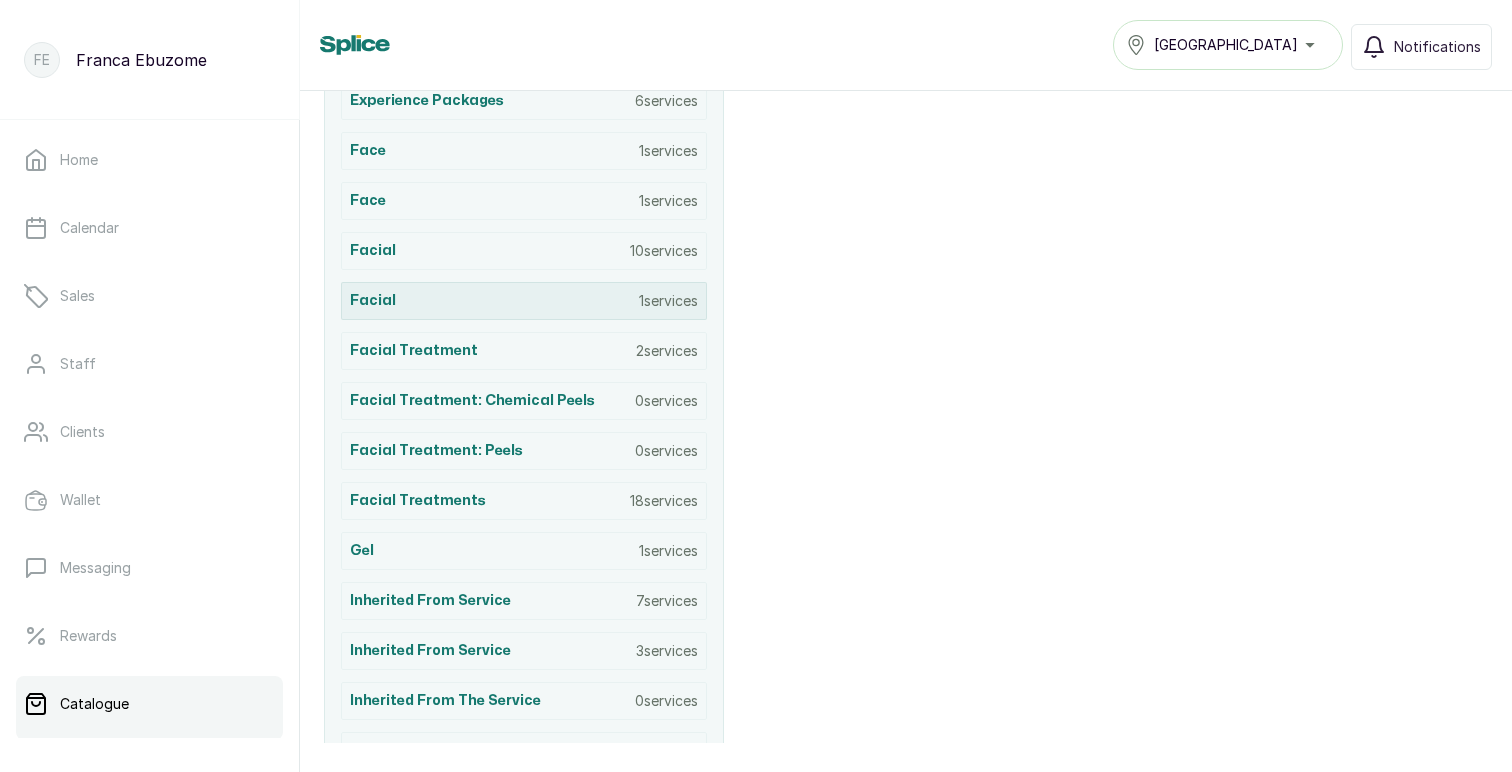 click on "Facial 1  services" at bounding box center [524, 301] 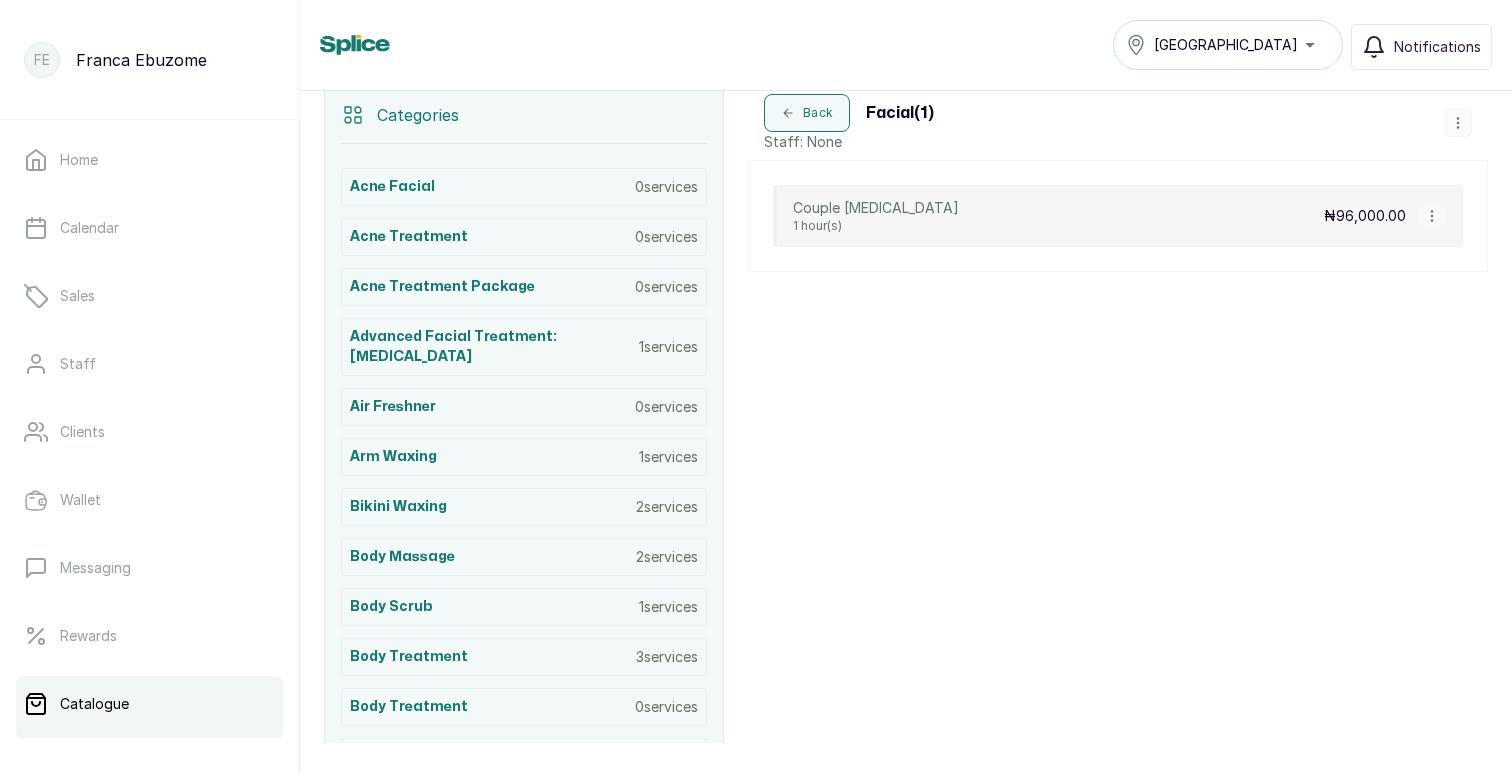 scroll, scrollTop: 427, scrollLeft: 0, axis: vertical 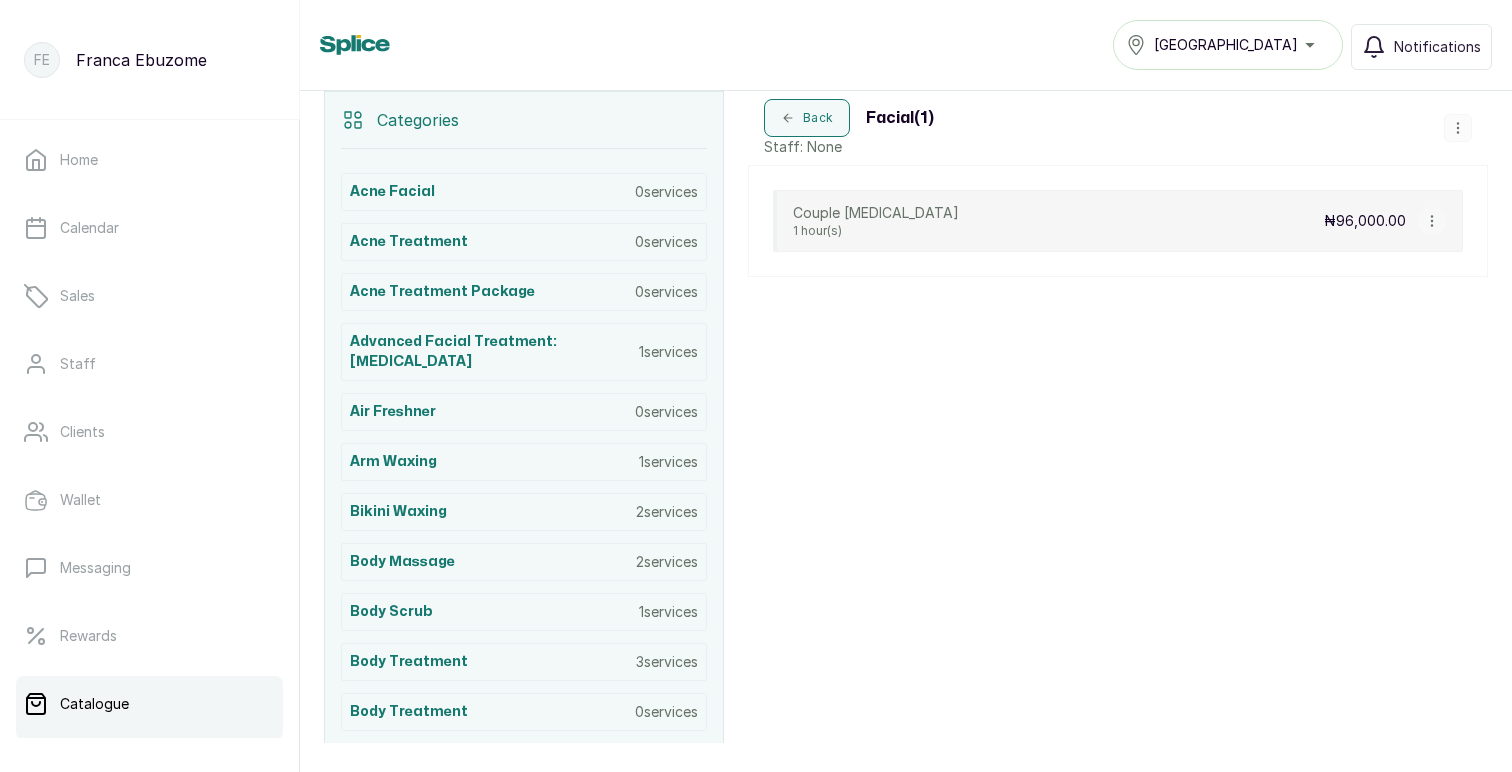 click 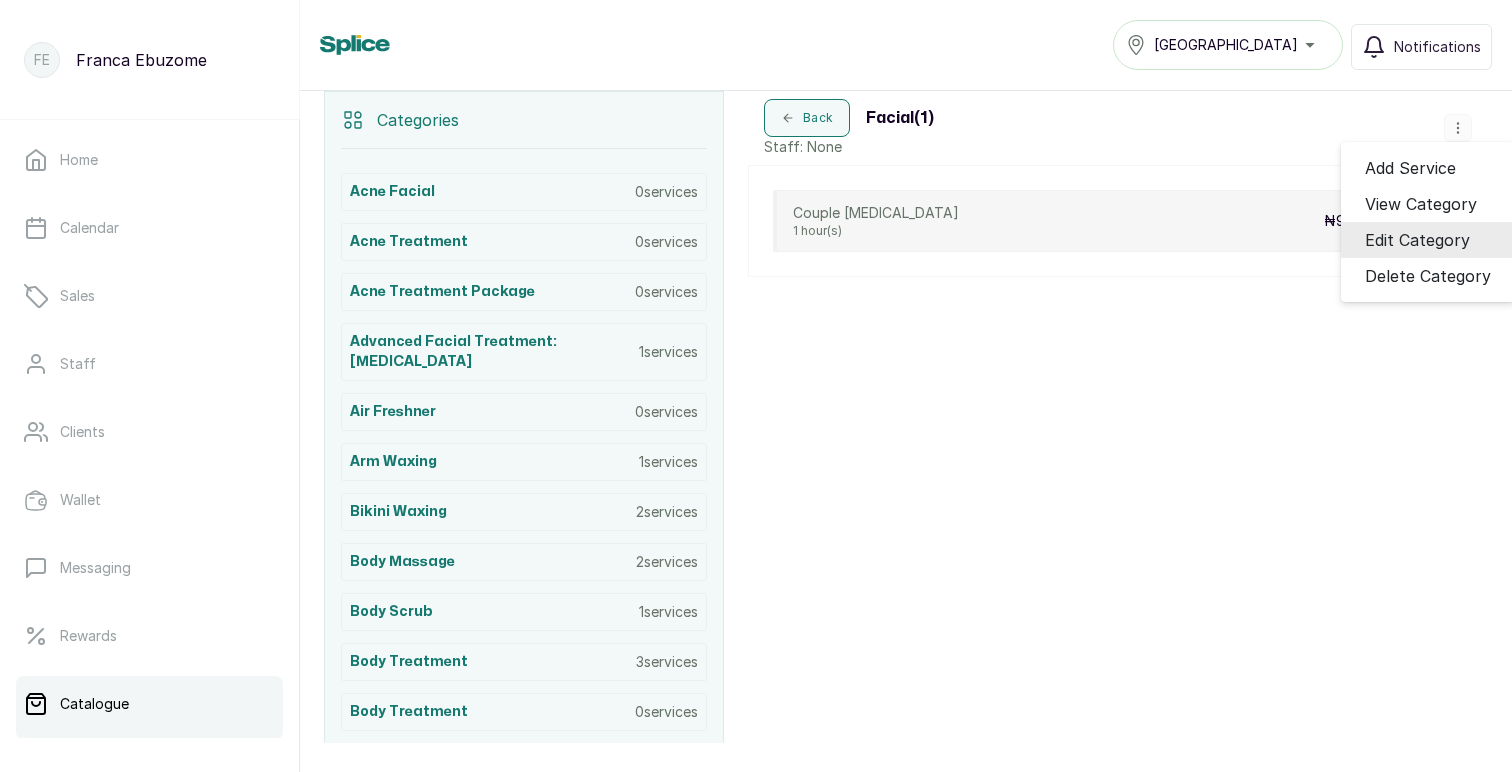 click on "Edit Category" at bounding box center (1417, 240) 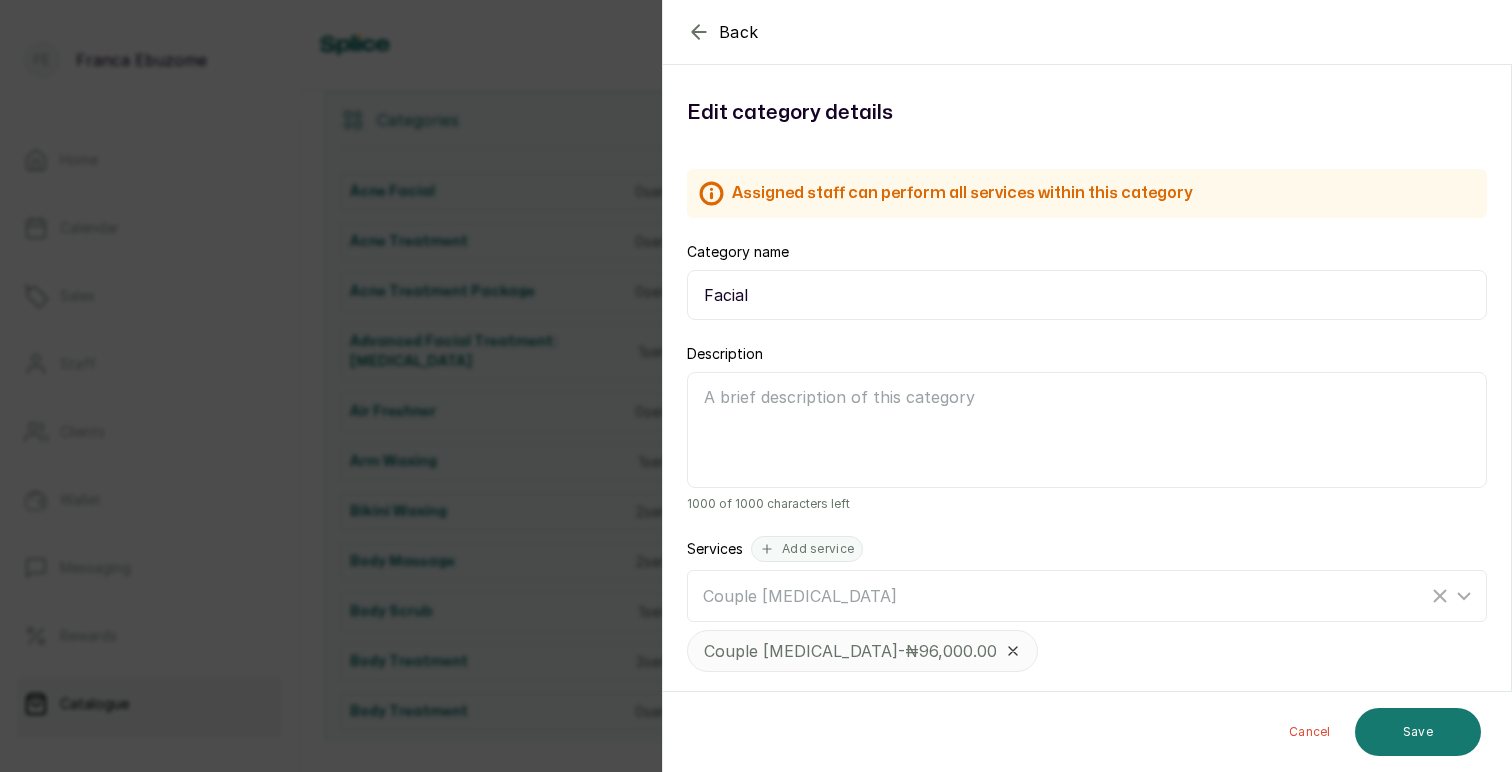 click on "Facial" at bounding box center (1087, 295) 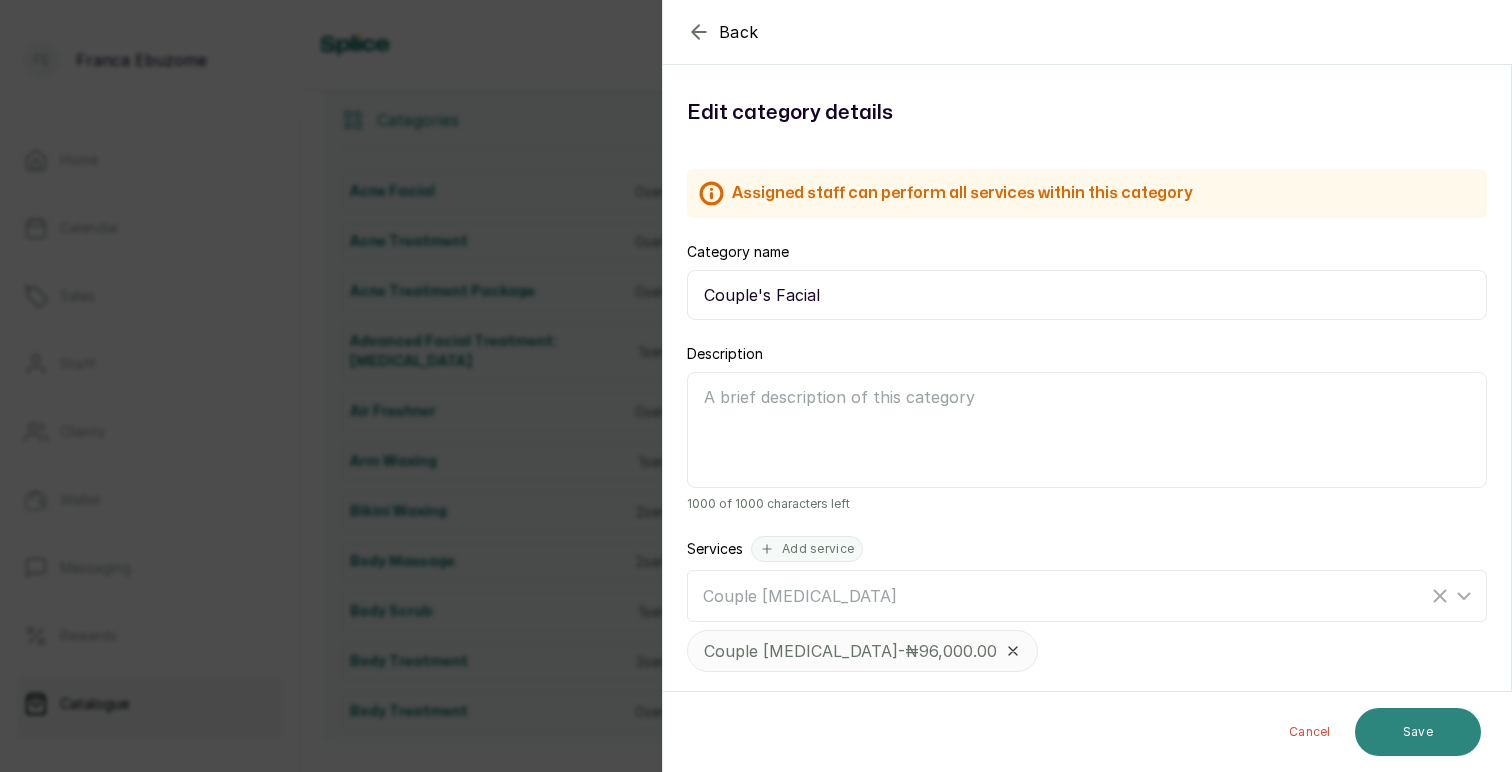type on "Couple's Facial" 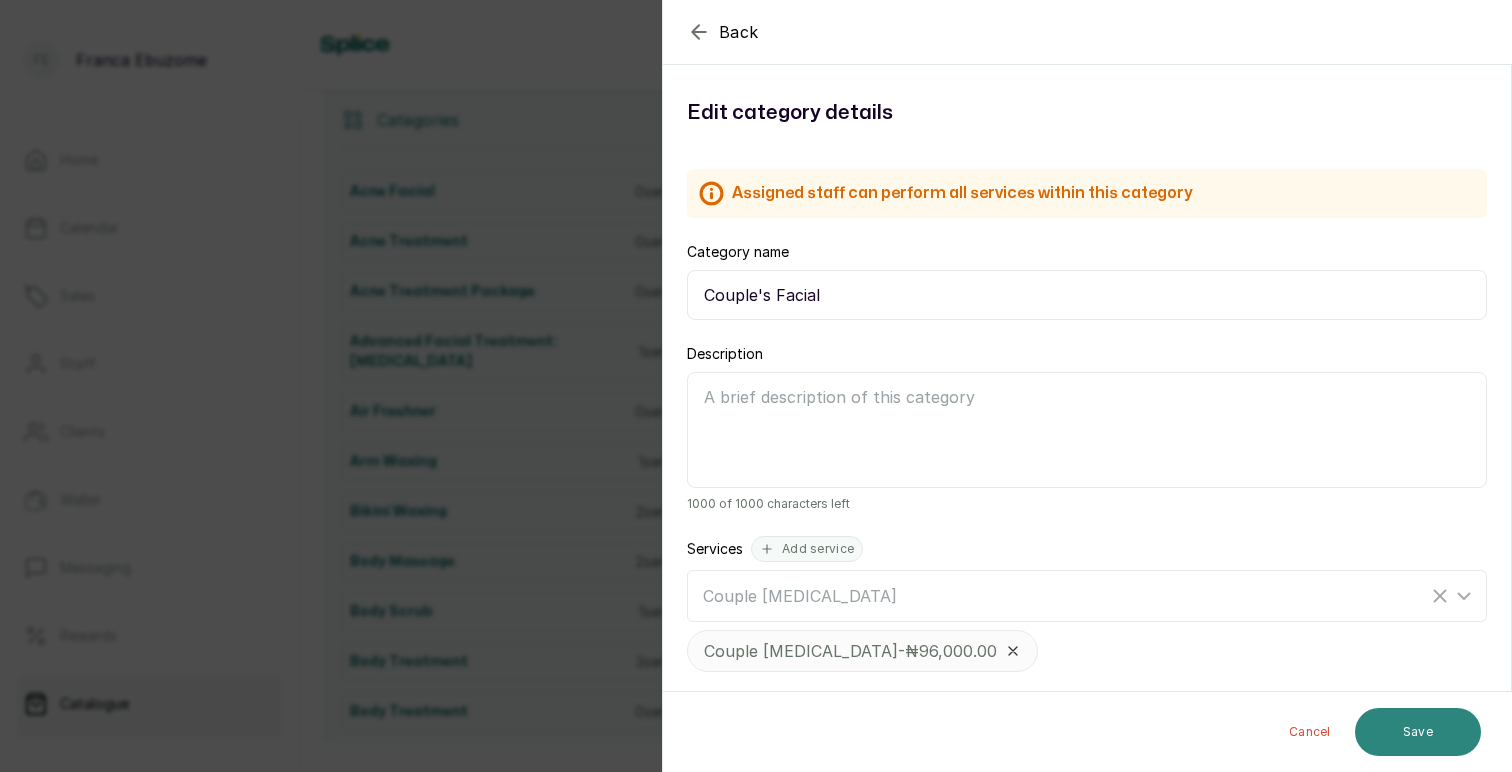 click on "Save" at bounding box center (1418, 732) 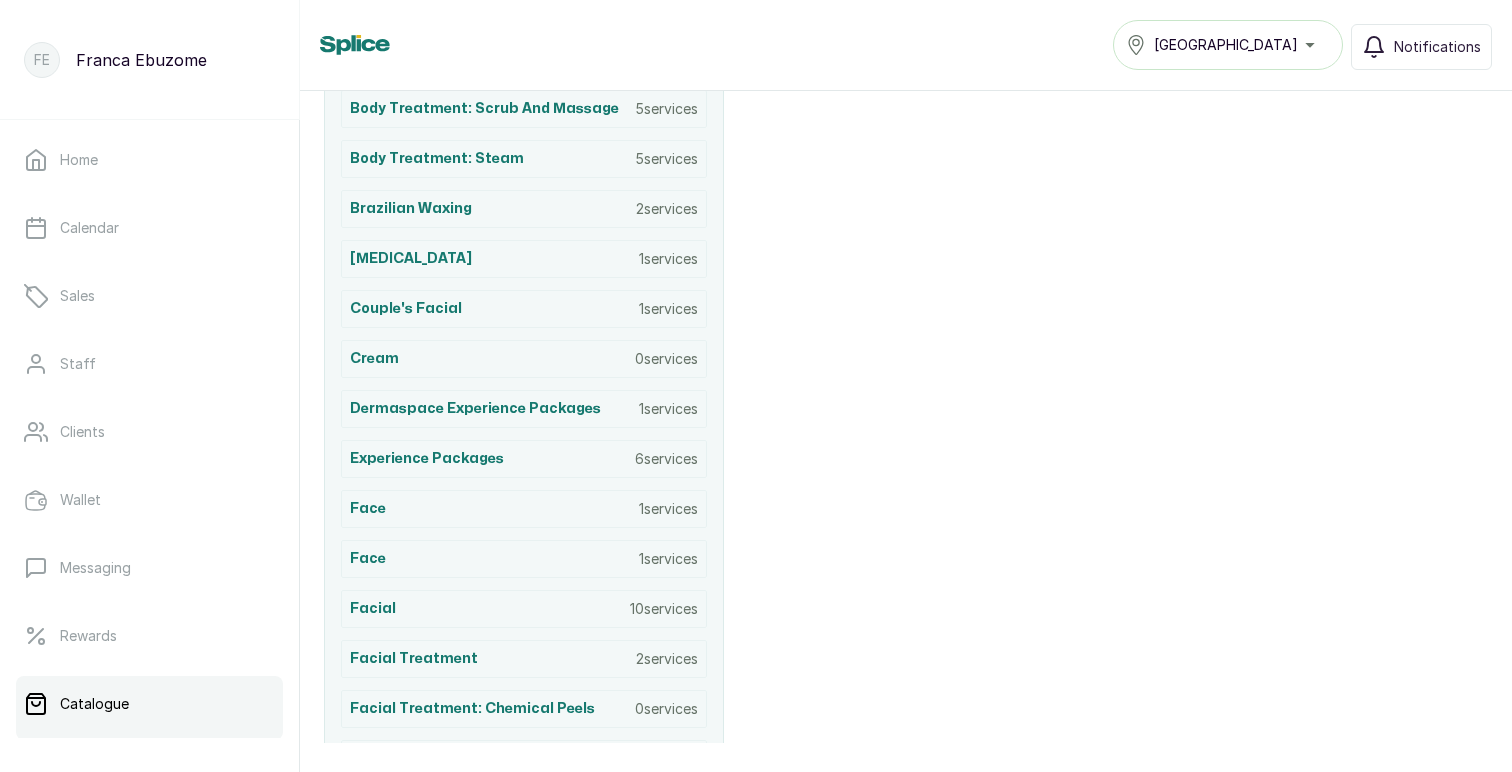 click on "Face 1  services" at bounding box center (524, 559) 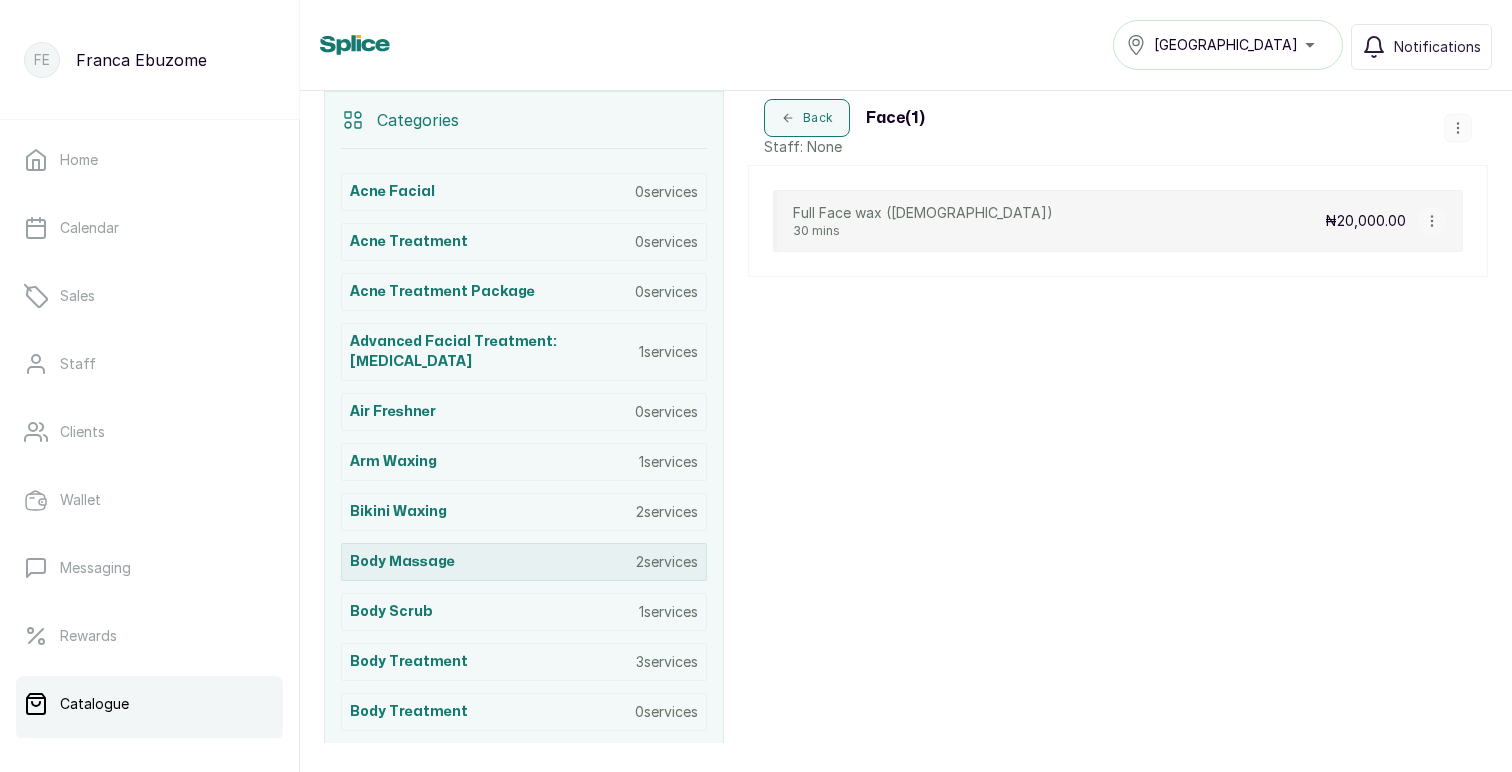 scroll, scrollTop: 427, scrollLeft: 0, axis: vertical 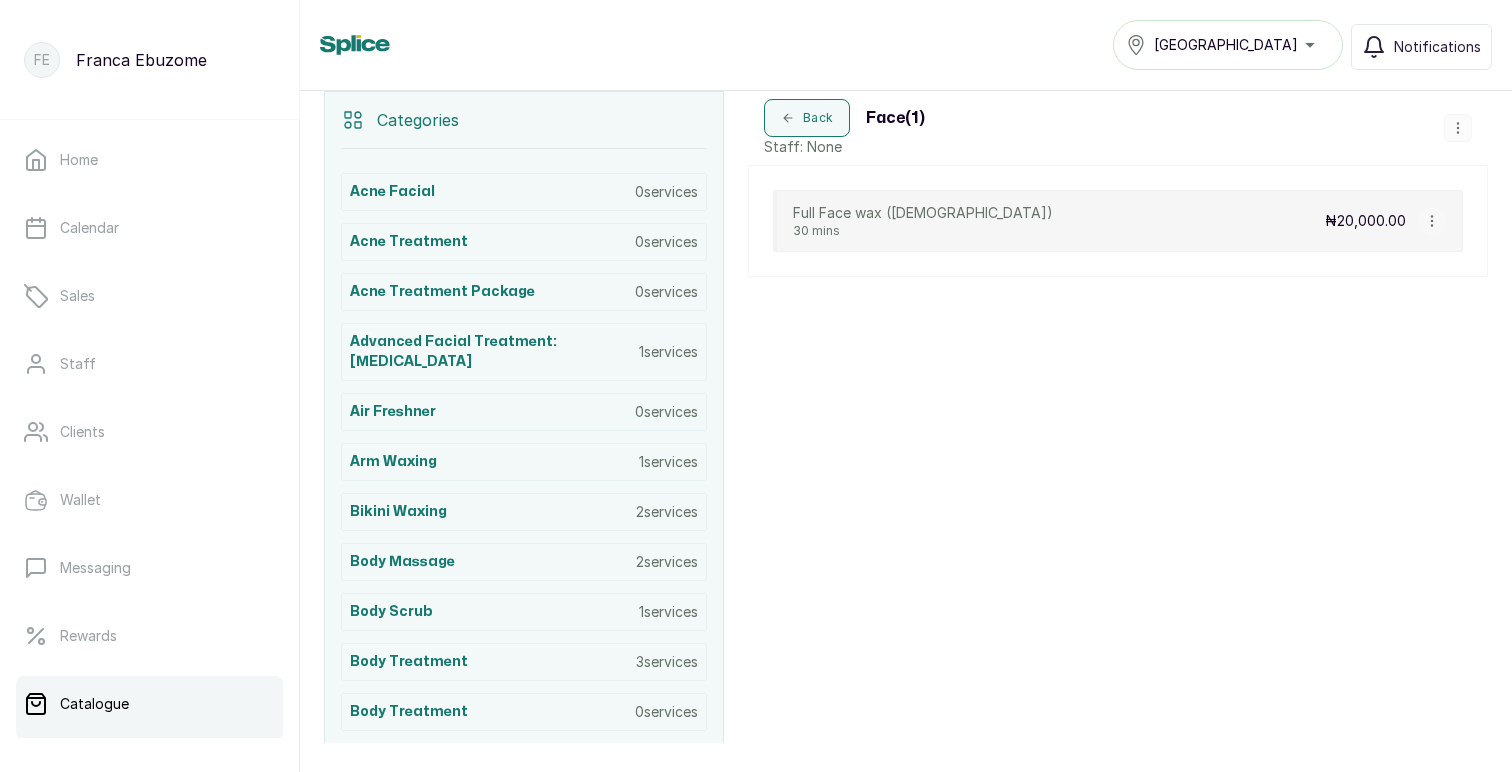 click 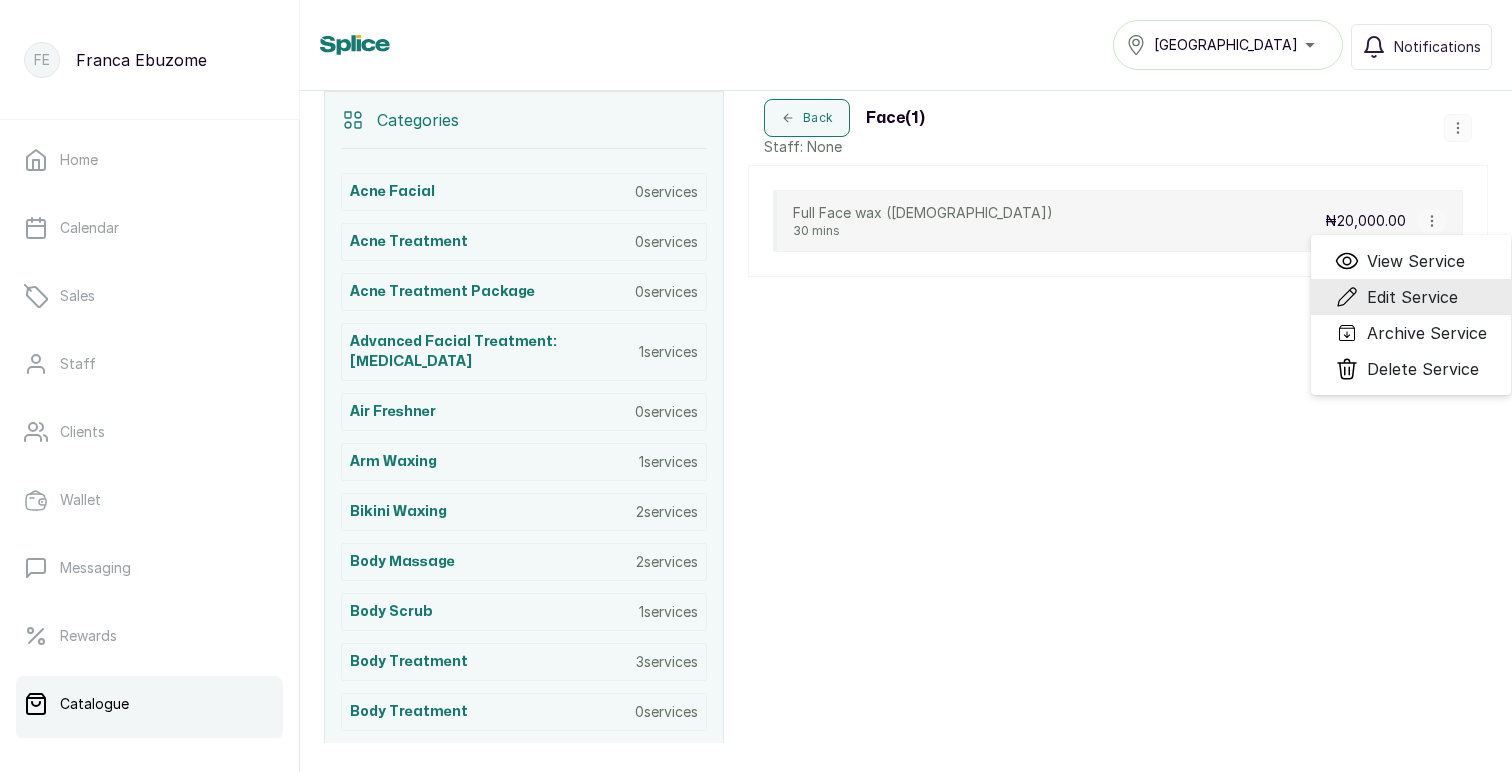 click on "Edit Service" at bounding box center (1412, 297) 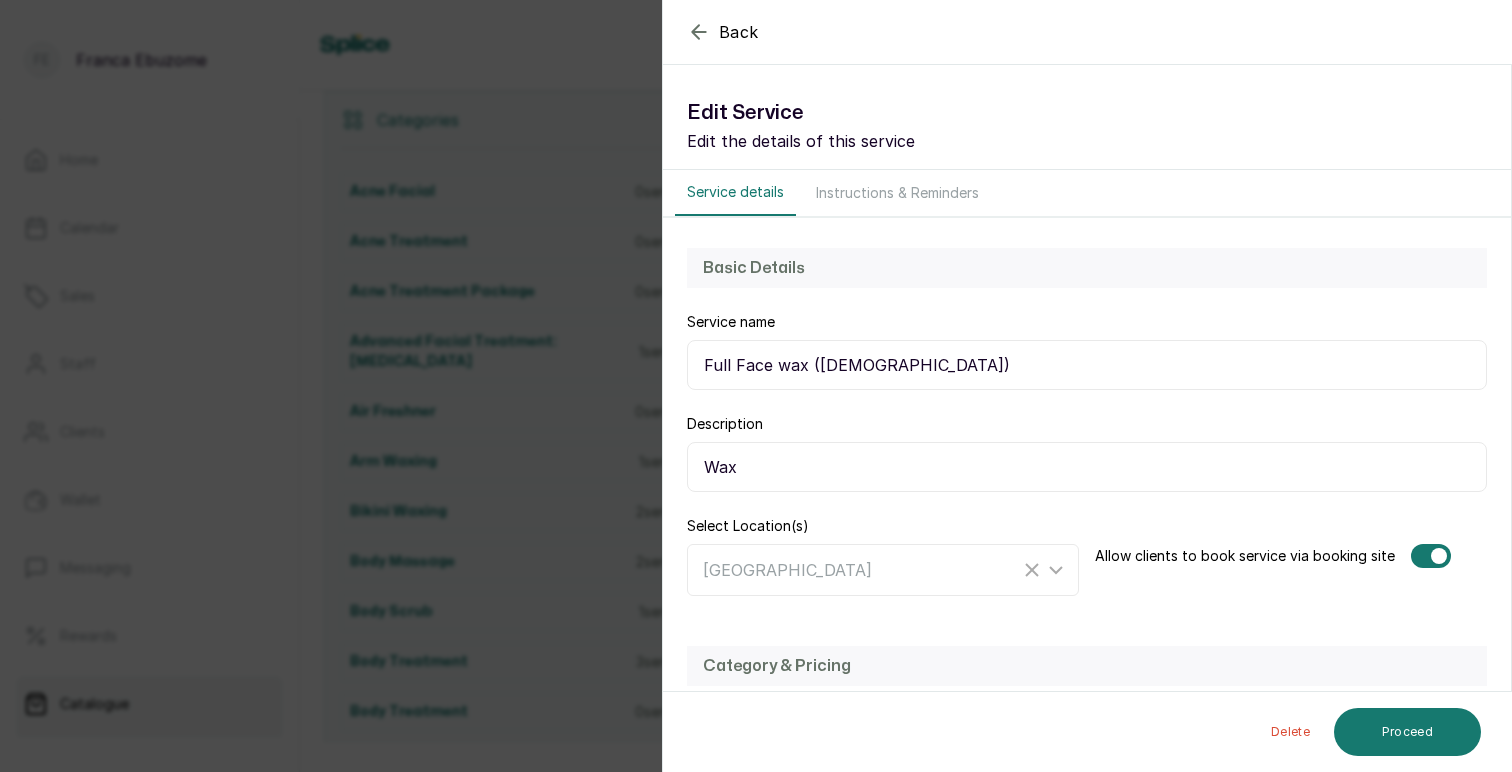 click on "Wax" at bounding box center (1087, 467) 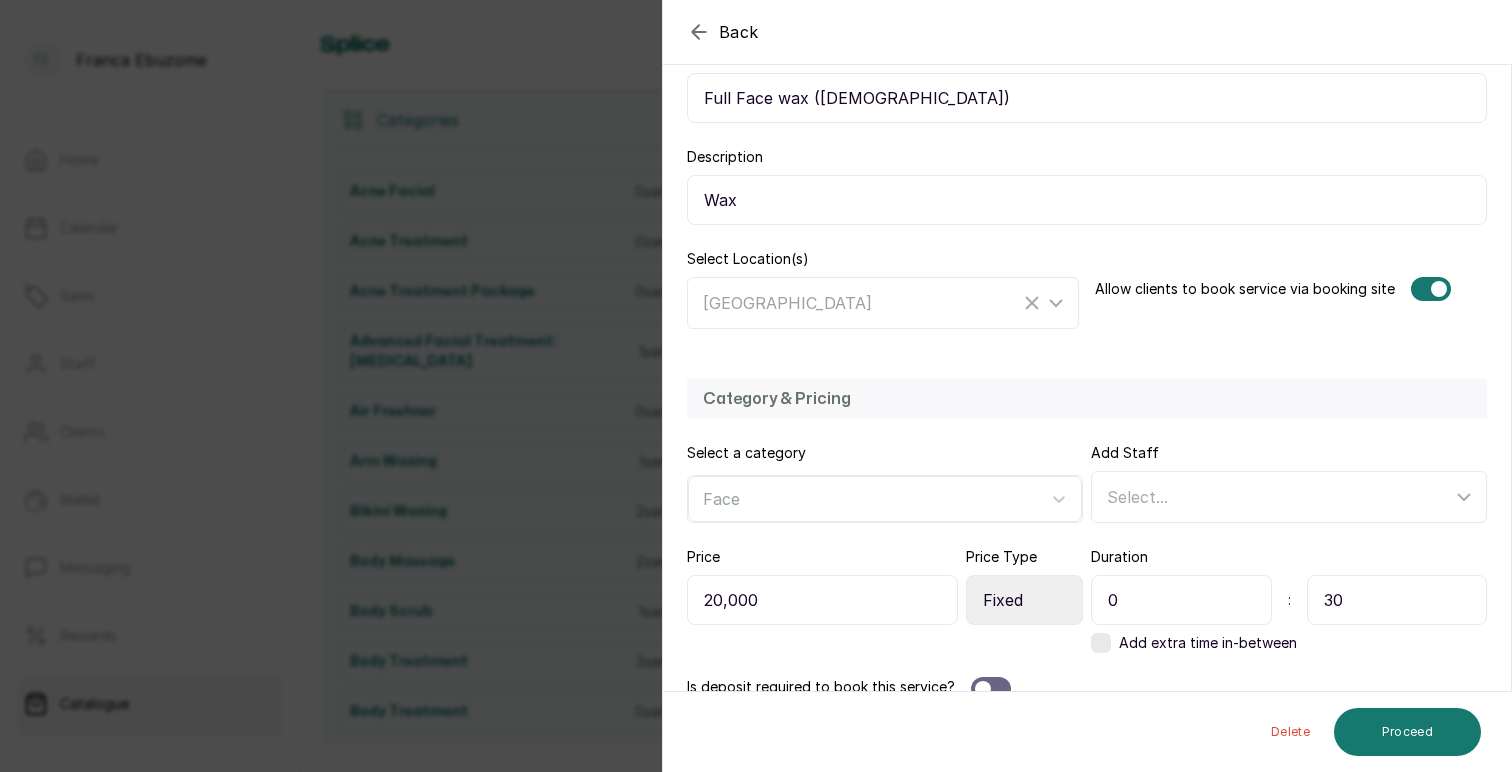 scroll, scrollTop: 291, scrollLeft: 0, axis: vertical 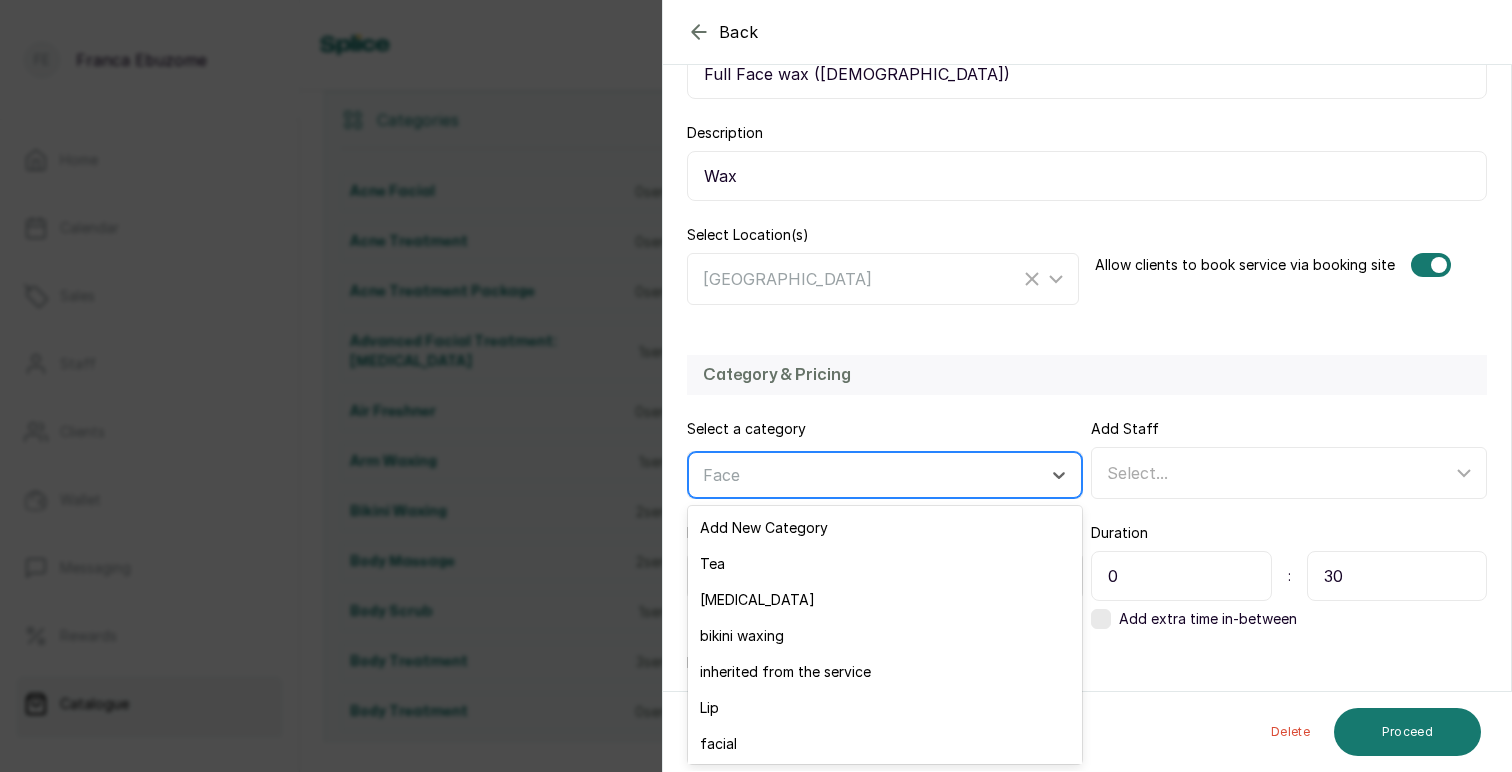 click at bounding box center [867, 475] 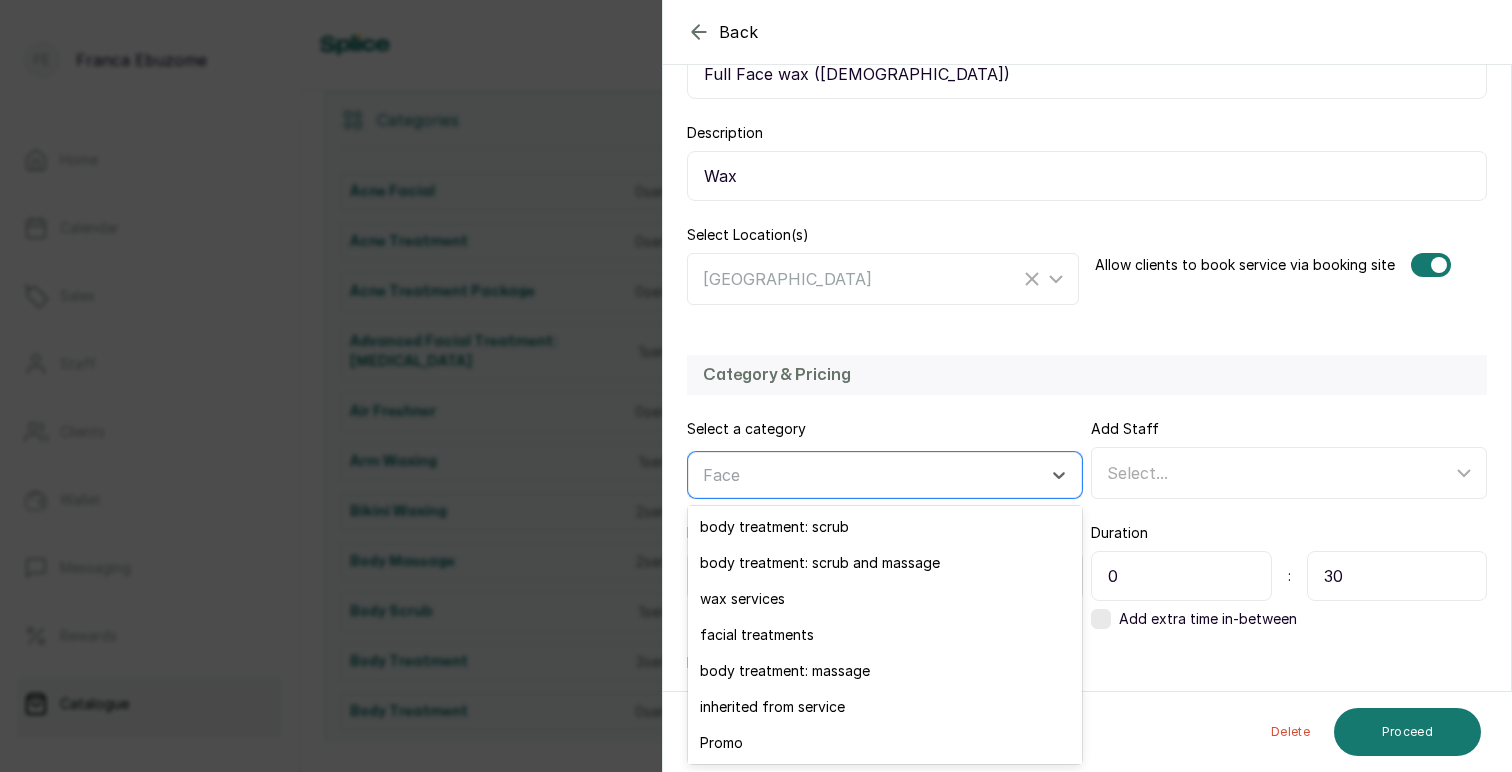 scroll, scrollTop: 790, scrollLeft: 0, axis: vertical 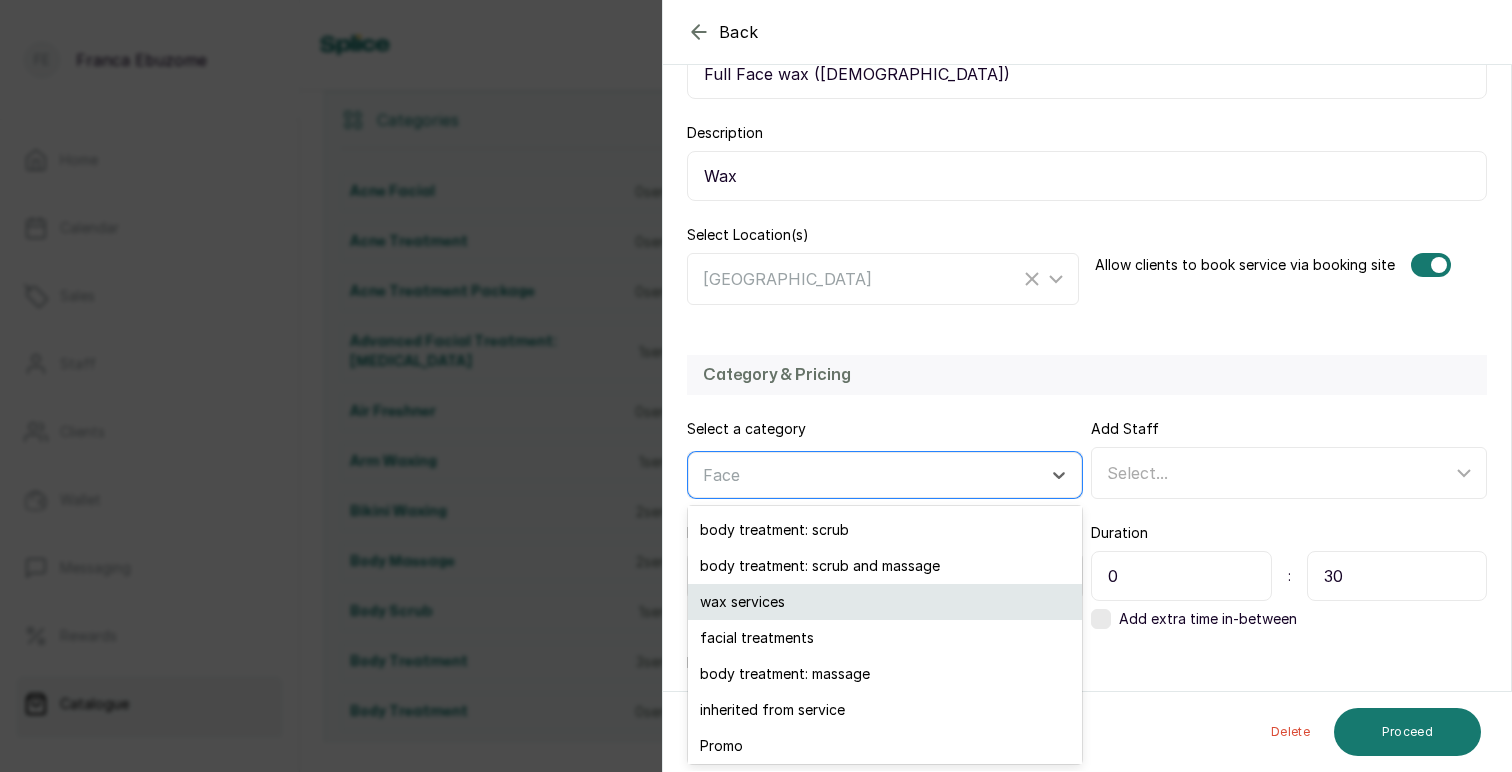 click on "wax services" at bounding box center [885, 602] 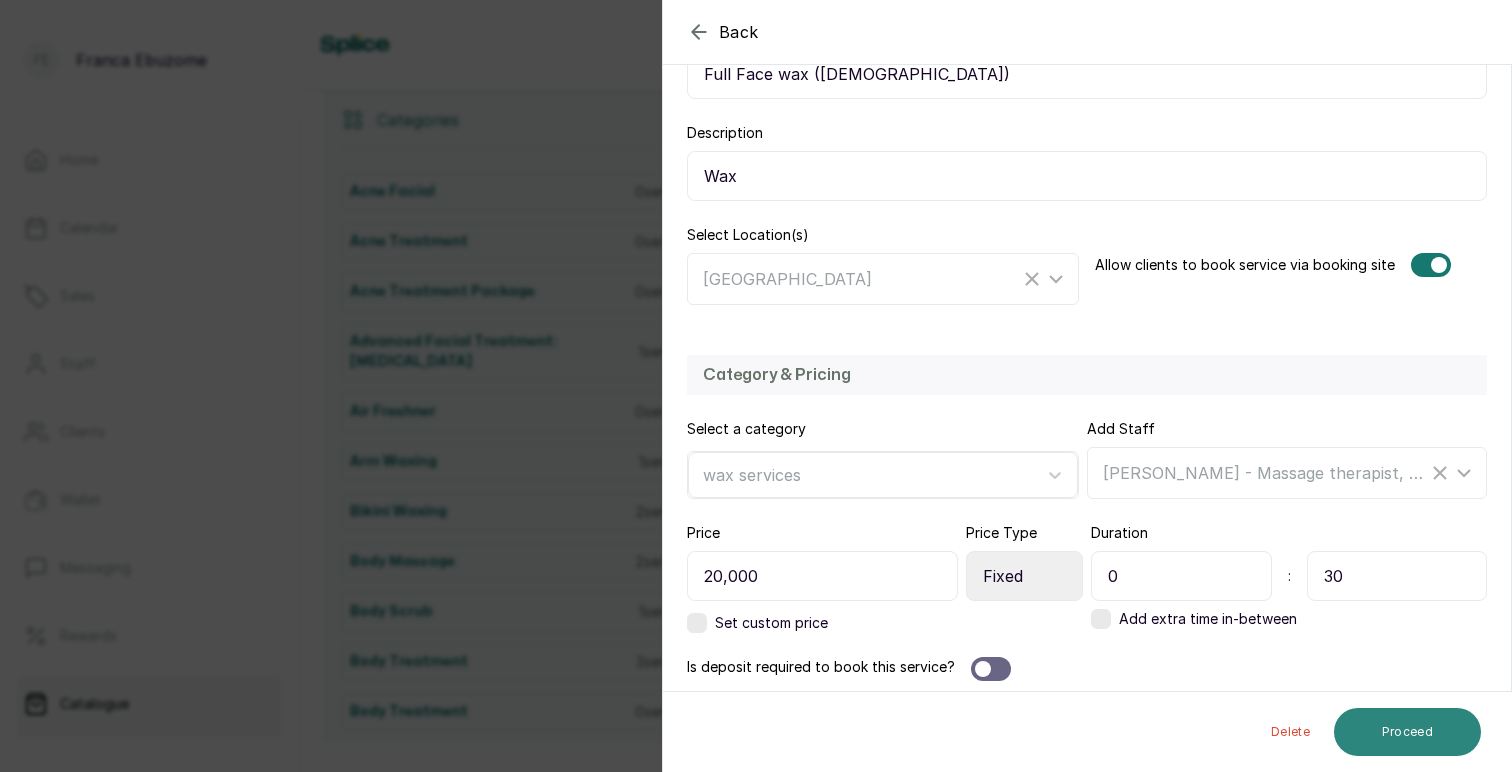 click on "Proceed" at bounding box center (1407, 732) 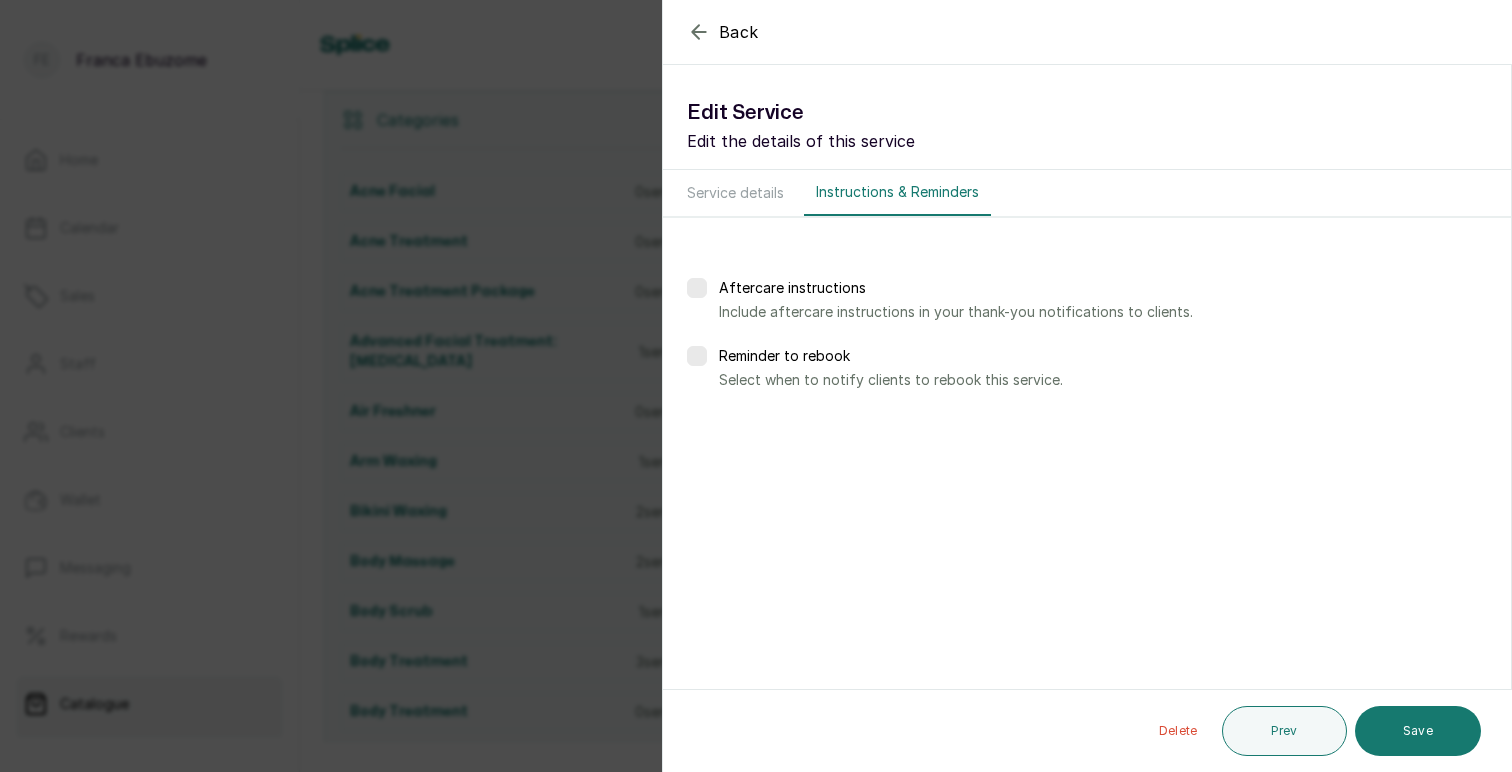 scroll, scrollTop: 0, scrollLeft: 0, axis: both 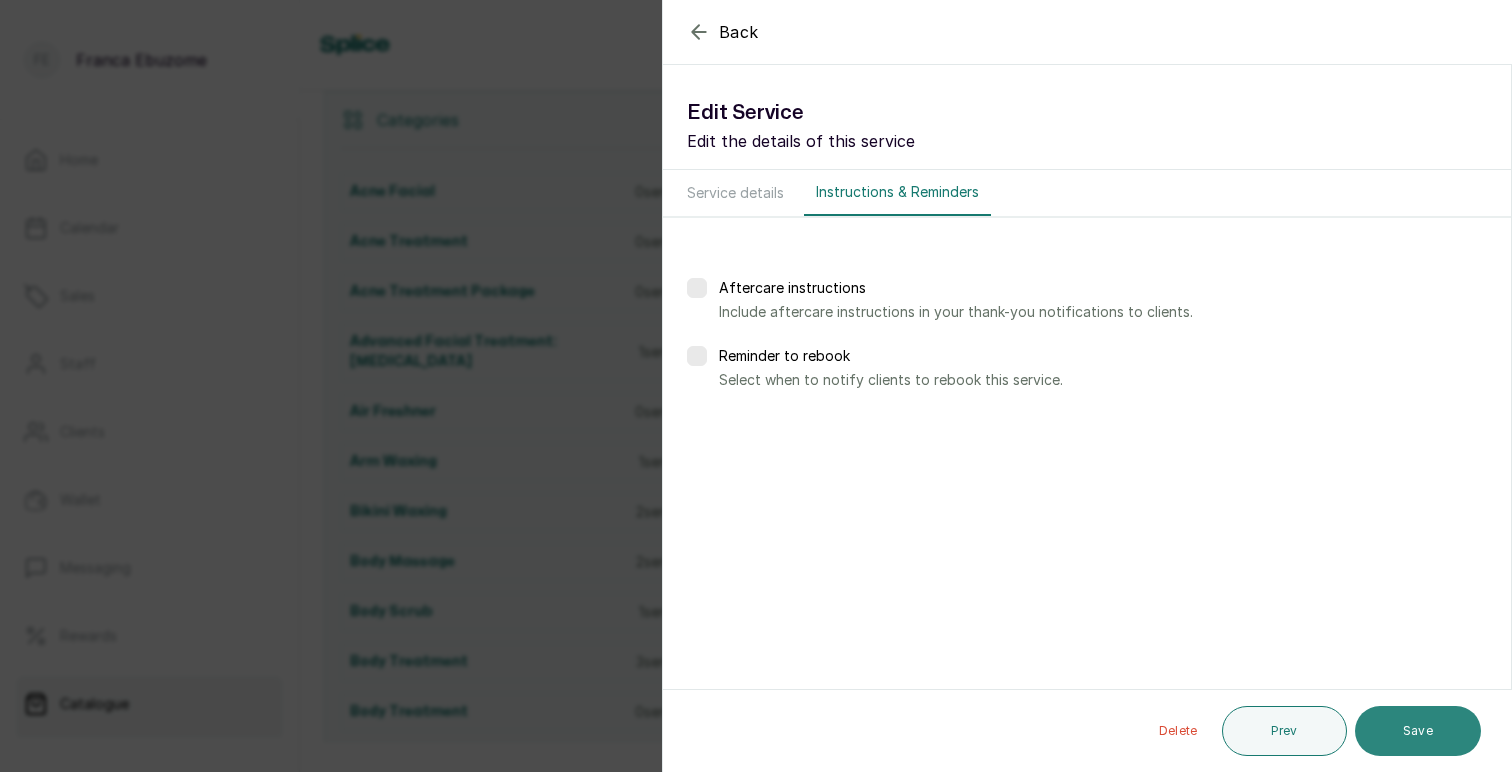 click on "Save" at bounding box center [1418, 731] 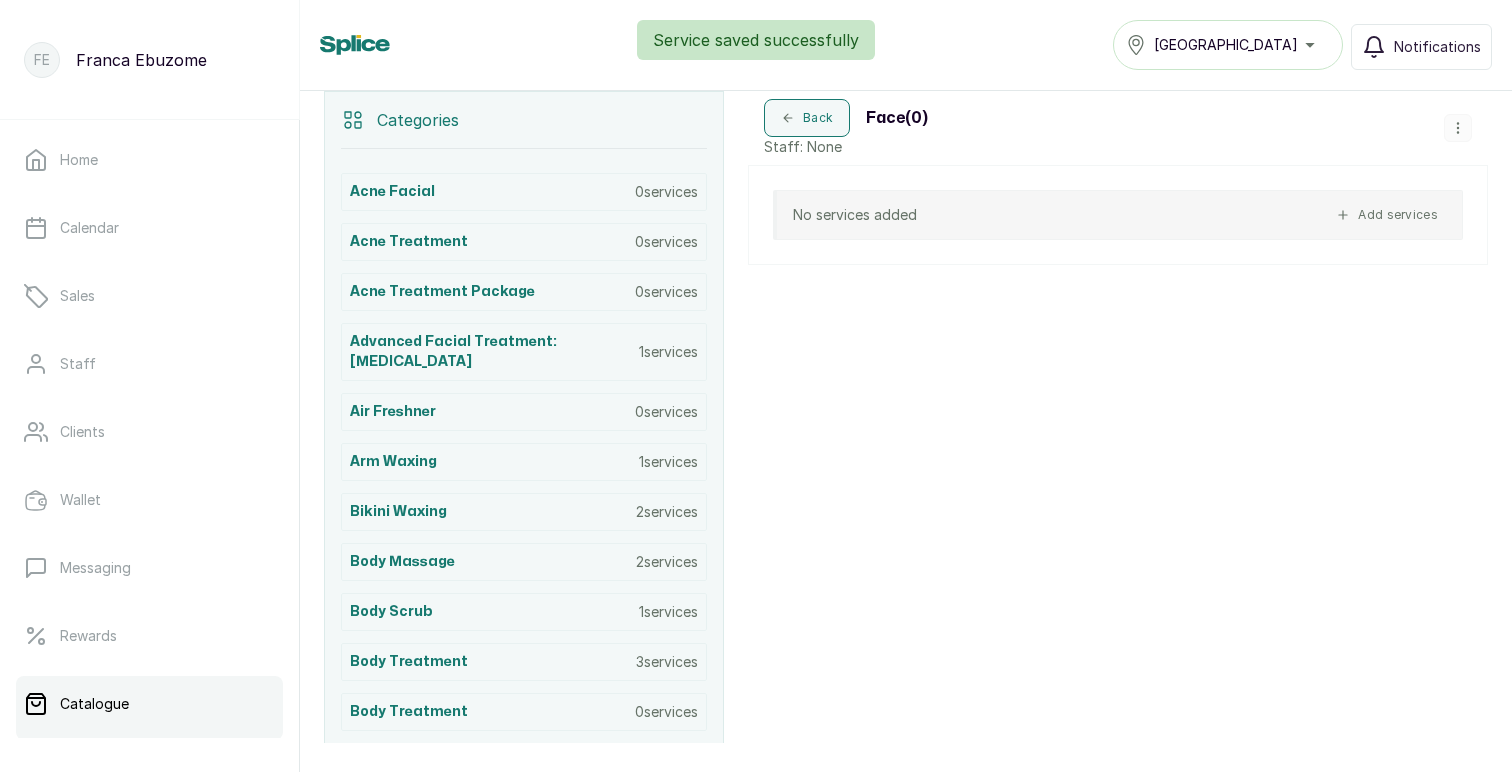 click at bounding box center [1458, 128] 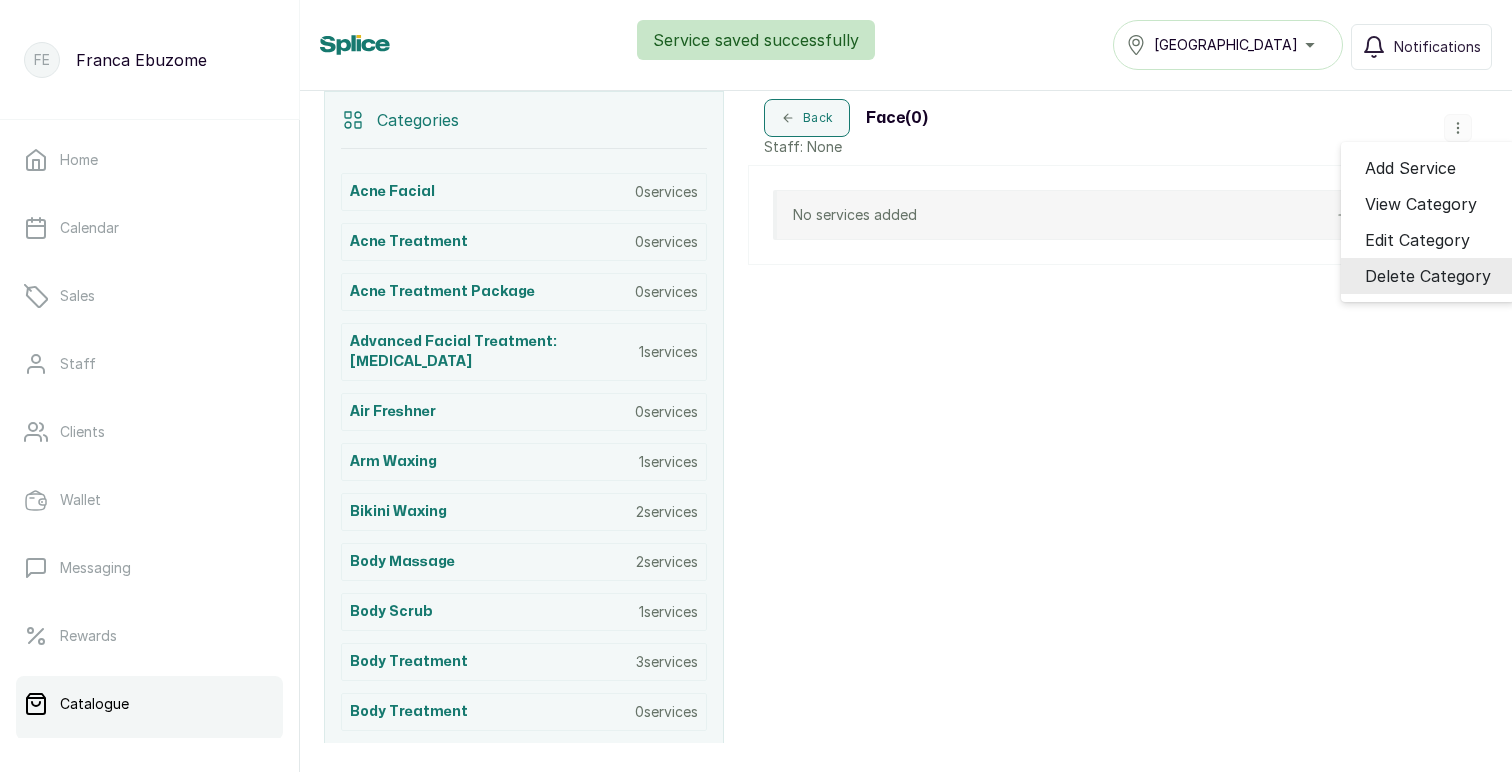 click on "Delete Category" at bounding box center [1428, 276] 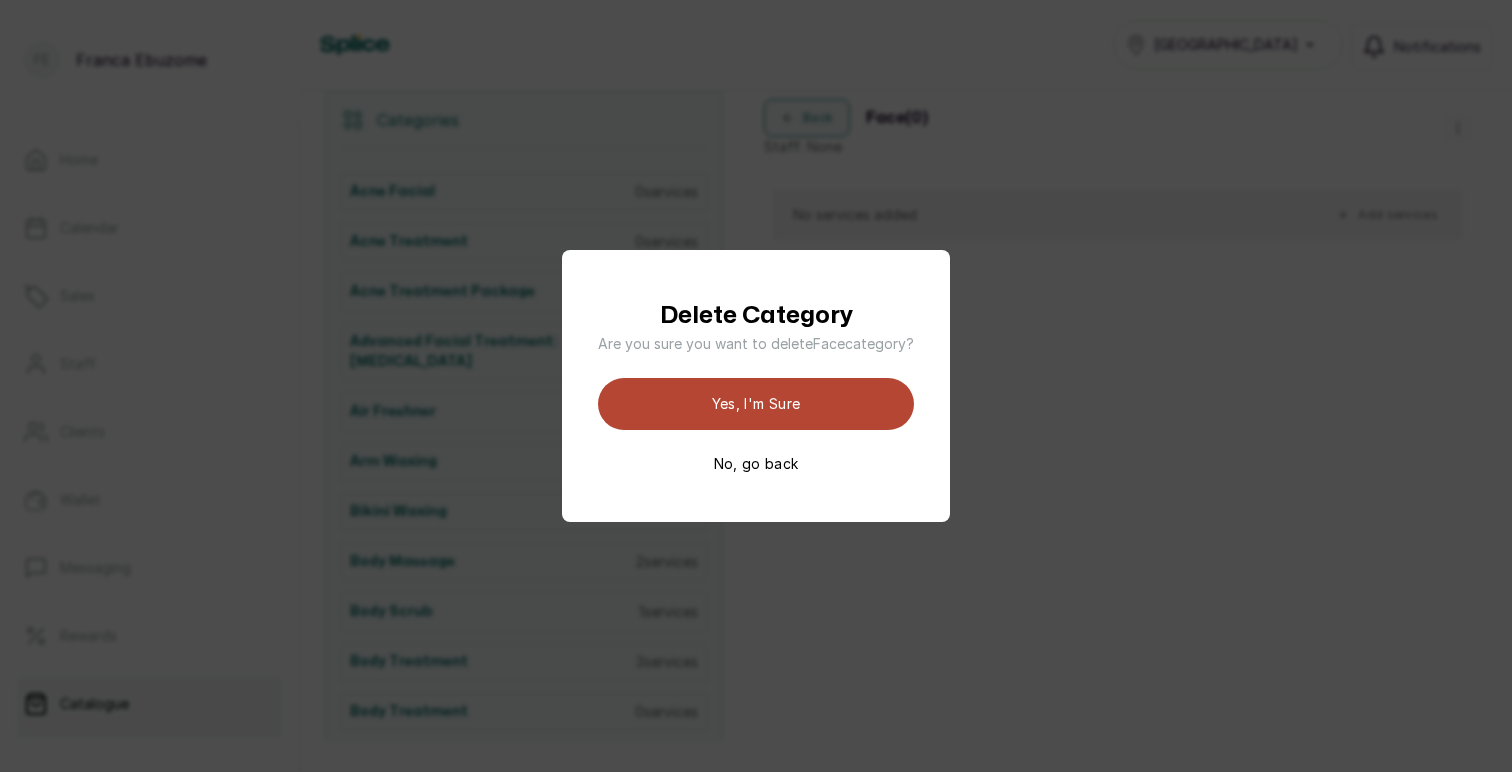click on "Yes, I'm sure" at bounding box center [756, 404] 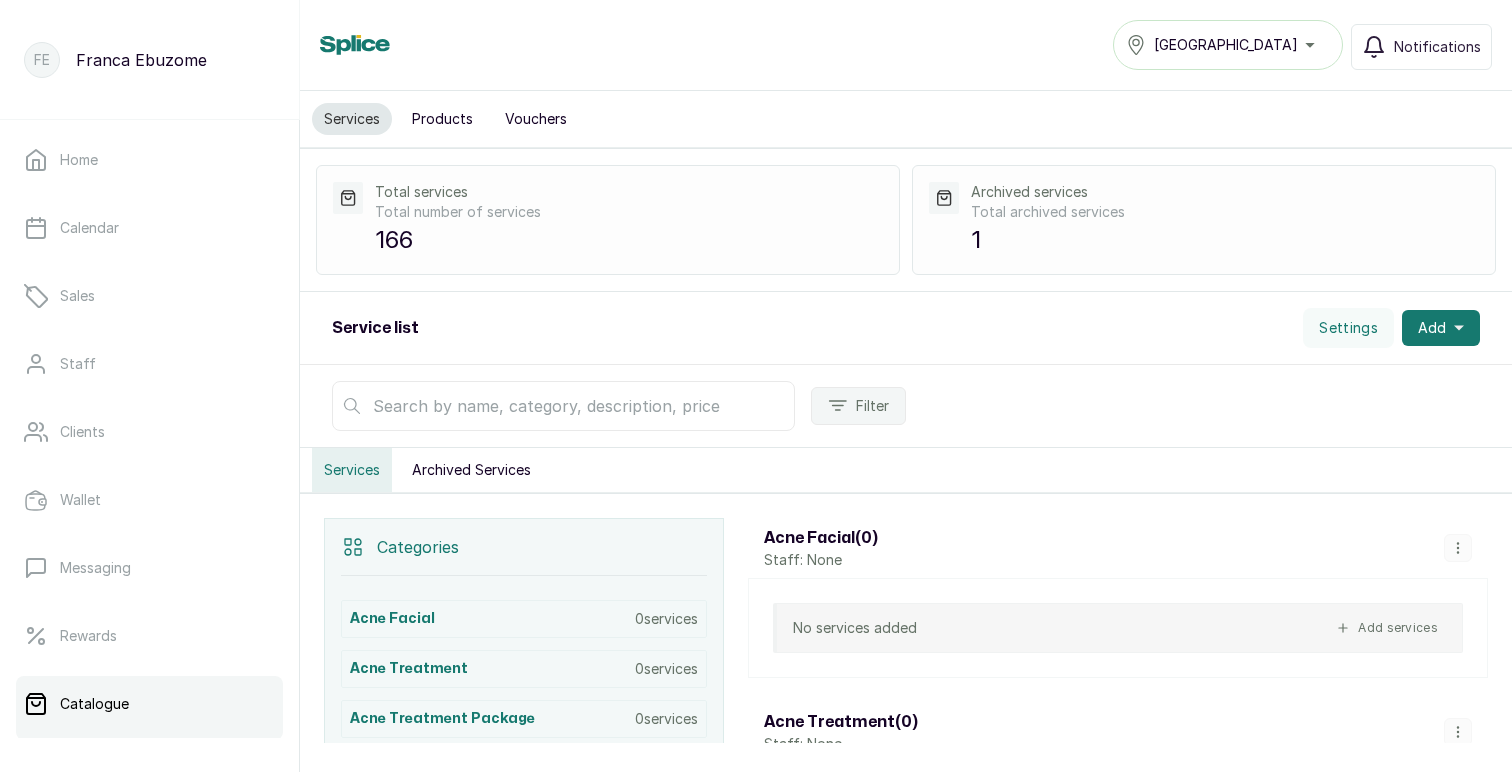 scroll, scrollTop: 0, scrollLeft: 0, axis: both 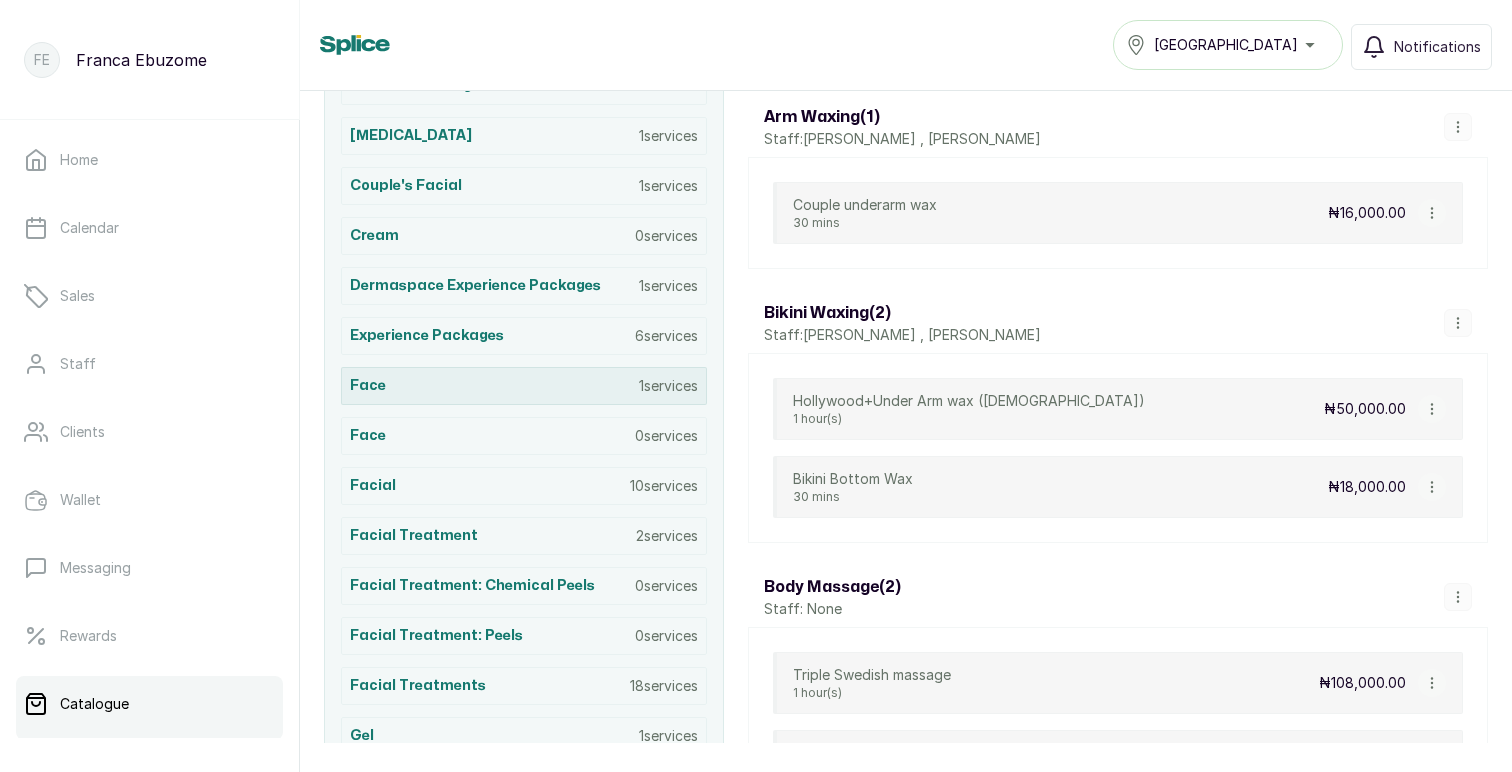 click on "face 1  services" at bounding box center (524, 386) 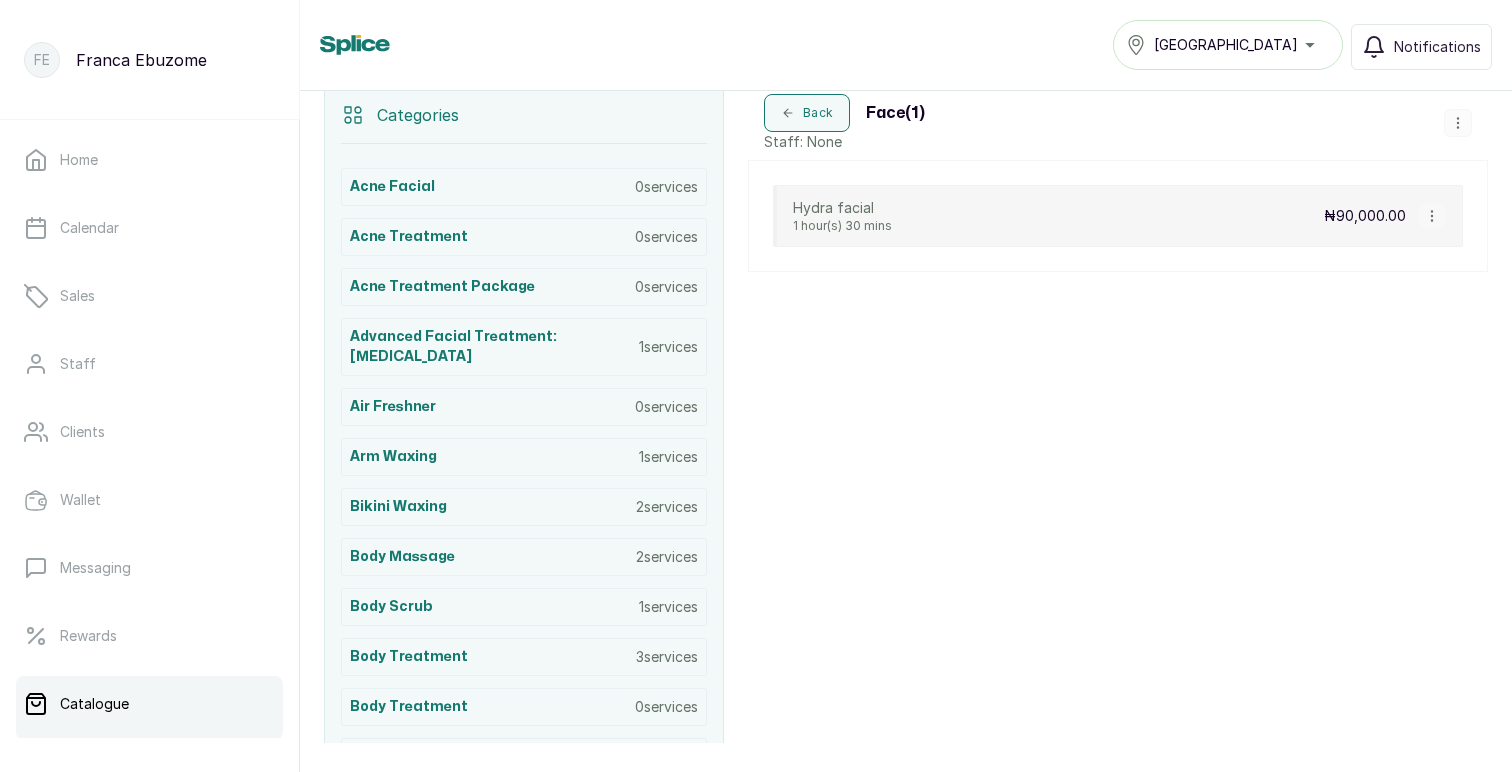scroll, scrollTop: 427, scrollLeft: 0, axis: vertical 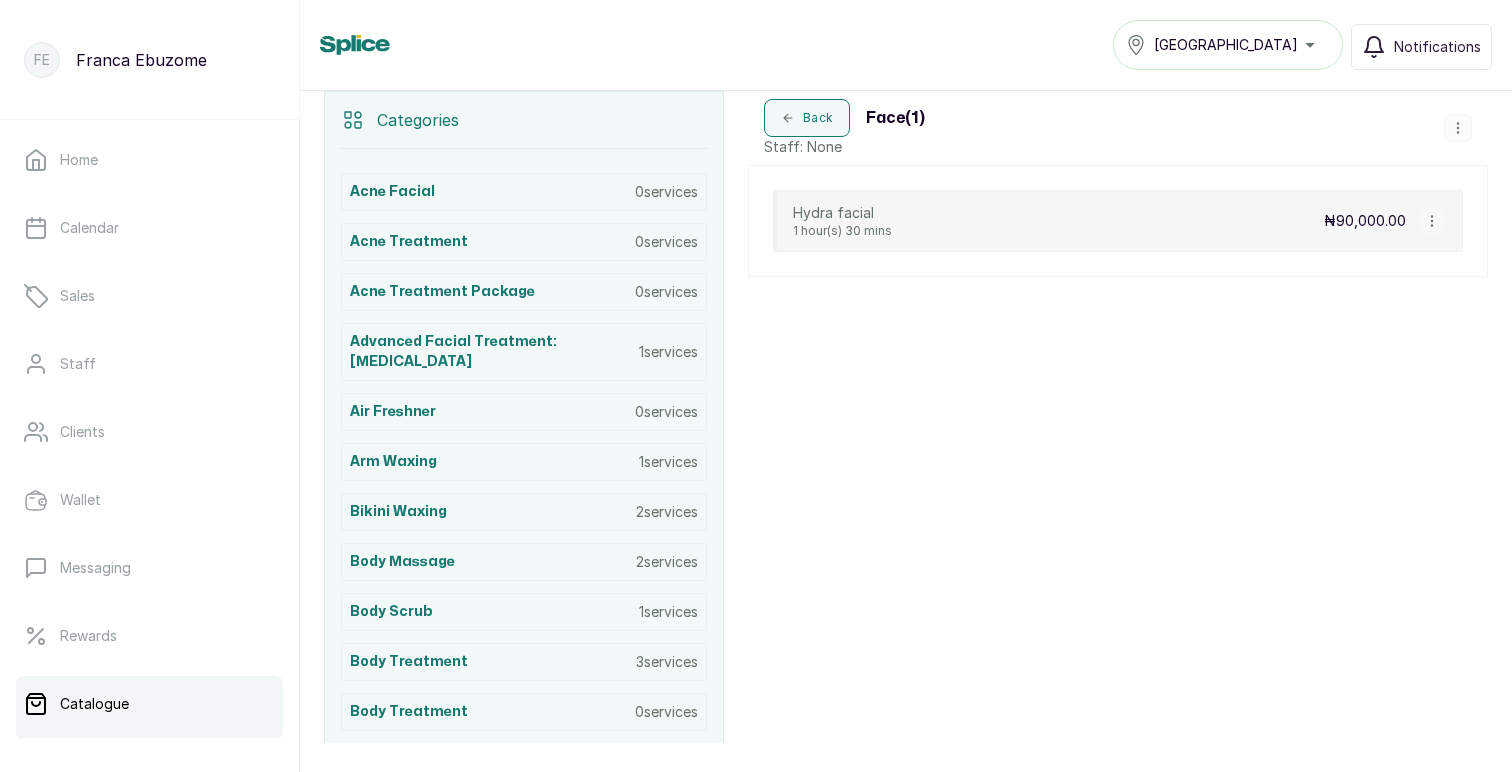 click 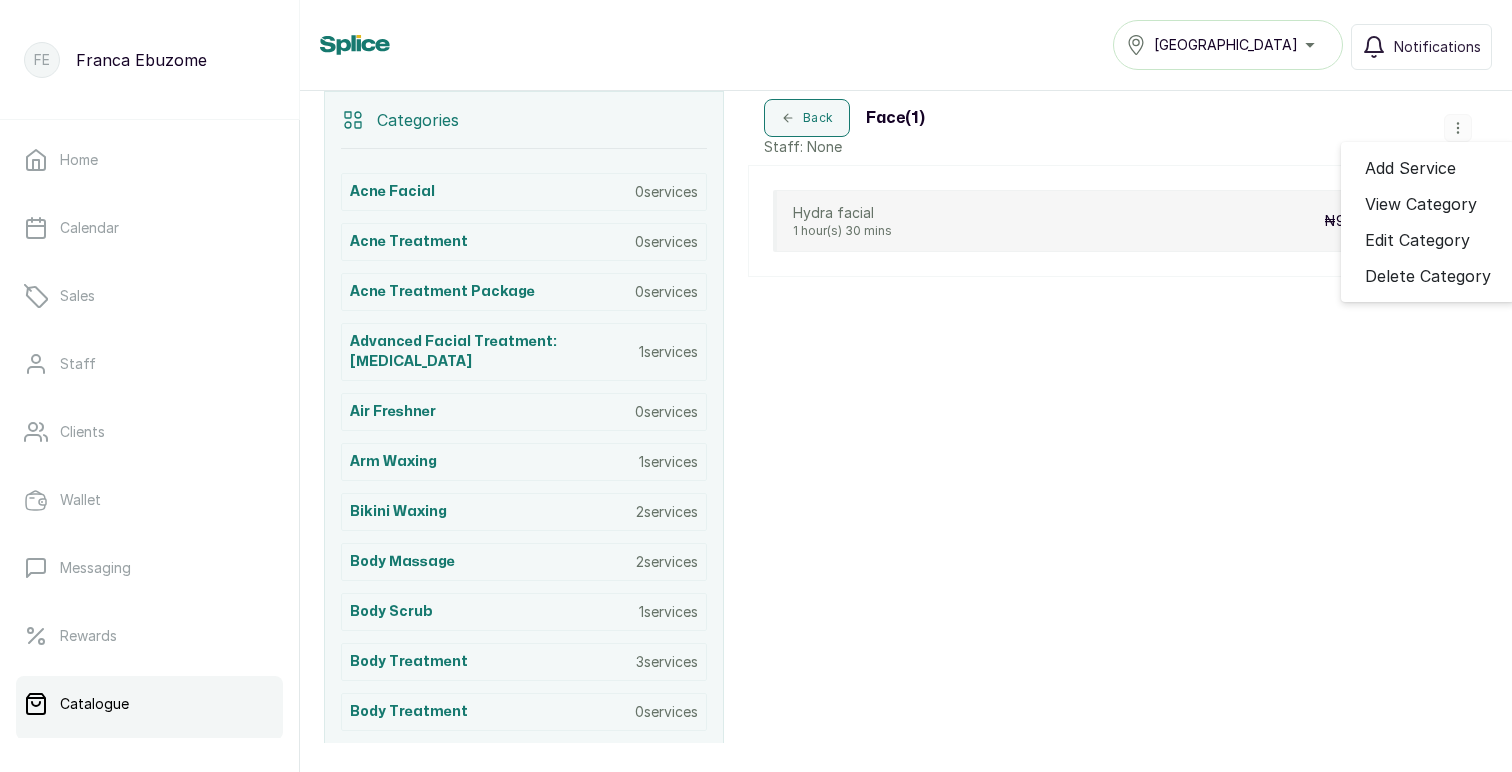 click on "Hydra facial  1 hour(s) 30 mins ₦90,000.00" at bounding box center [1118, 221] 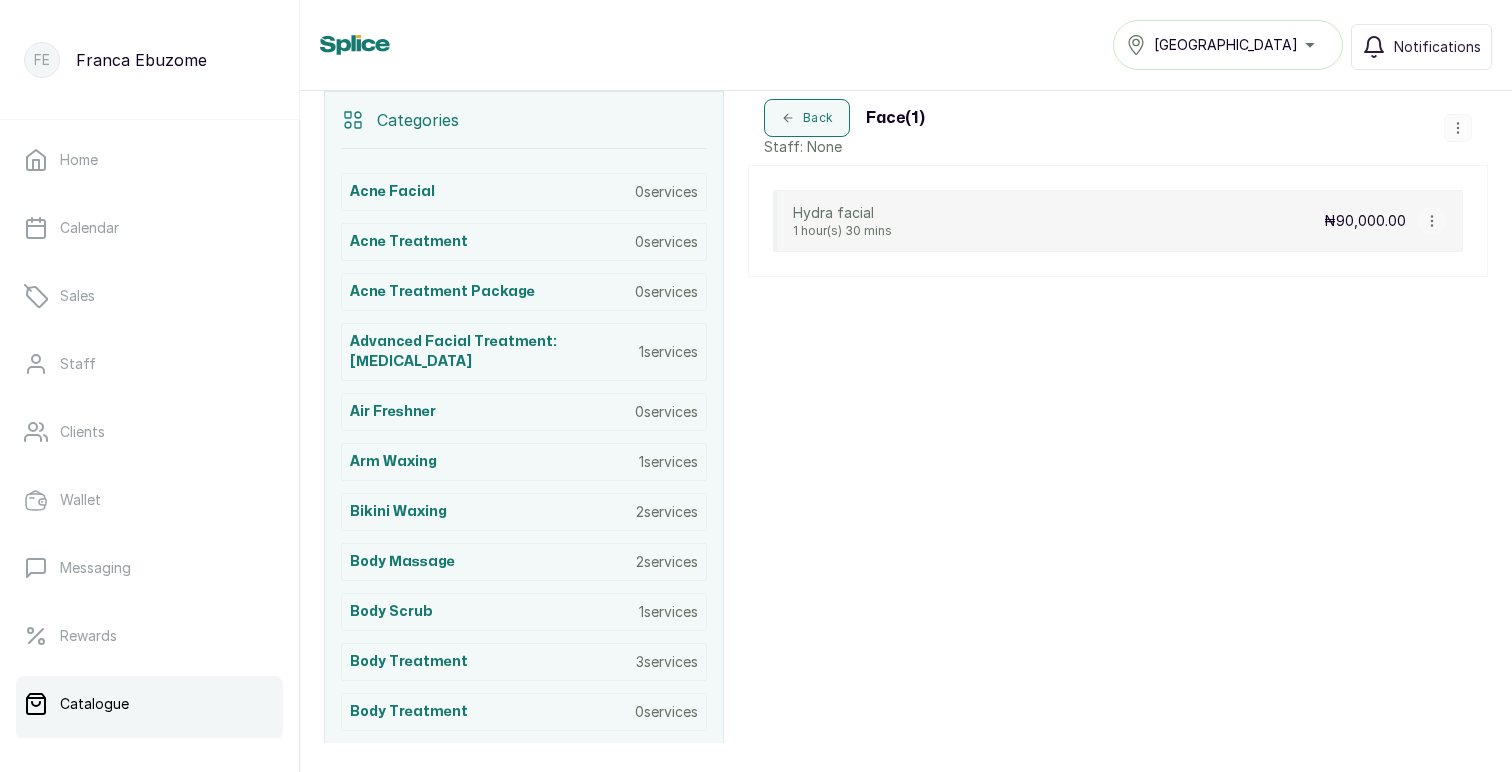 click 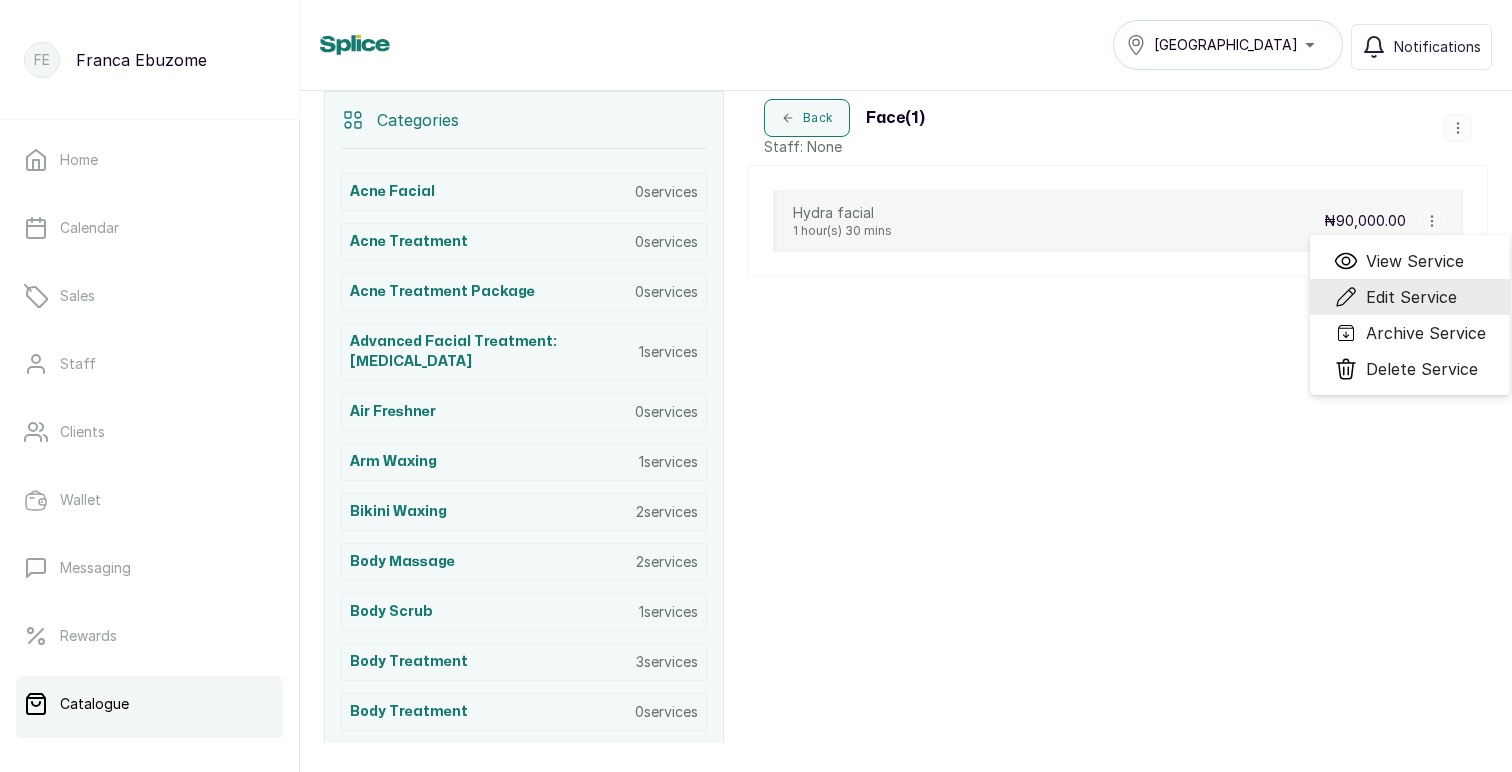 click on "Edit Service" at bounding box center (1411, 297) 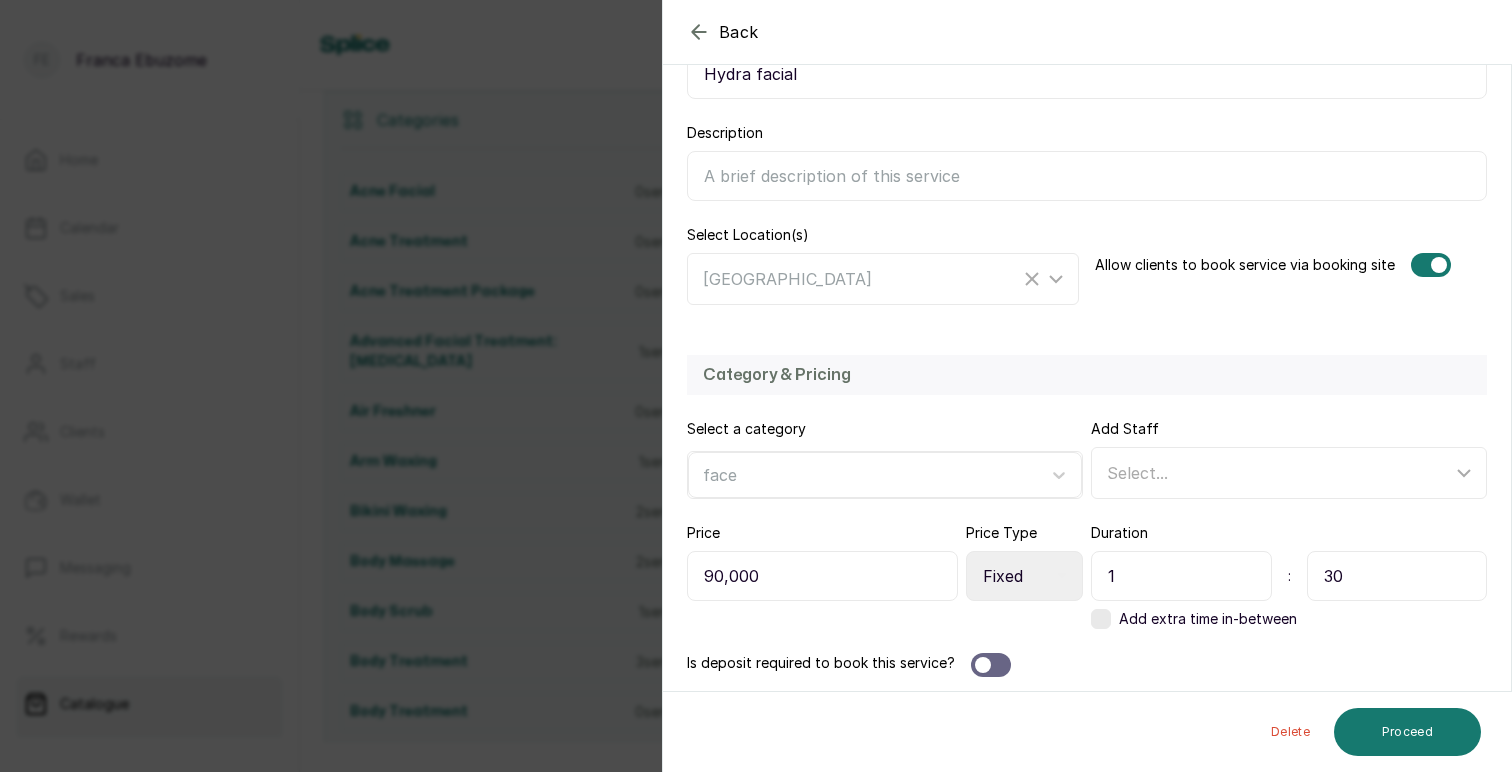 scroll, scrollTop: 297, scrollLeft: 0, axis: vertical 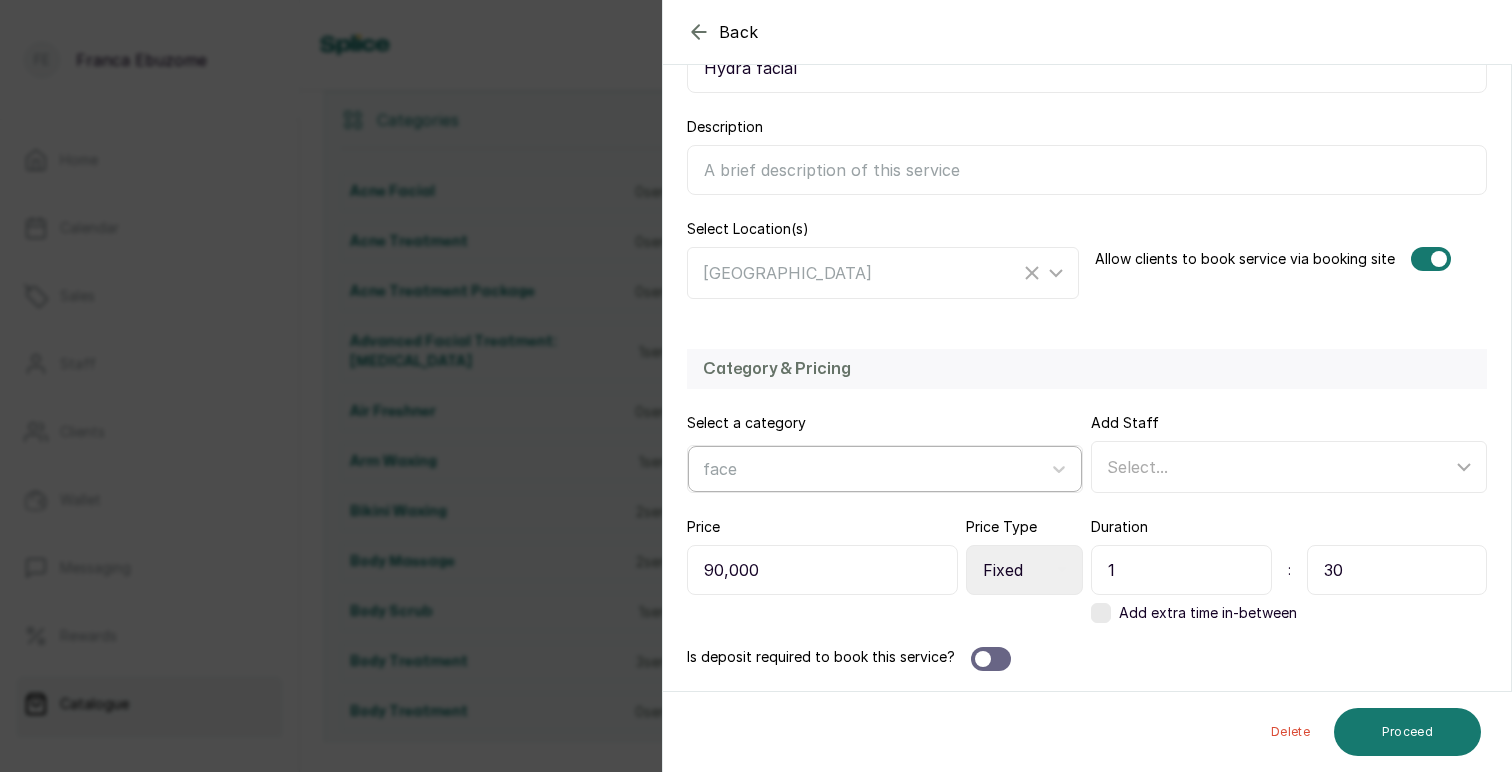 click at bounding box center [867, 469] 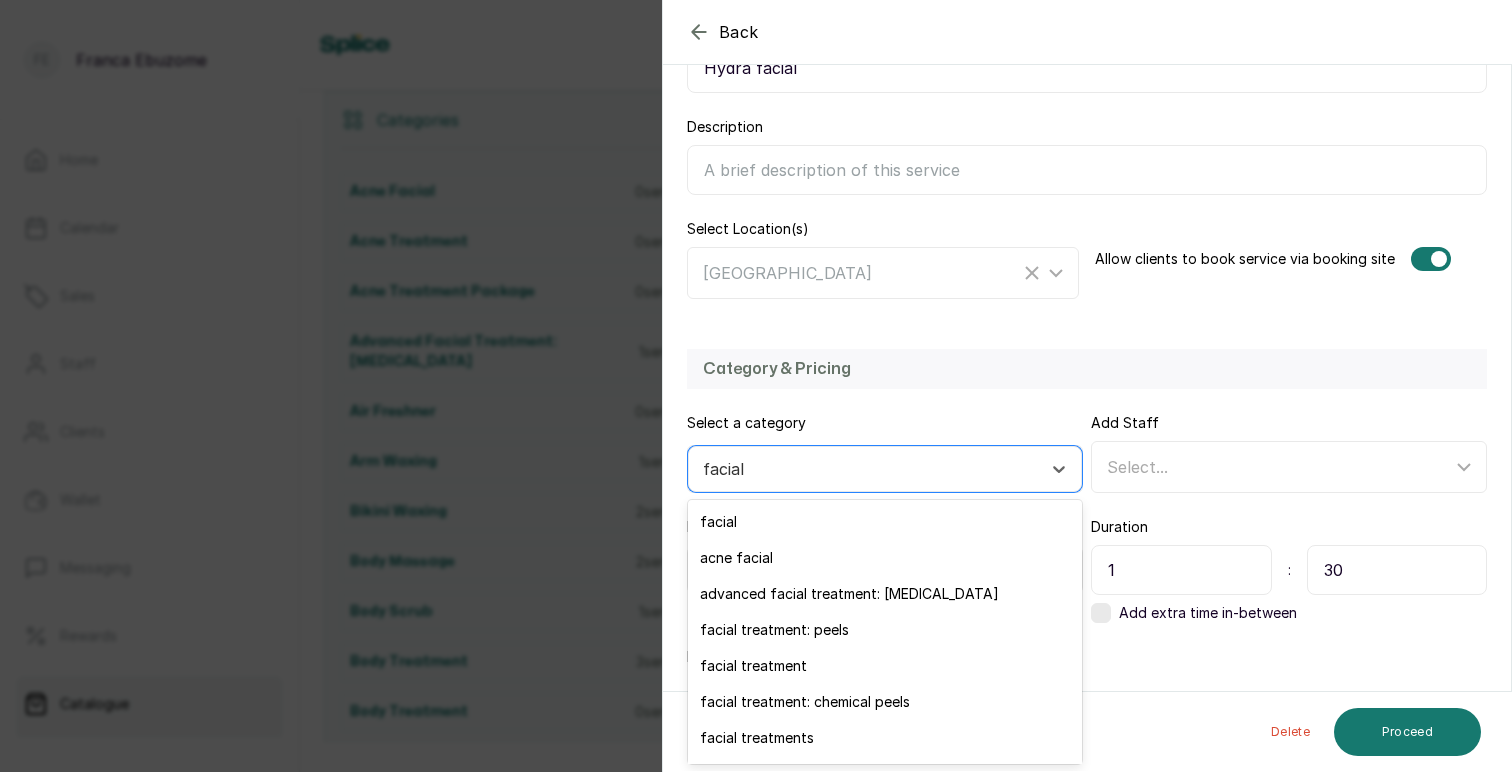 type on "facial" 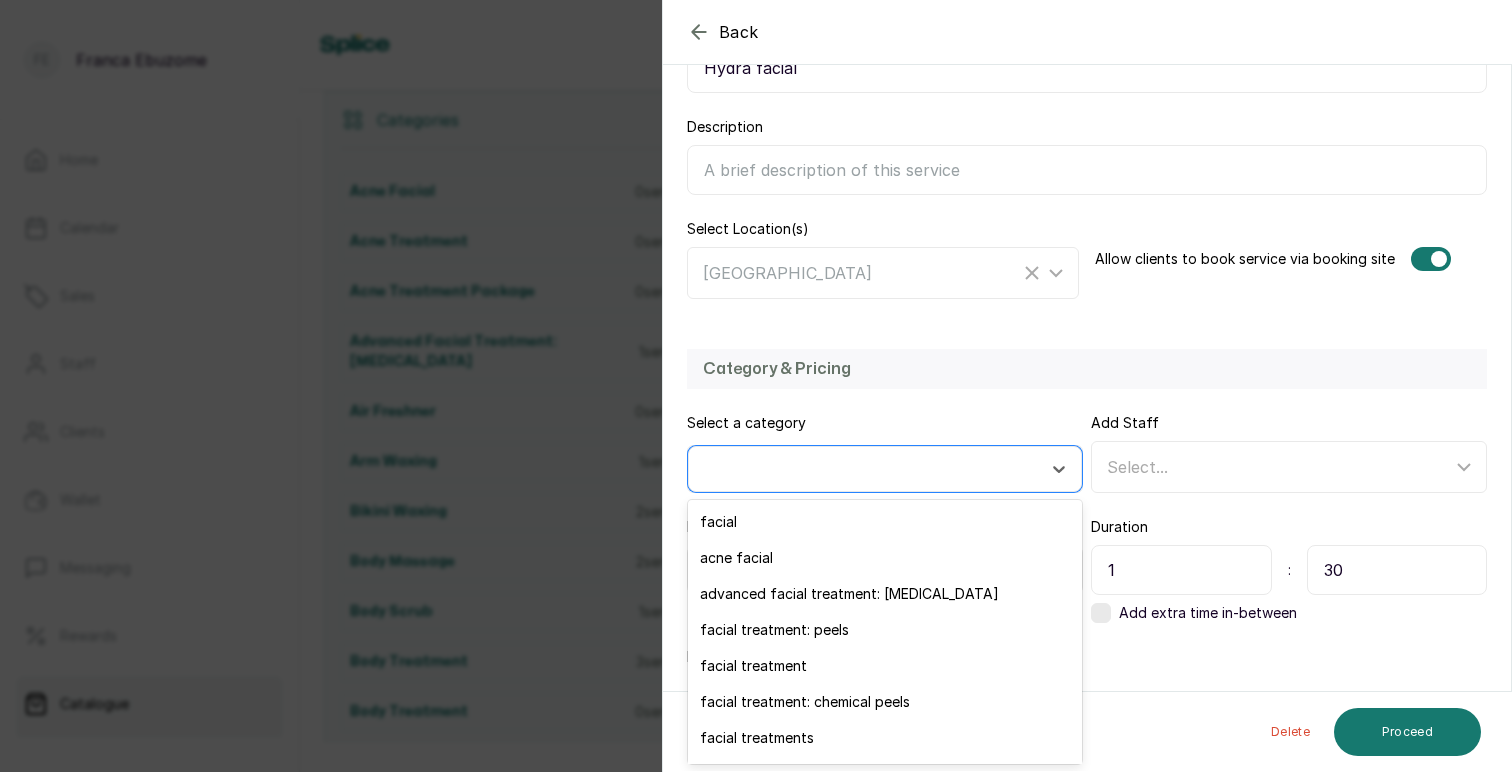 click on "Back Service Edit Service Edit the details of this service Service details Instructions & Reminders Basic Details Service name   Hydra facial Description   Select Location(s) Victoria Island Allow clients to book service via booking site Category & Pricing Select a category facial, 1 of 8. 8 results available for search term facial. Use Up and Down to choose options, press Enter to select the currently focused option, press Escape to exit the menu, press Tab to select the option and exit the menu. facial acne facial advanced facial treatment: chemical peel facial treatment: peels facial treatment facial treatment: chemical peels facial treatments Couple's Facial Add Staff Select... Price 90,000 Price Type Select Price Type Fixed From Duration 1 : 30 Add extra time in-between Is deposit required to book this service? Delete Proceed" at bounding box center (756, 386) 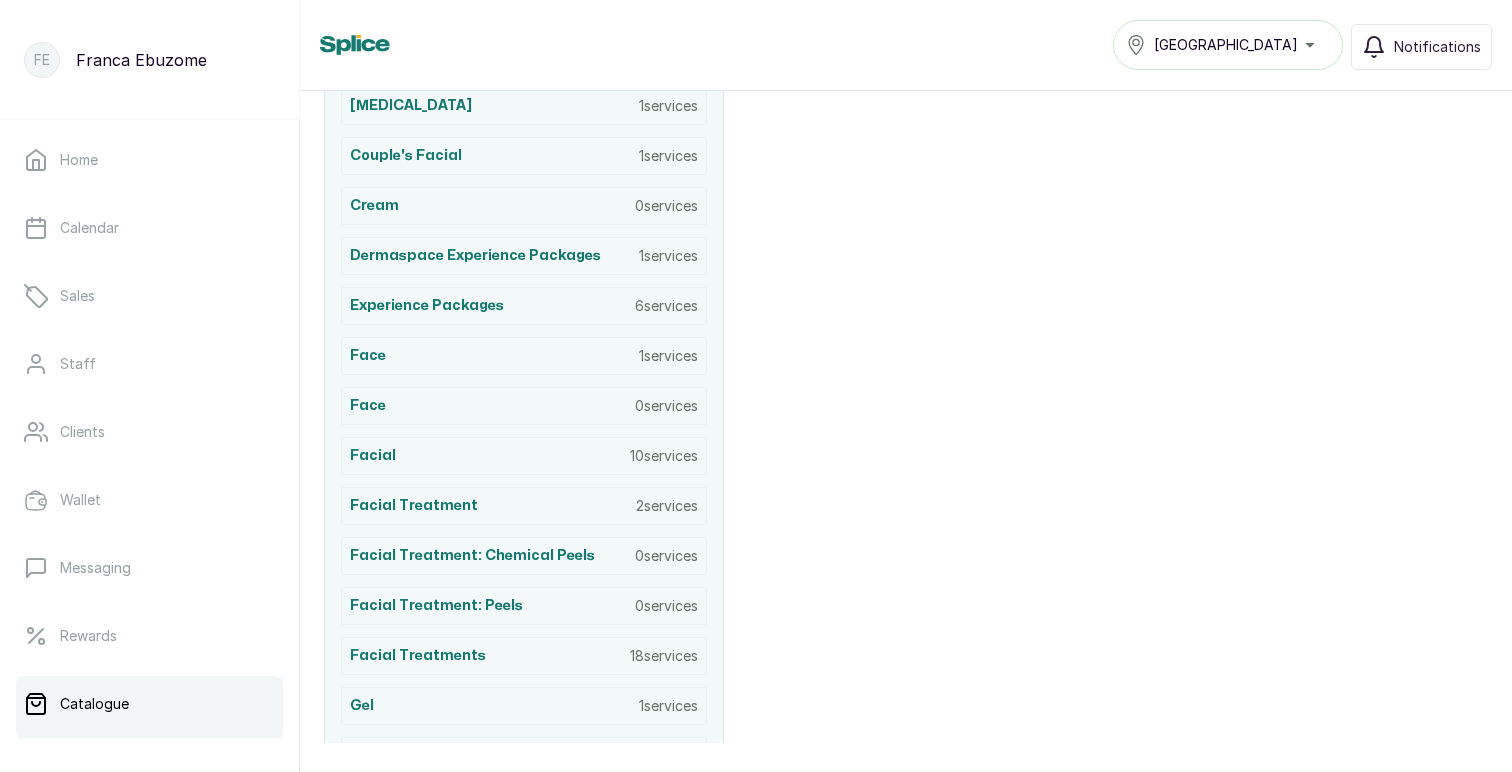 scroll, scrollTop: 1384, scrollLeft: 0, axis: vertical 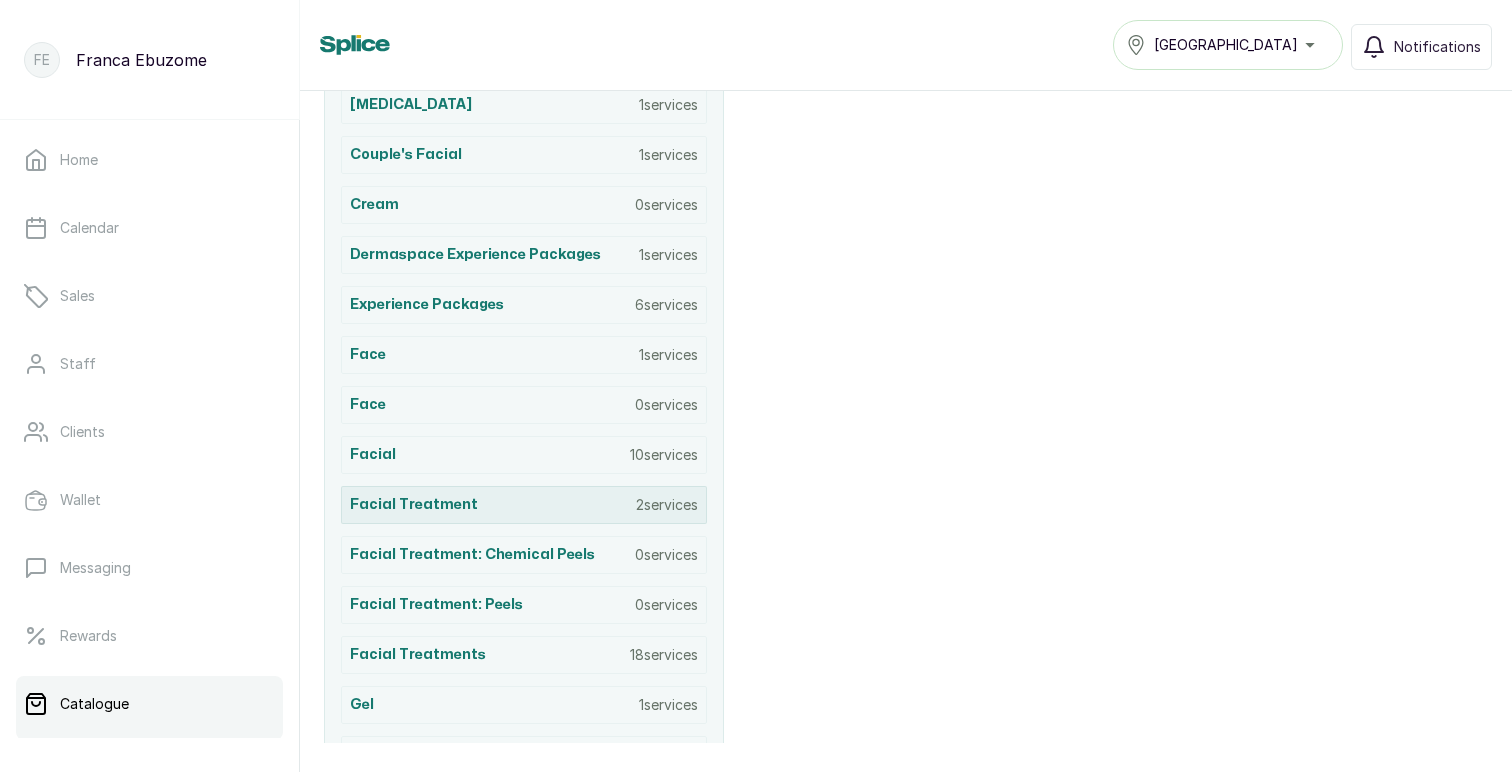 click on "facial treatment" at bounding box center (414, 505) 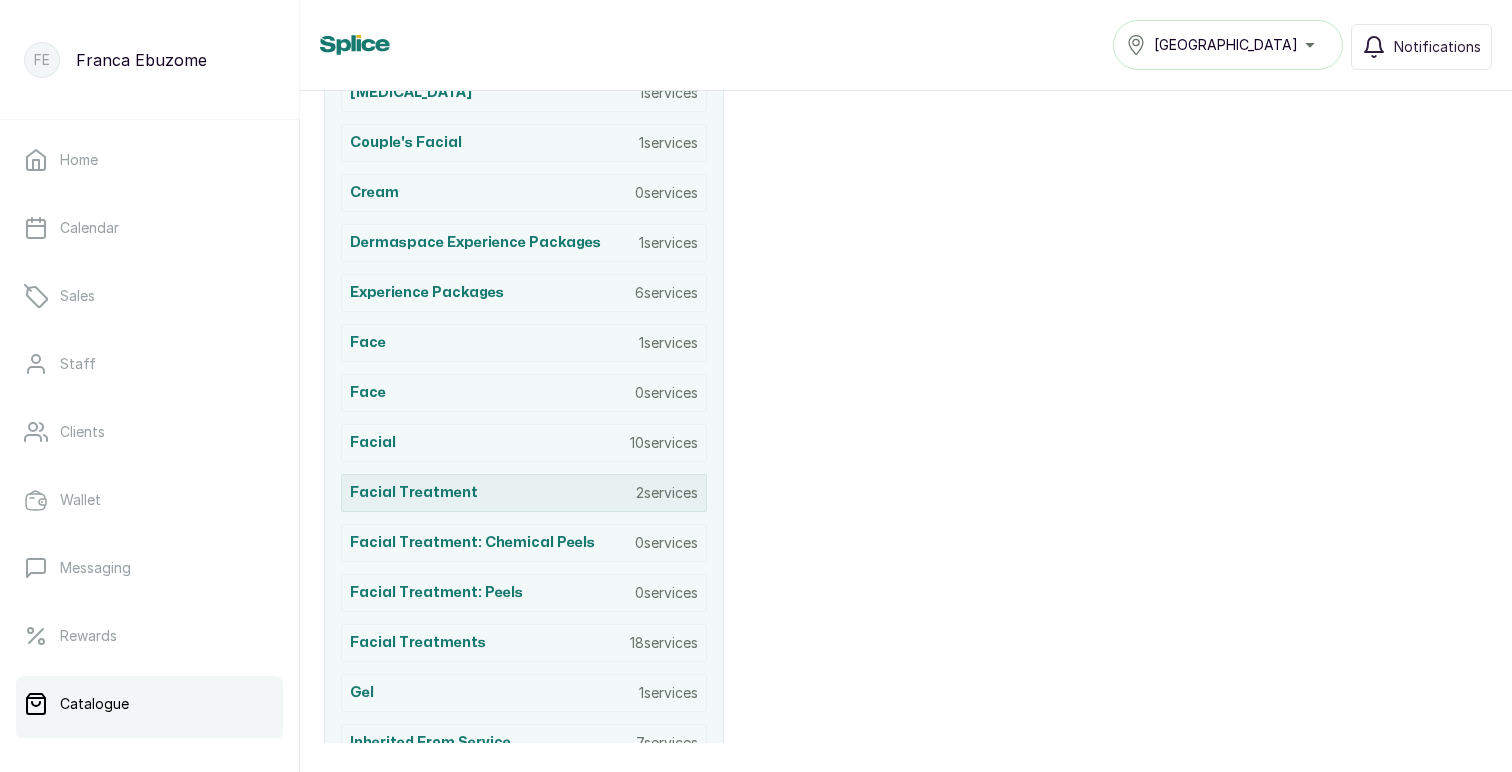scroll, scrollTop: 1397, scrollLeft: 0, axis: vertical 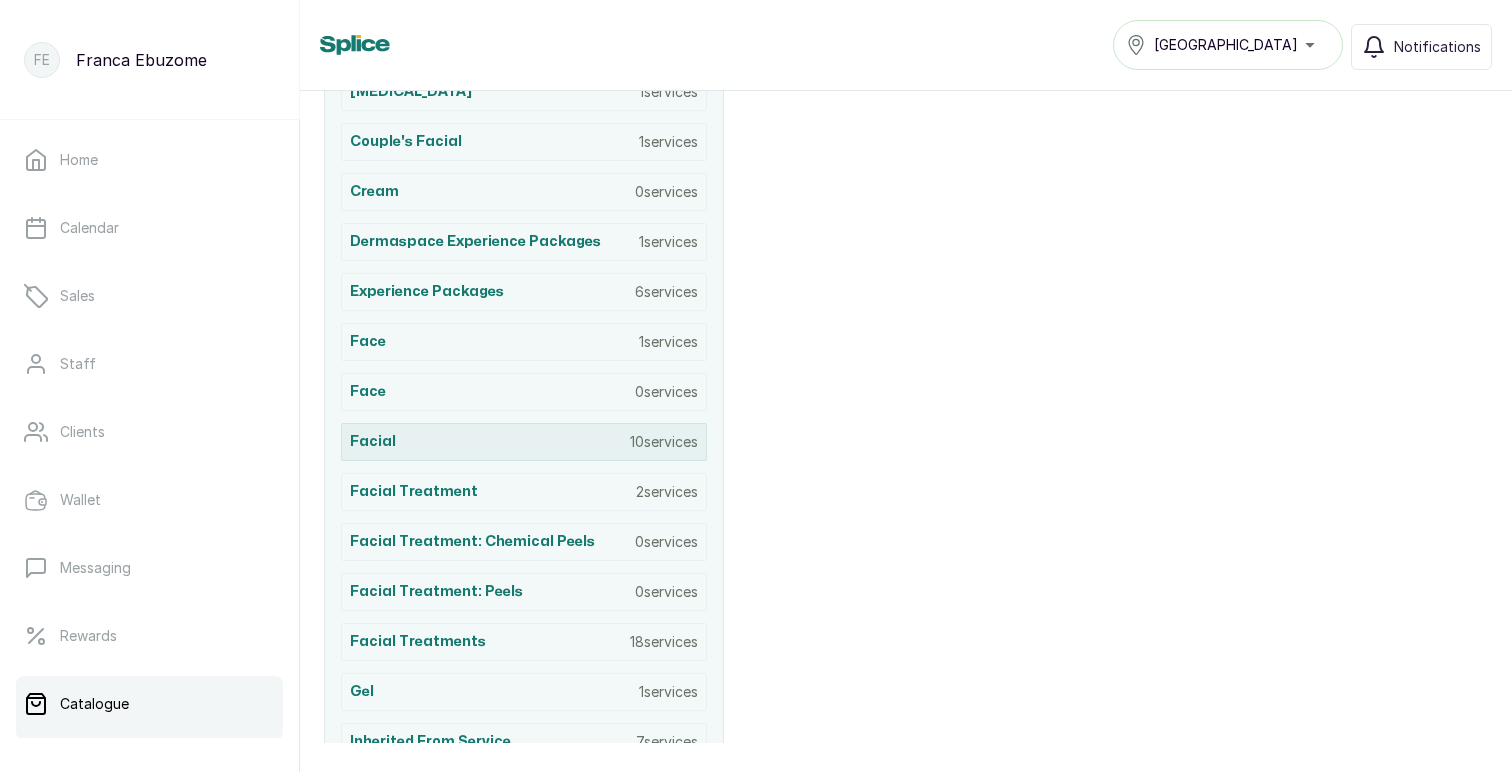 click on "facial 10  services" at bounding box center [524, 442] 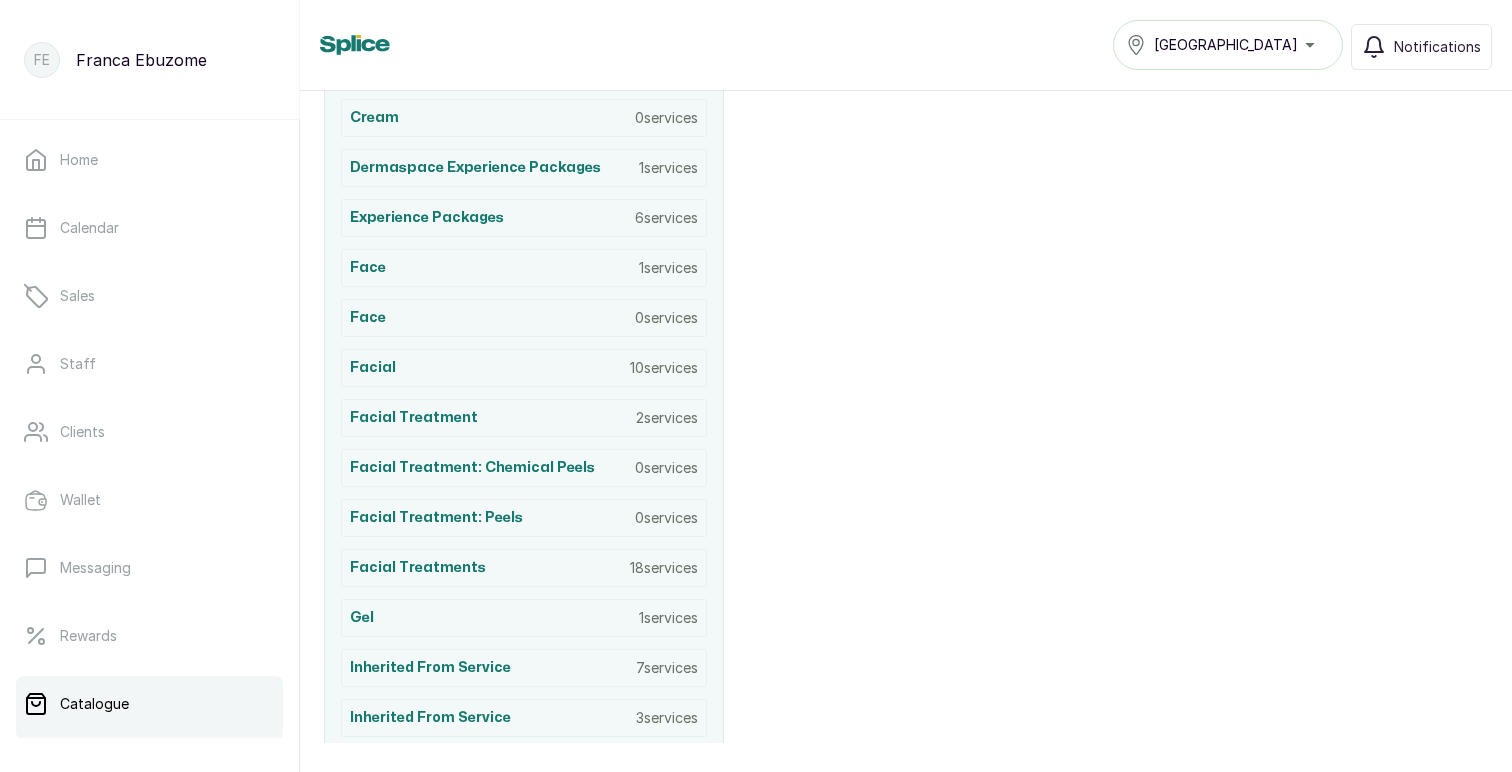 scroll, scrollTop: 1474, scrollLeft: 0, axis: vertical 